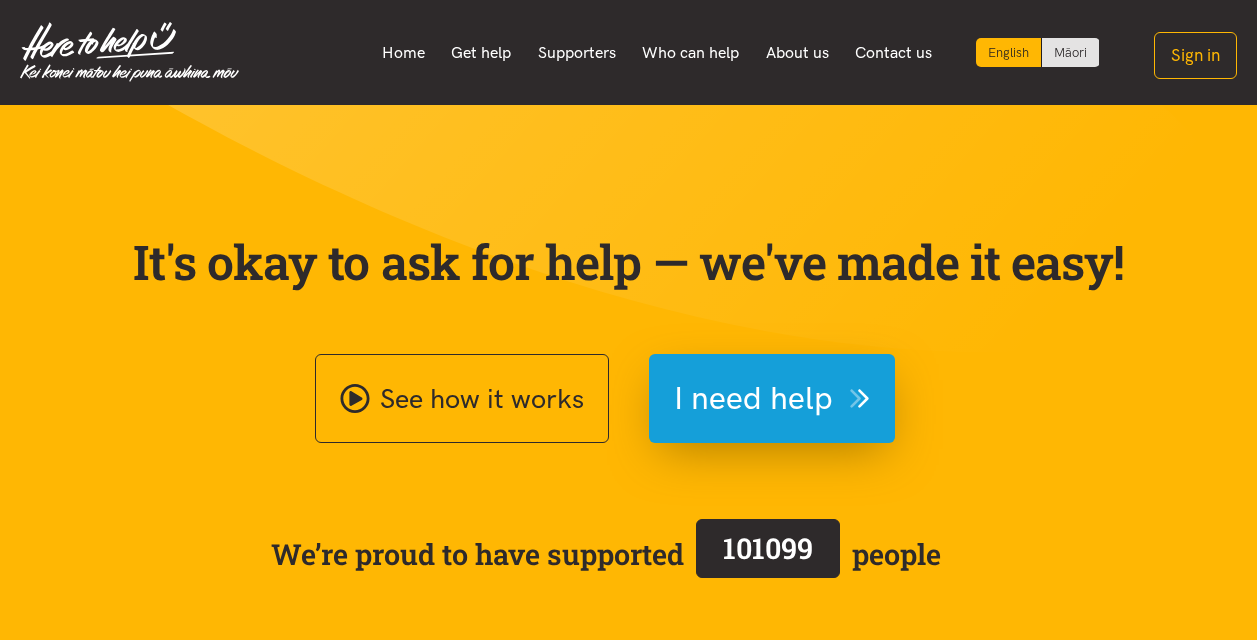 scroll, scrollTop: 0, scrollLeft: 0, axis: both 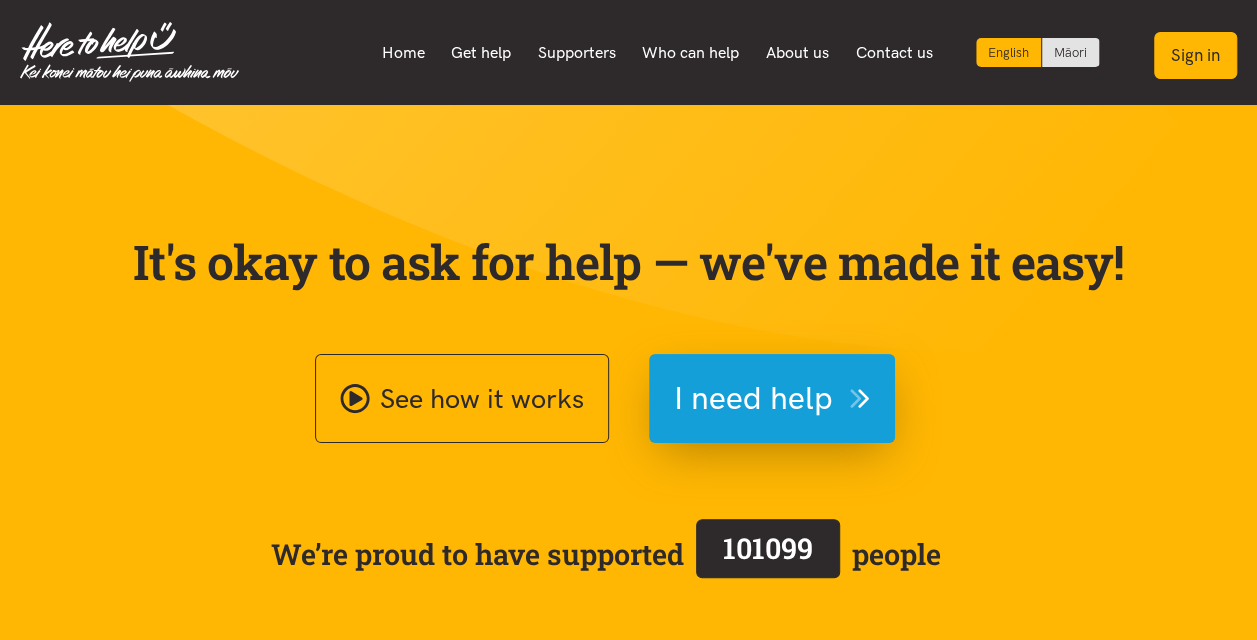 click on "Sign in" at bounding box center [1195, 55] 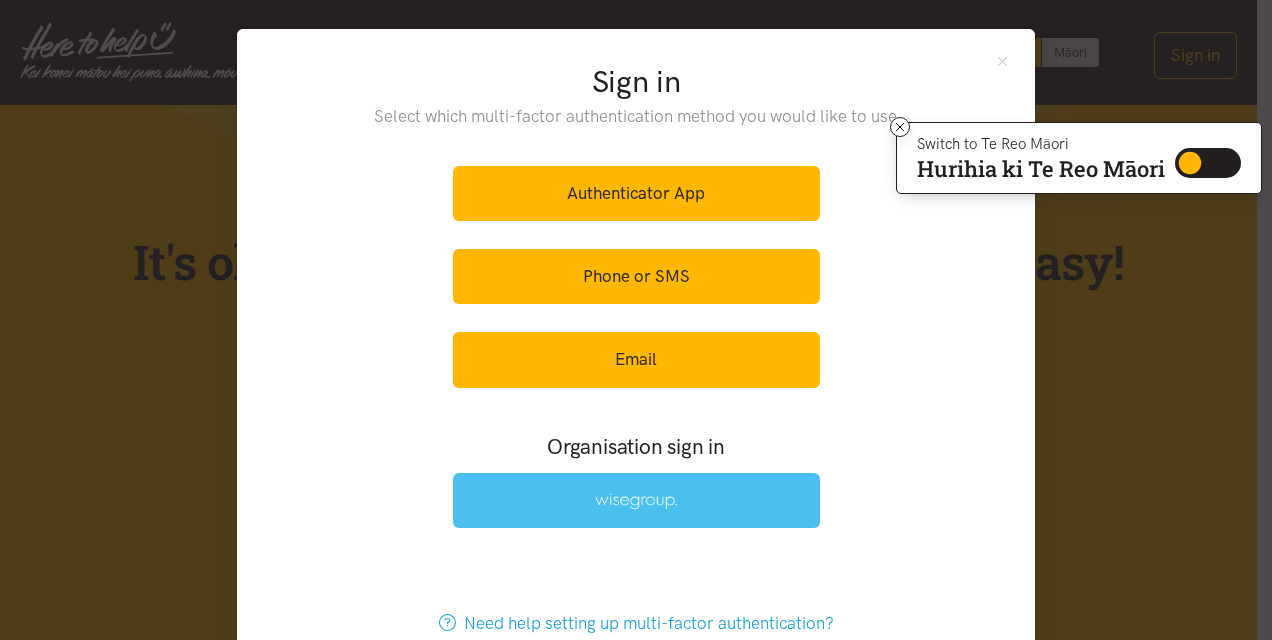 click at bounding box center (636, 501) 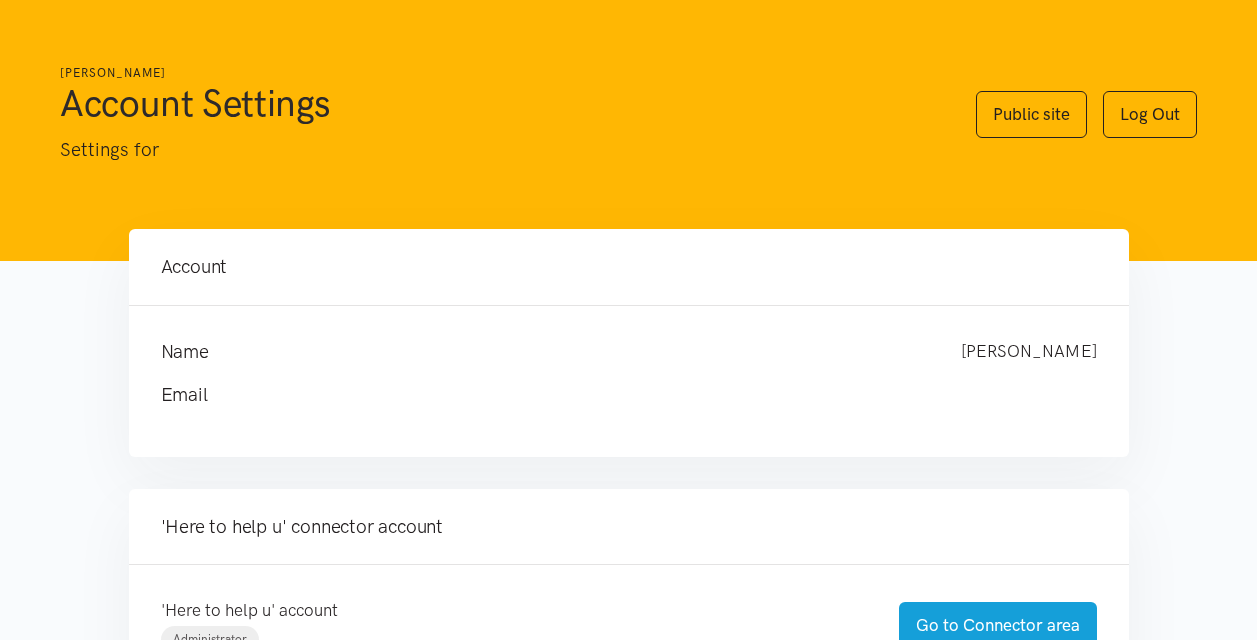 scroll, scrollTop: 0, scrollLeft: 0, axis: both 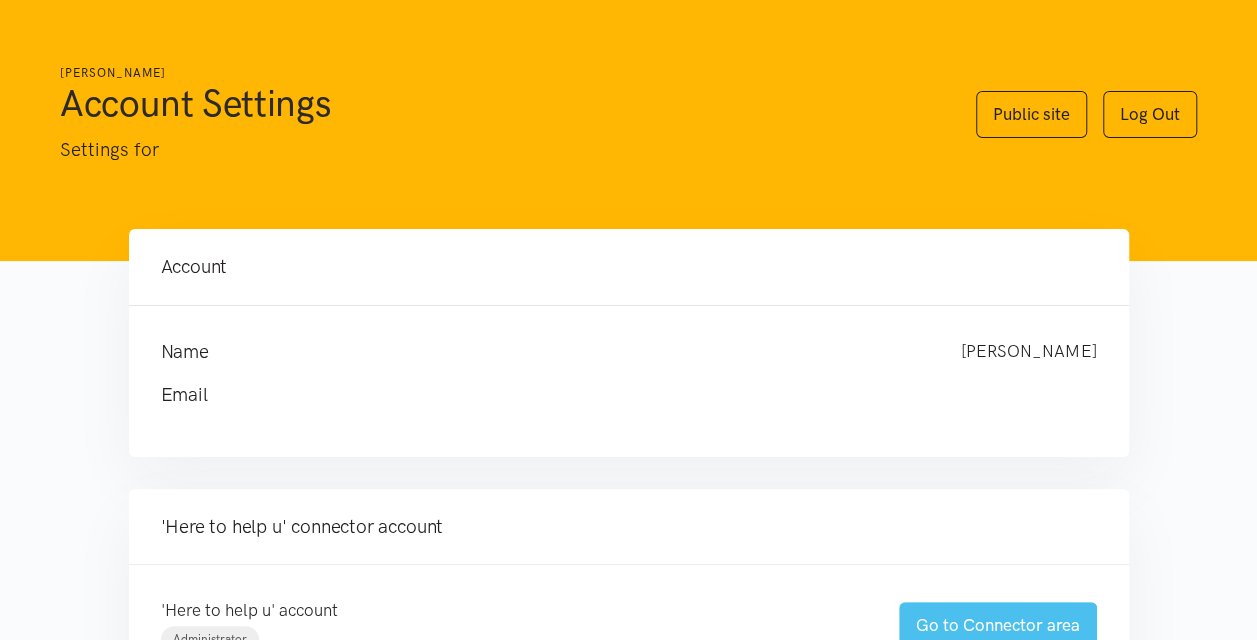 click on "Go to Connector area" at bounding box center [998, 625] 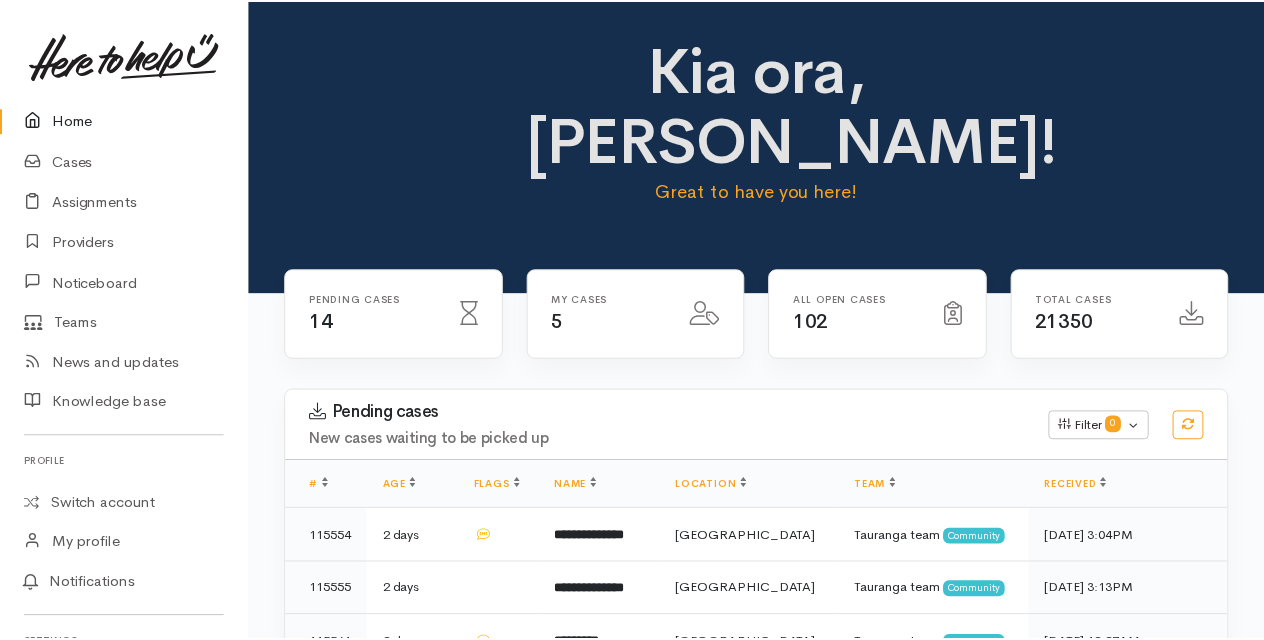 scroll, scrollTop: 0, scrollLeft: 0, axis: both 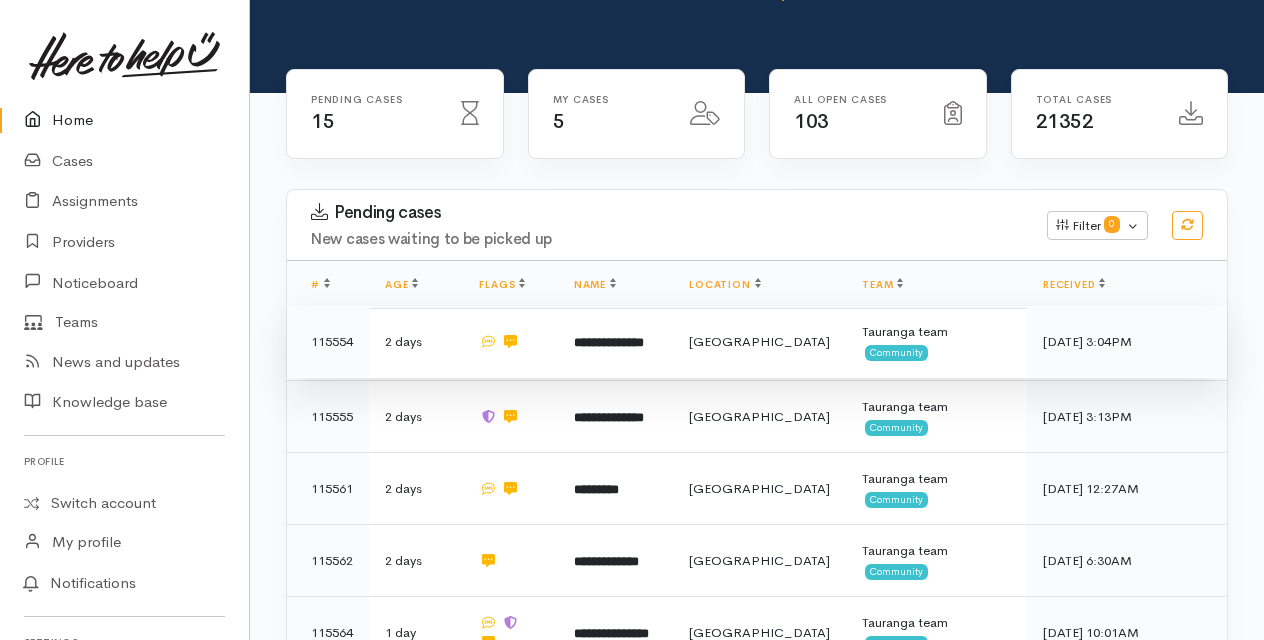 click on "**********" at bounding box center [609, 342] 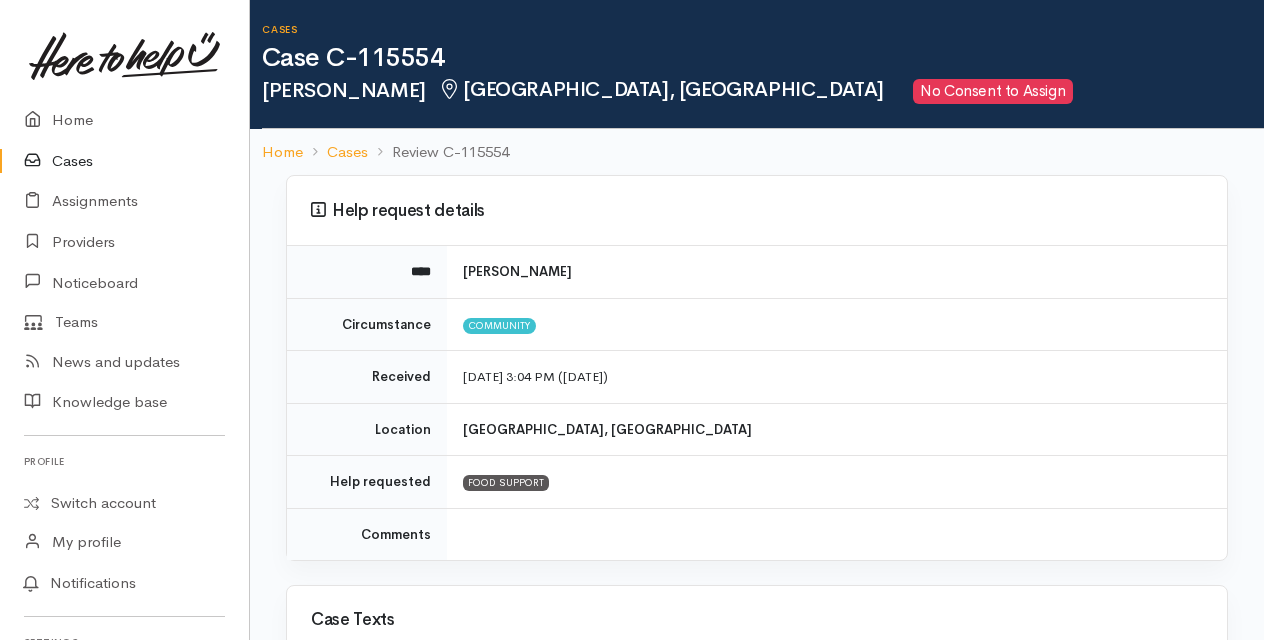 scroll, scrollTop: 0, scrollLeft: 0, axis: both 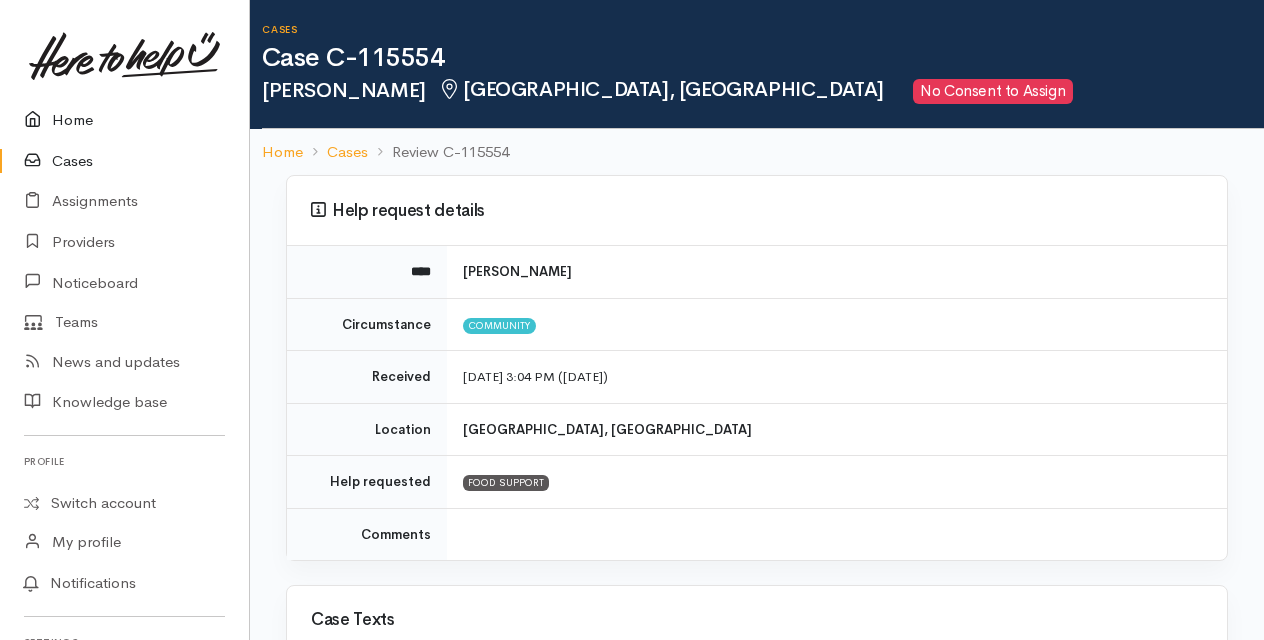 click on "Home" at bounding box center (124, 120) 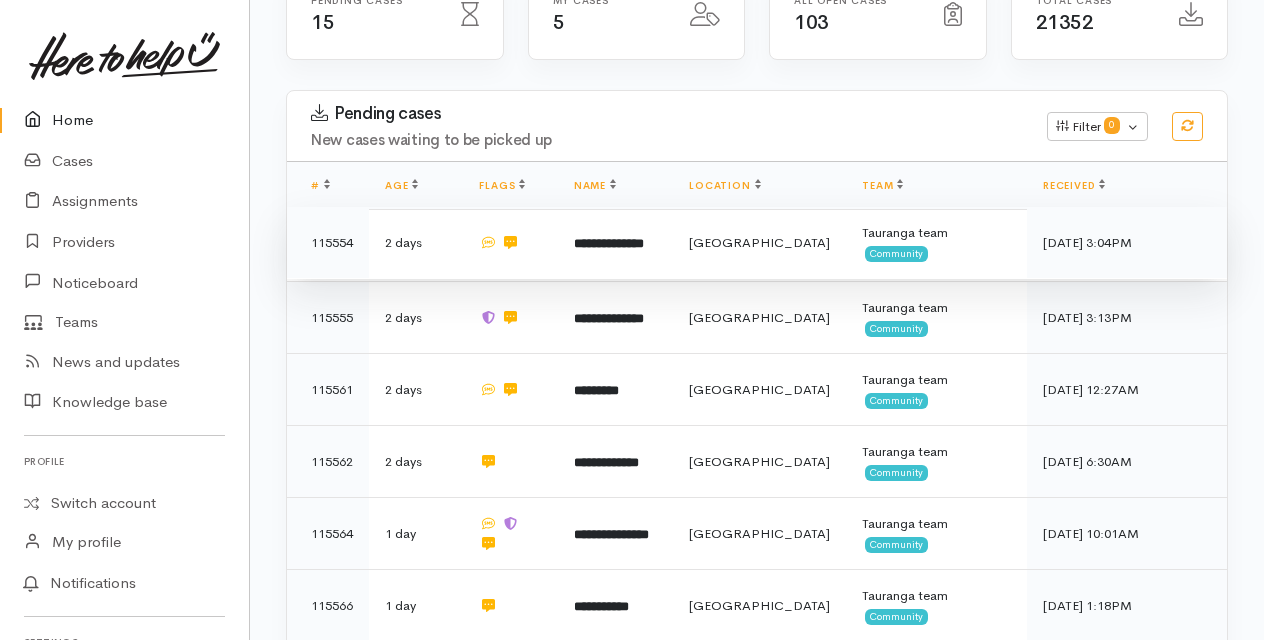 scroll, scrollTop: 300, scrollLeft: 0, axis: vertical 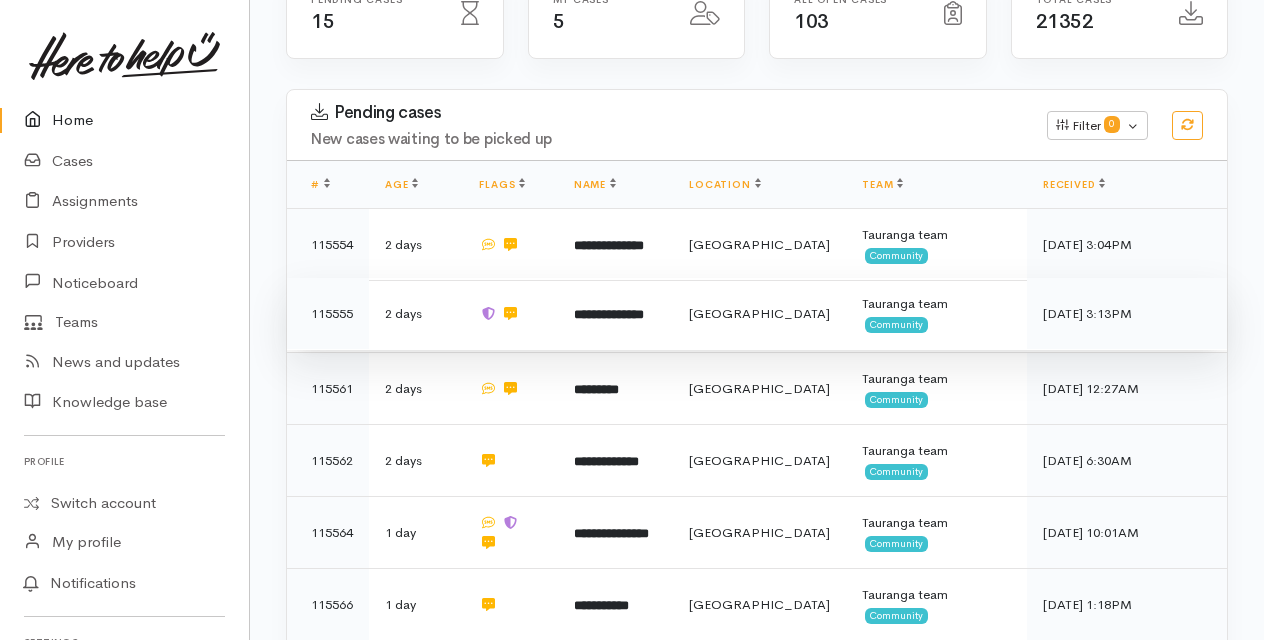 click on "**********" at bounding box center [609, 314] 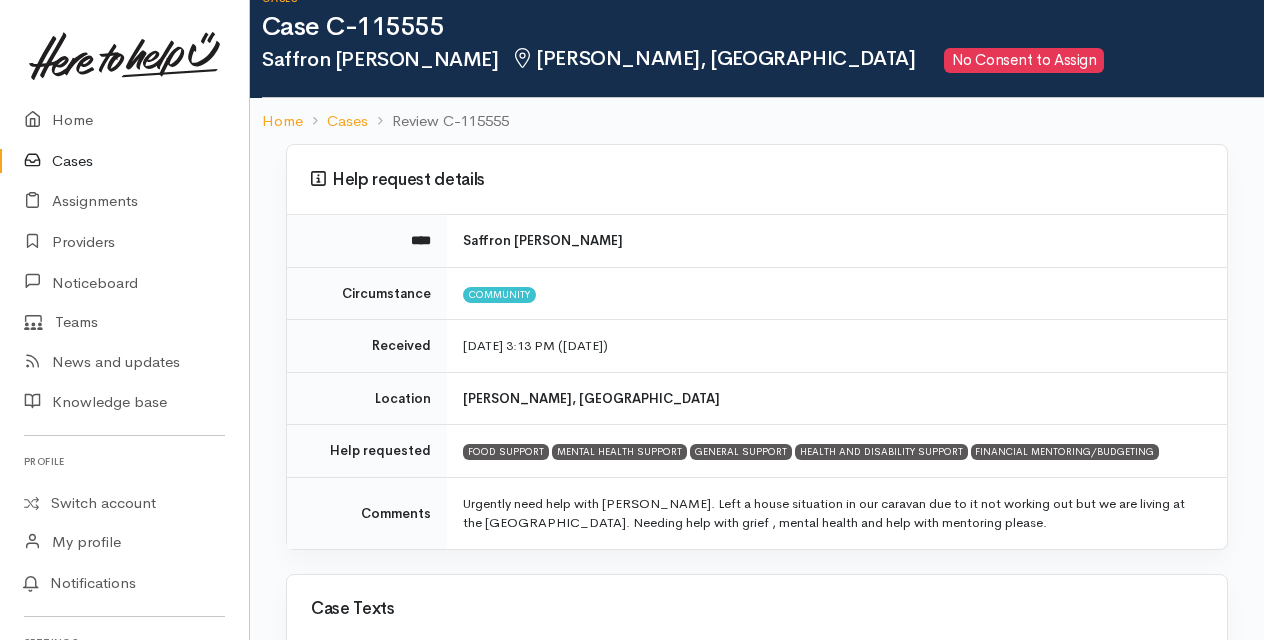 scroll, scrollTop: 0, scrollLeft: 0, axis: both 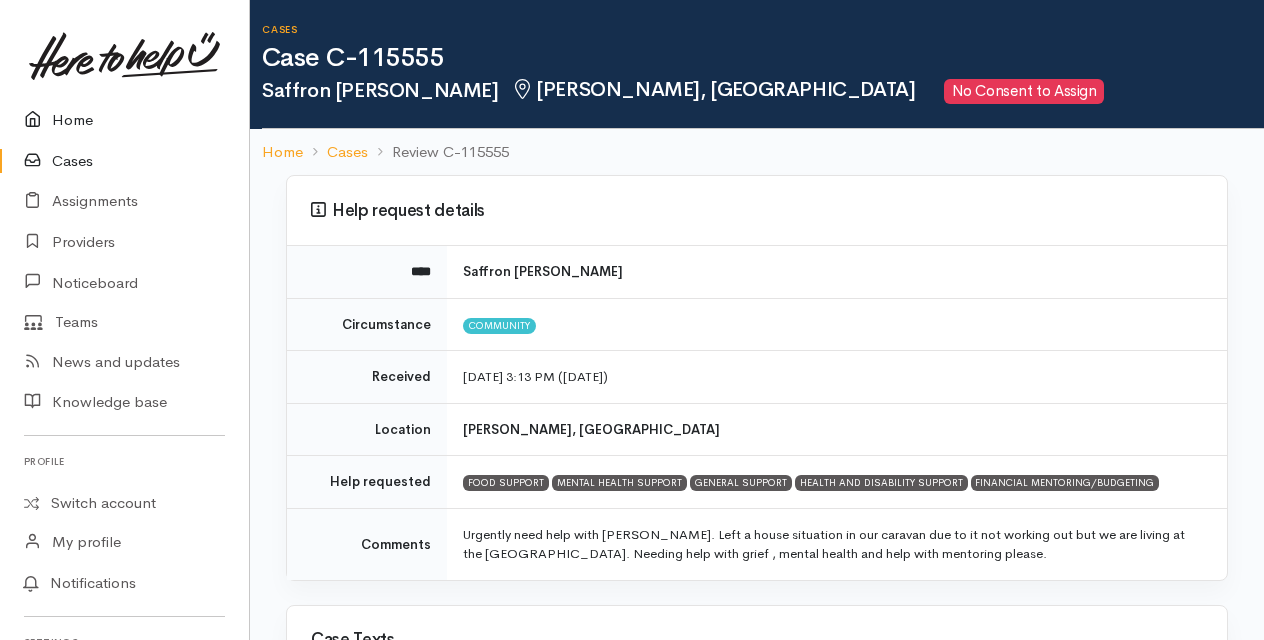 click on "Home" at bounding box center [124, 120] 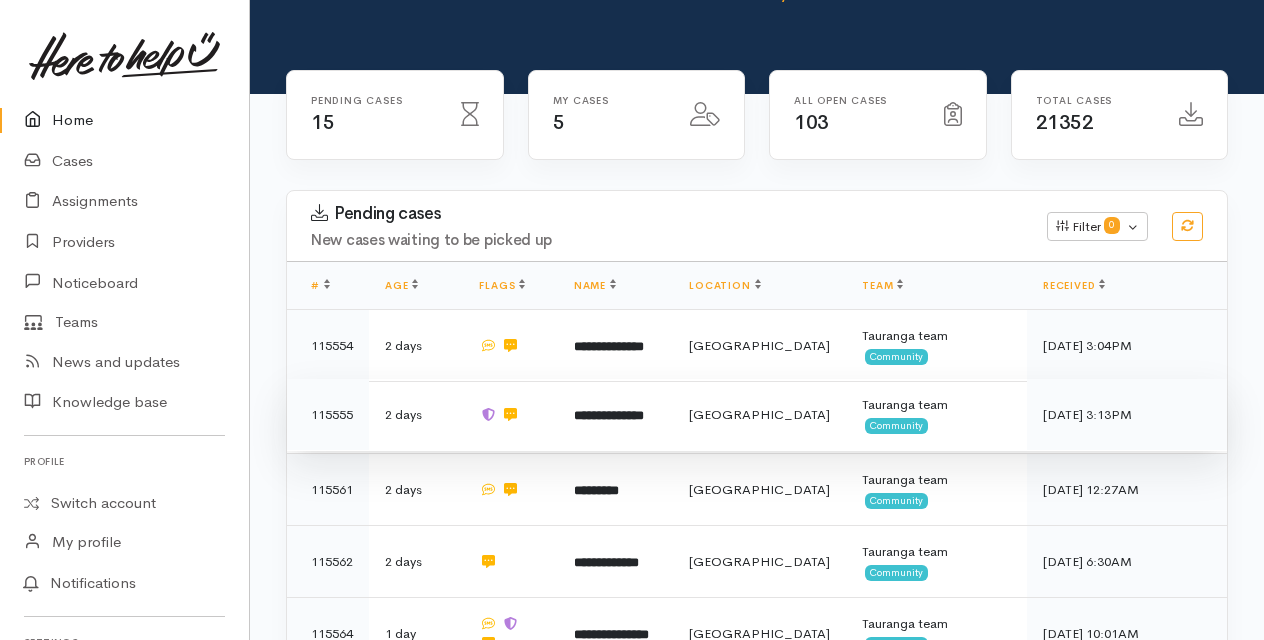 scroll, scrollTop: 200, scrollLeft: 0, axis: vertical 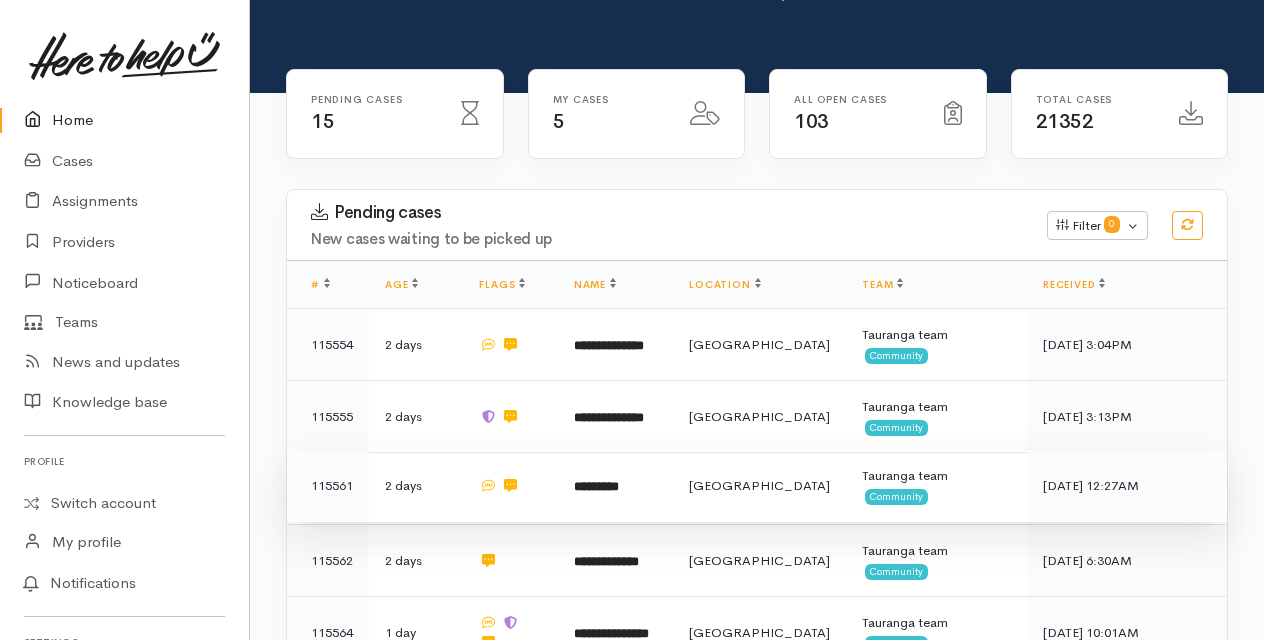 click on "*********" at bounding box center (596, 486) 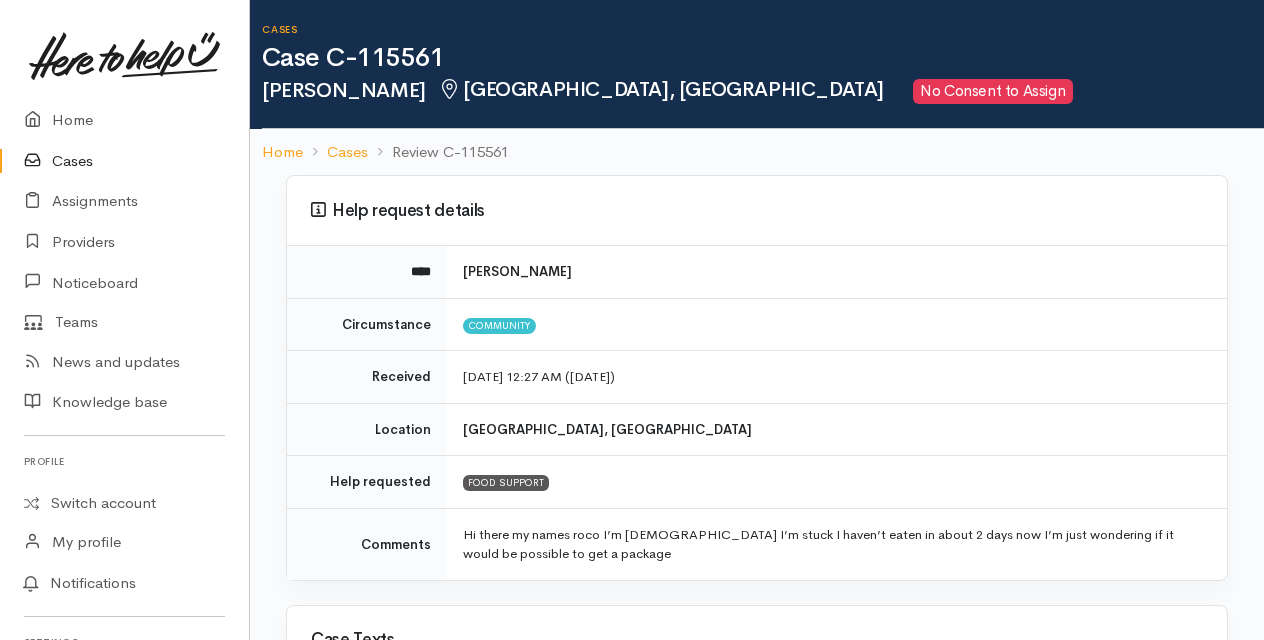 scroll, scrollTop: 0, scrollLeft: 0, axis: both 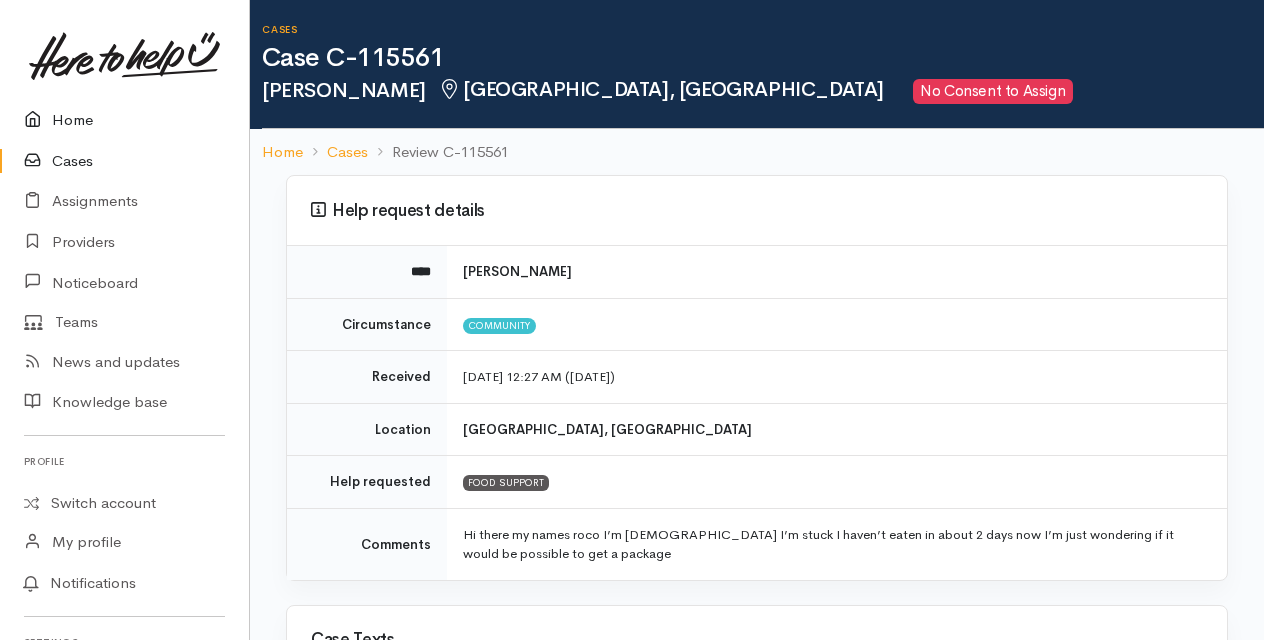 click on "Home" at bounding box center [124, 120] 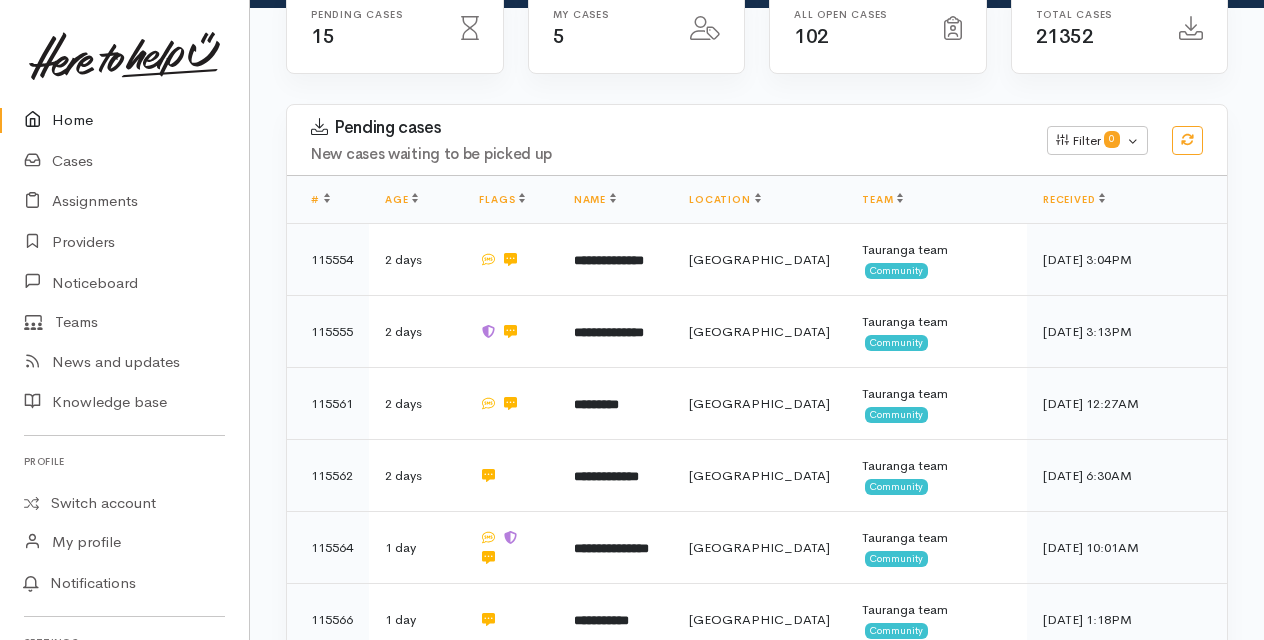 scroll, scrollTop: 300, scrollLeft: 0, axis: vertical 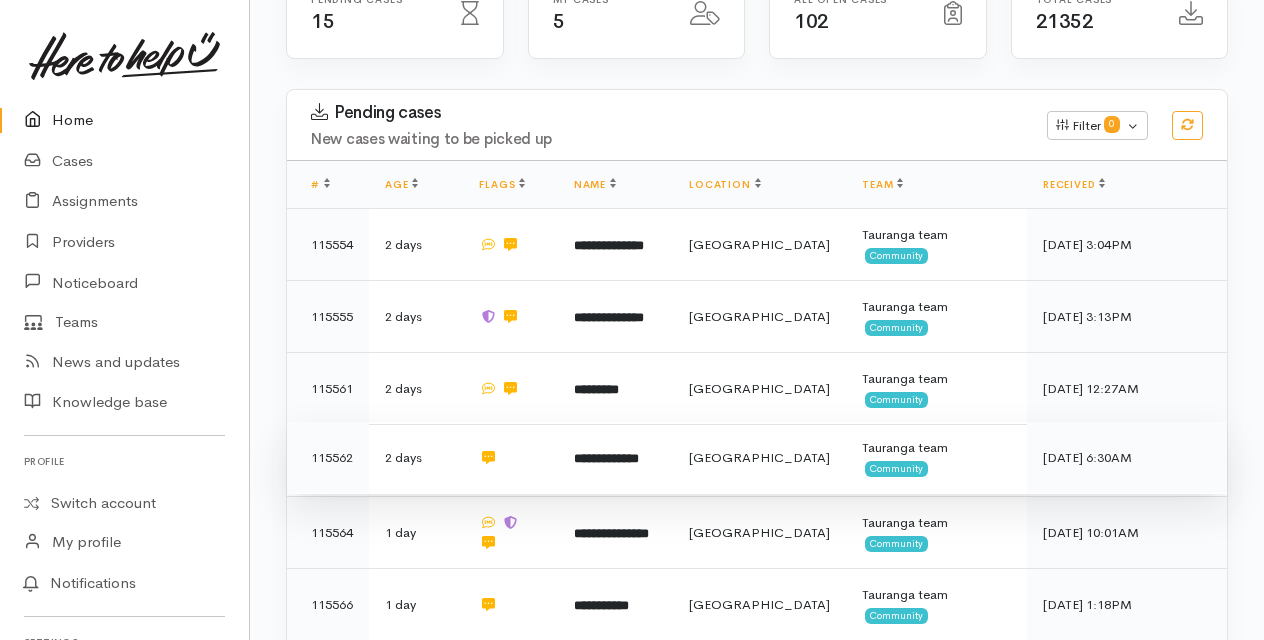 click on "**********" at bounding box center [606, 458] 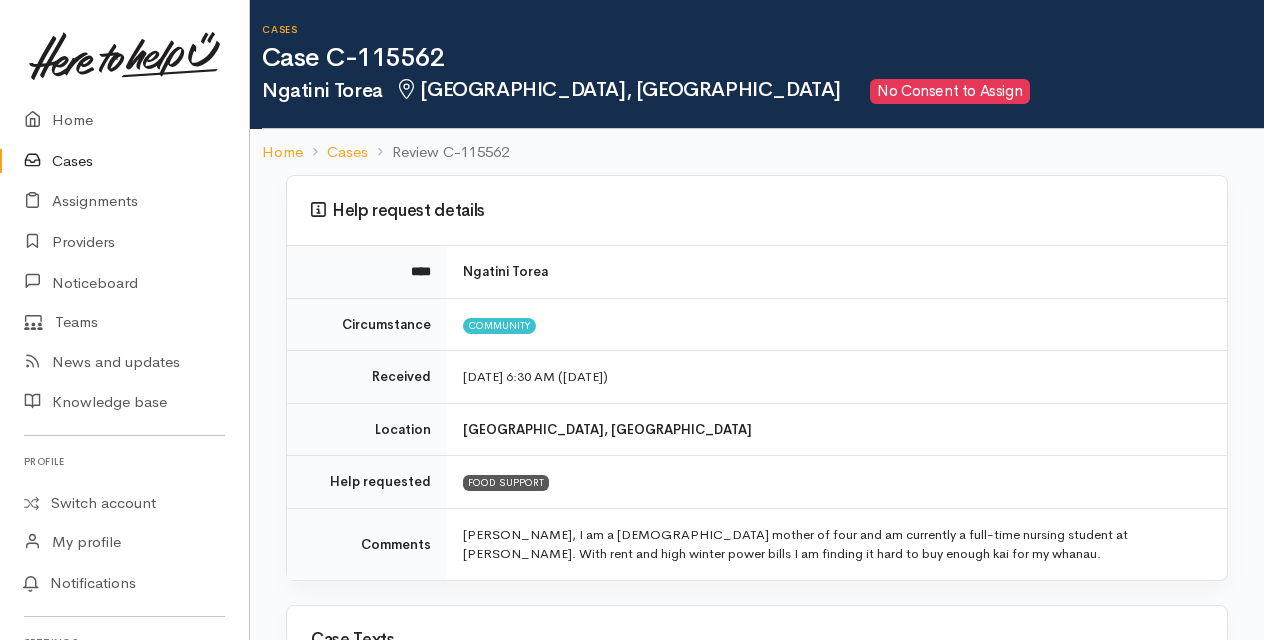 scroll, scrollTop: 0, scrollLeft: 0, axis: both 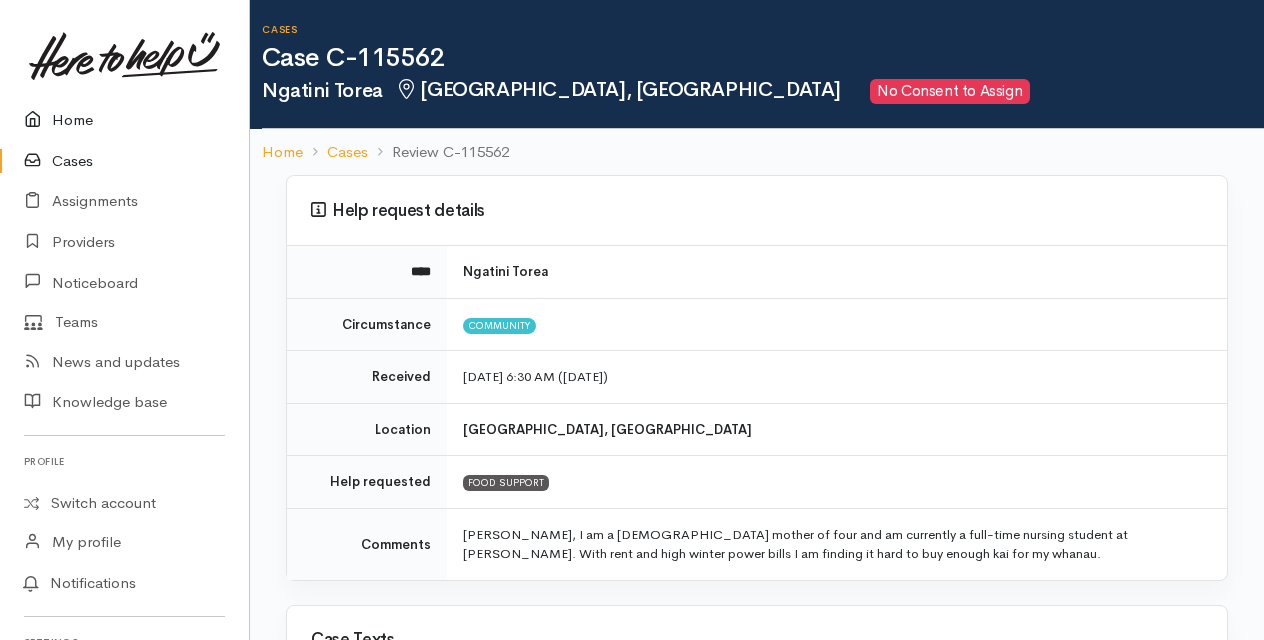 click on "Home" at bounding box center [124, 120] 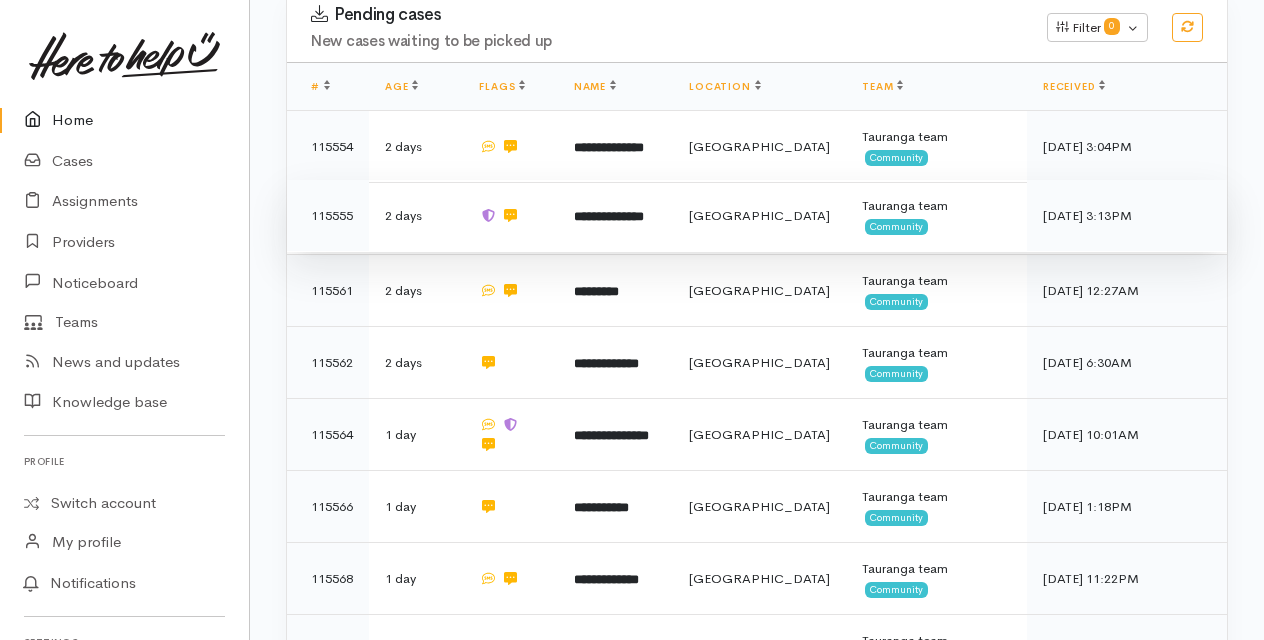 scroll, scrollTop: 400, scrollLeft: 0, axis: vertical 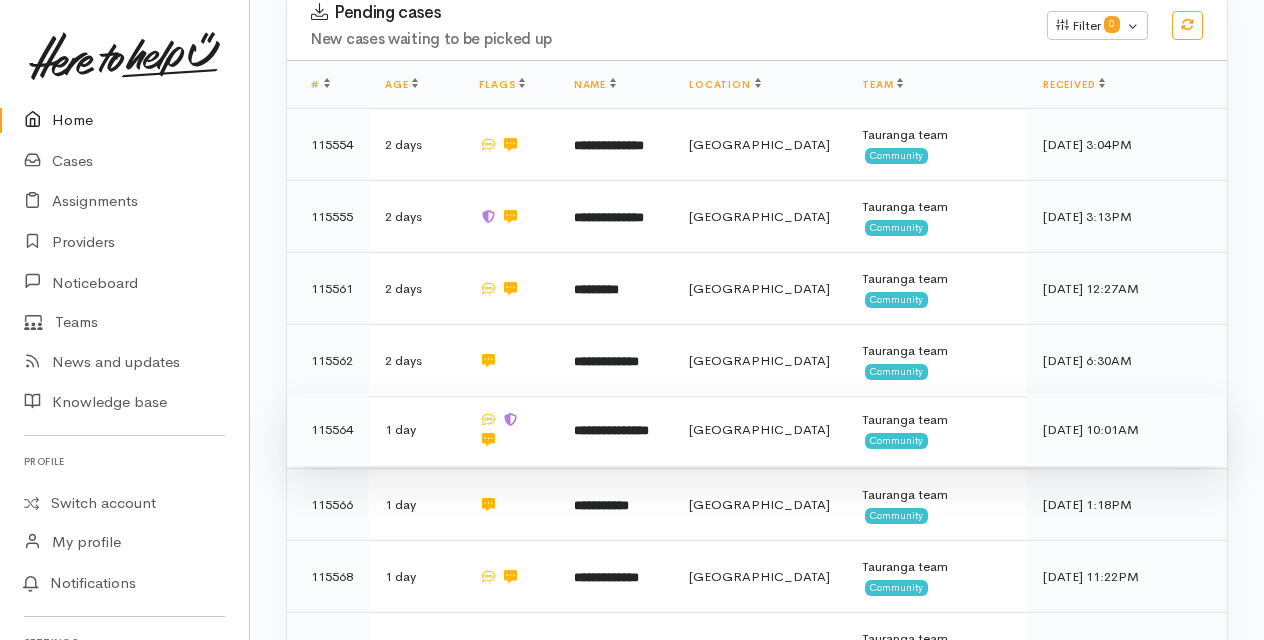 click on "**********" at bounding box center [611, 430] 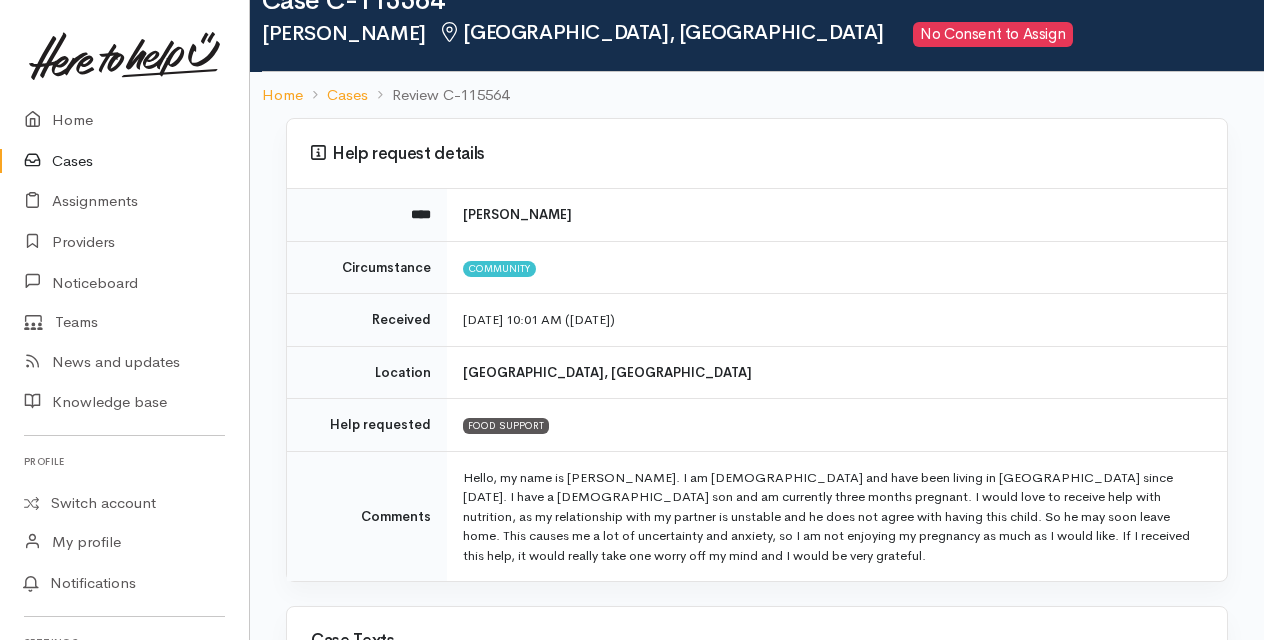 scroll, scrollTop: 100, scrollLeft: 0, axis: vertical 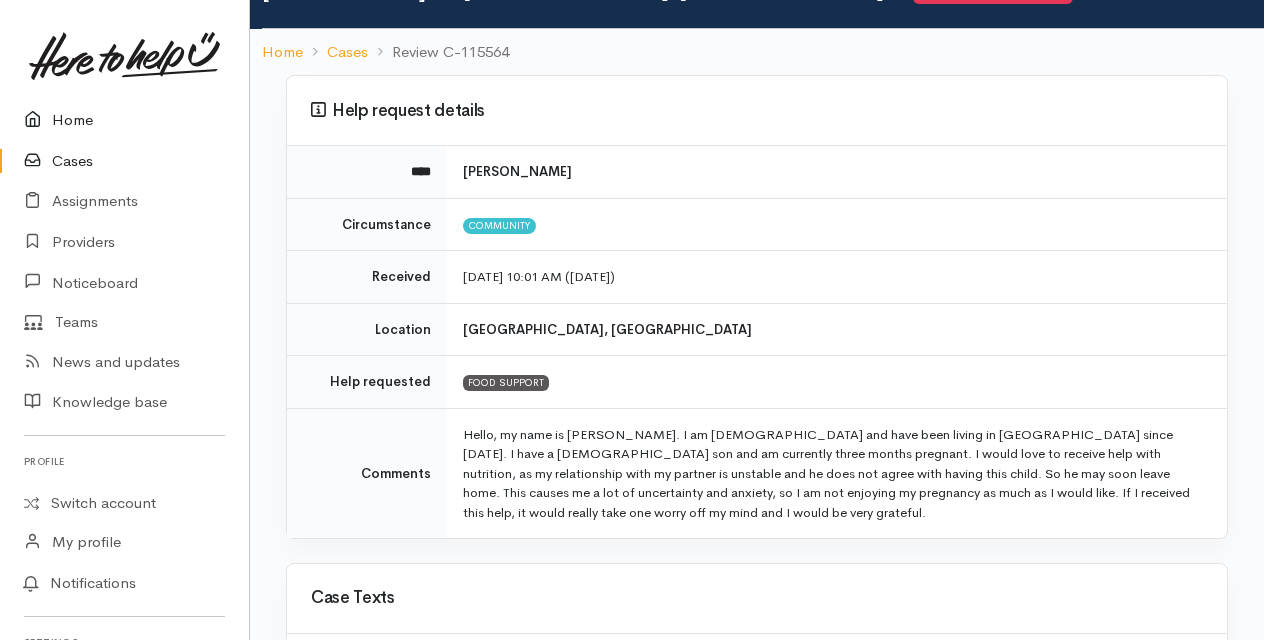 click on "Home" at bounding box center [124, 120] 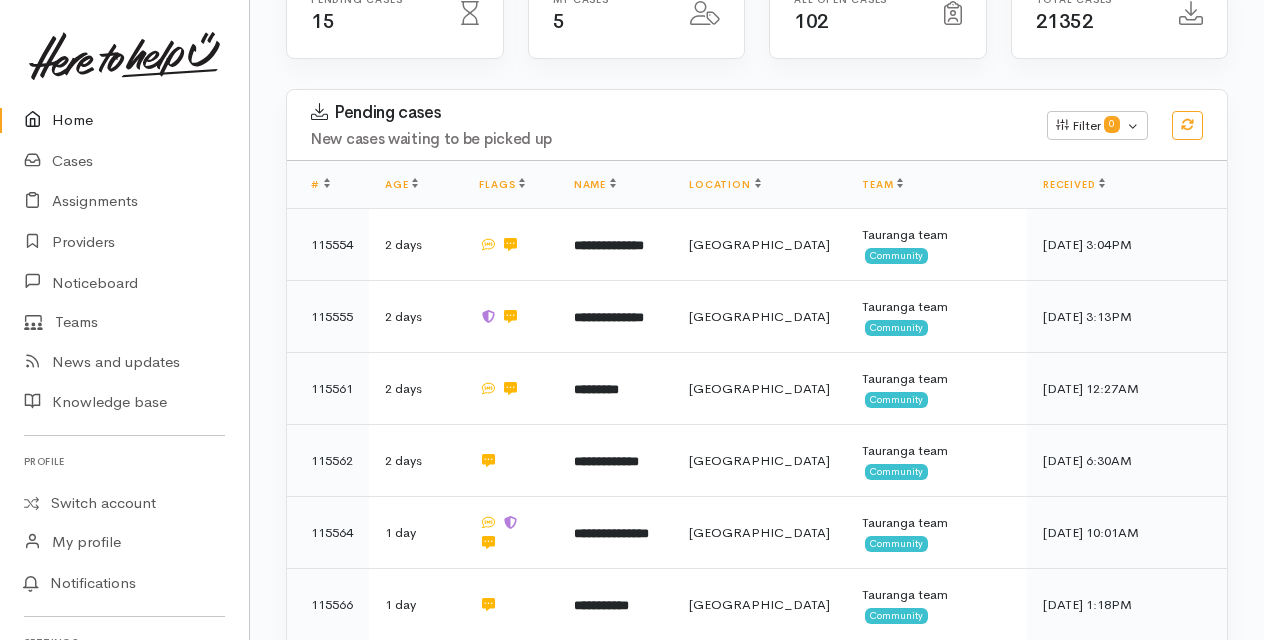 scroll, scrollTop: 400, scrollLeft: 0, axis: vertical 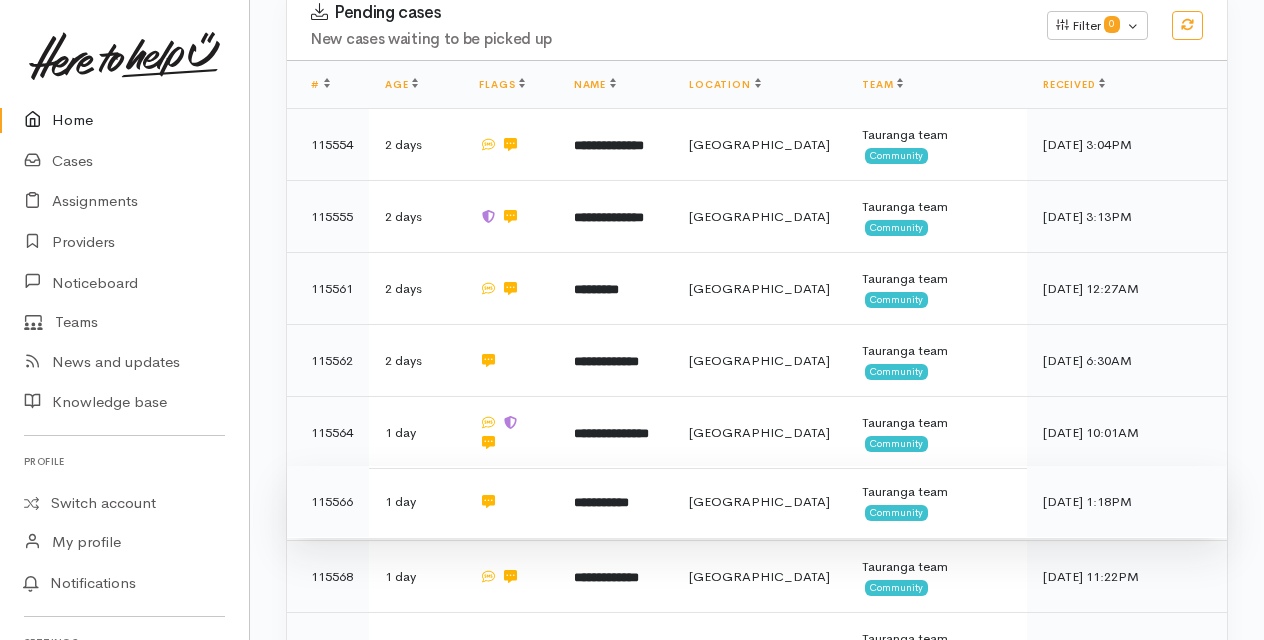 click on "**********" at bounding box center (601, 502) 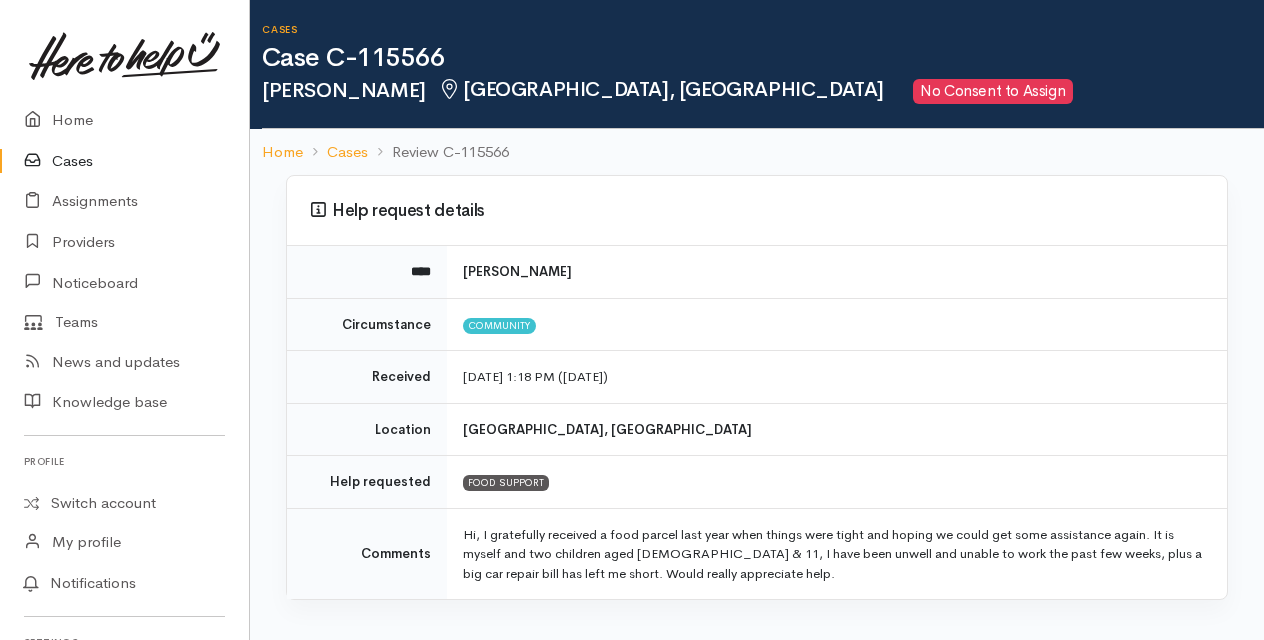 scroll, scrollTop: 0, scrollLeft: 0, axis: both 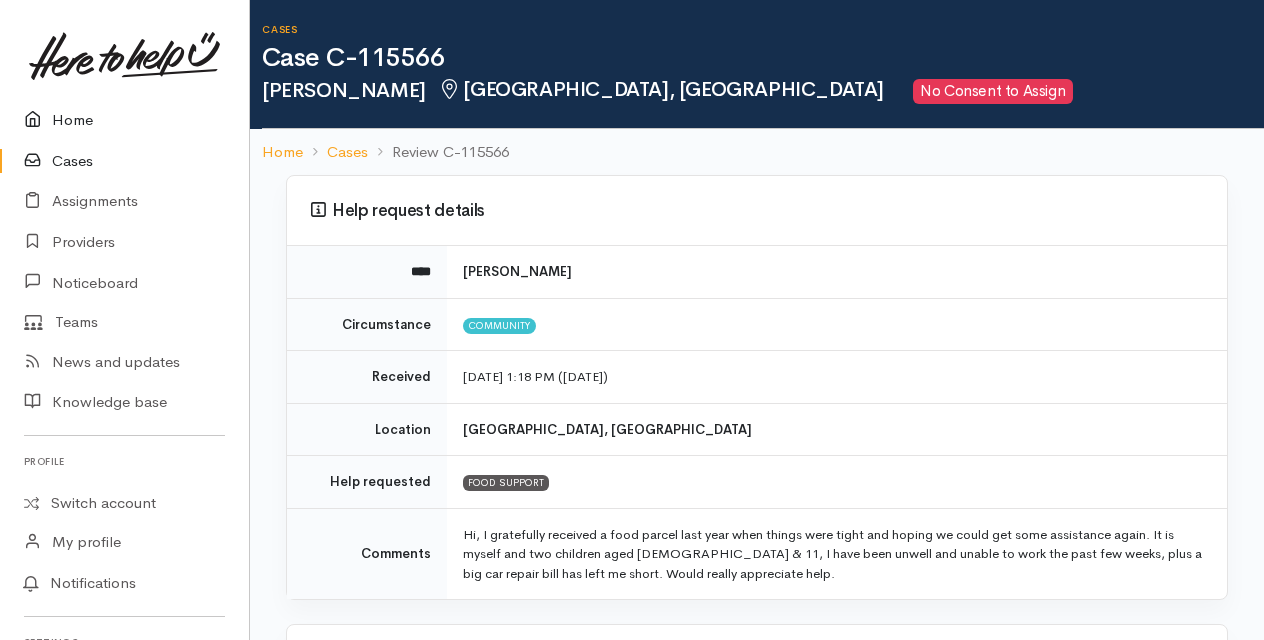 click on "Home" at bounding box center [124, 120] 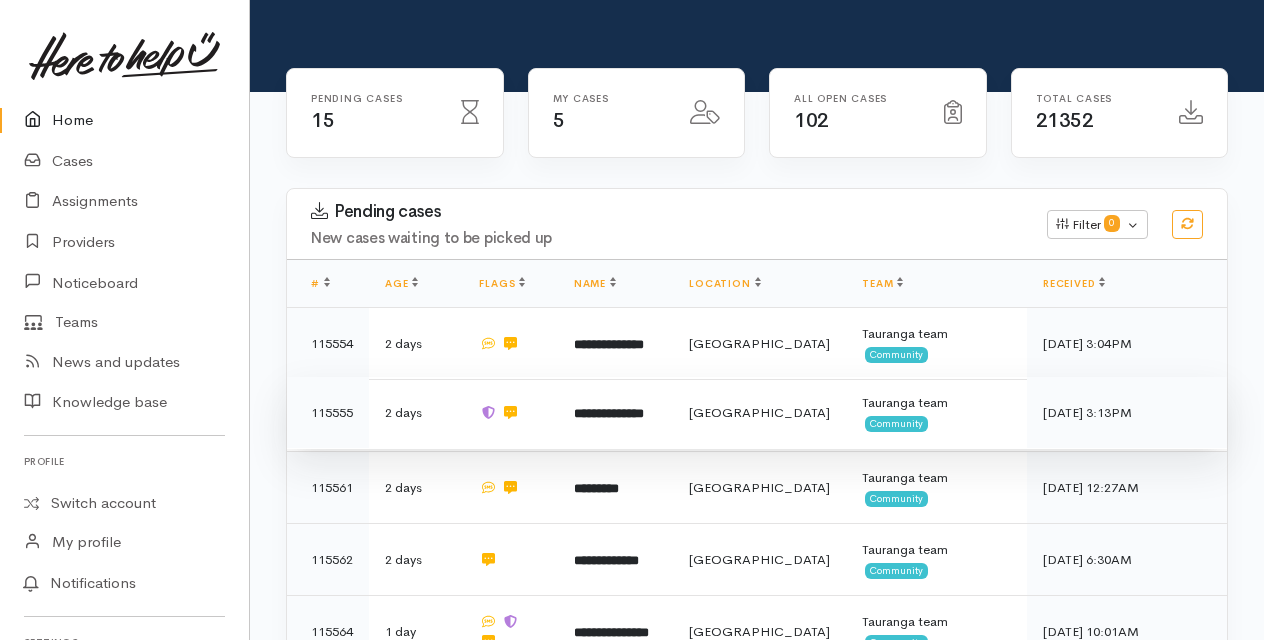 scroll, scrollTop: 400, scrollLeft: 0, axis: vertical 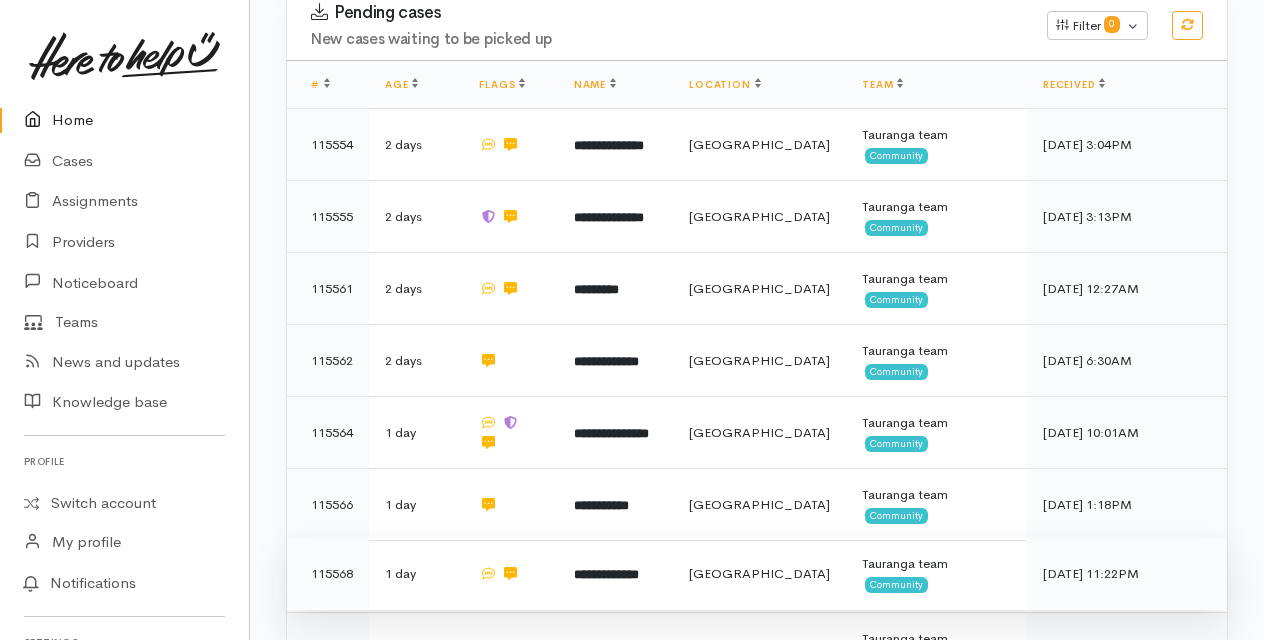 click on "**********" at bounding box center (606, 574) 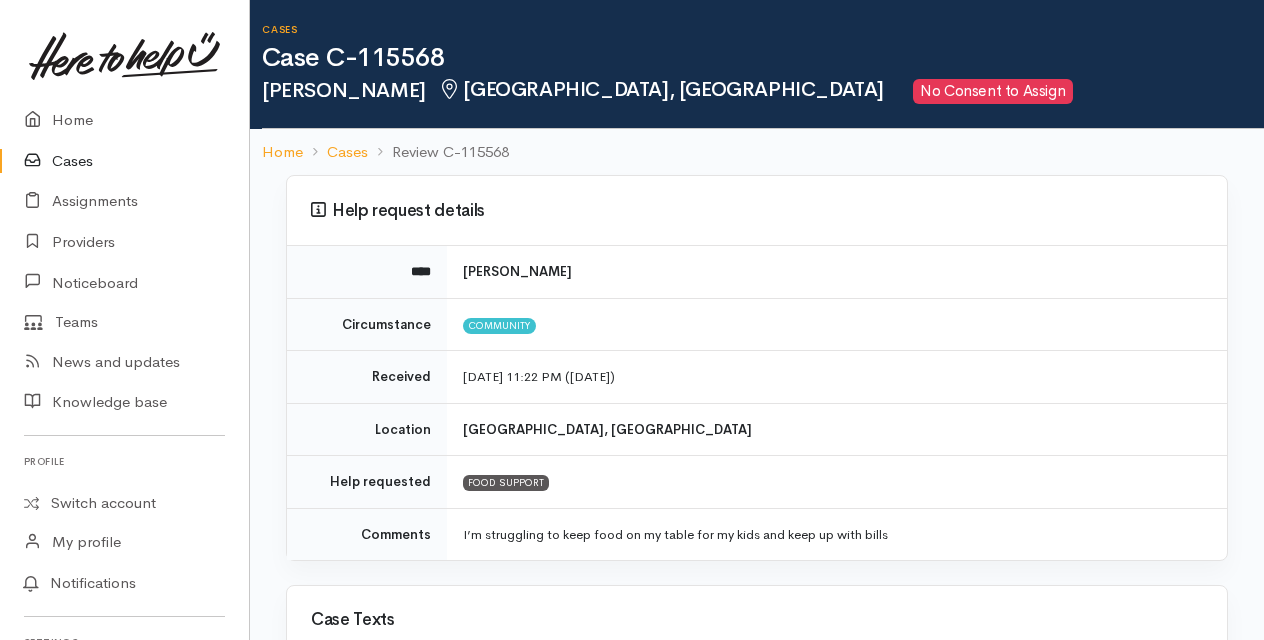 scroll, scrollTop: 0, scrollLeft: 0, axis: both 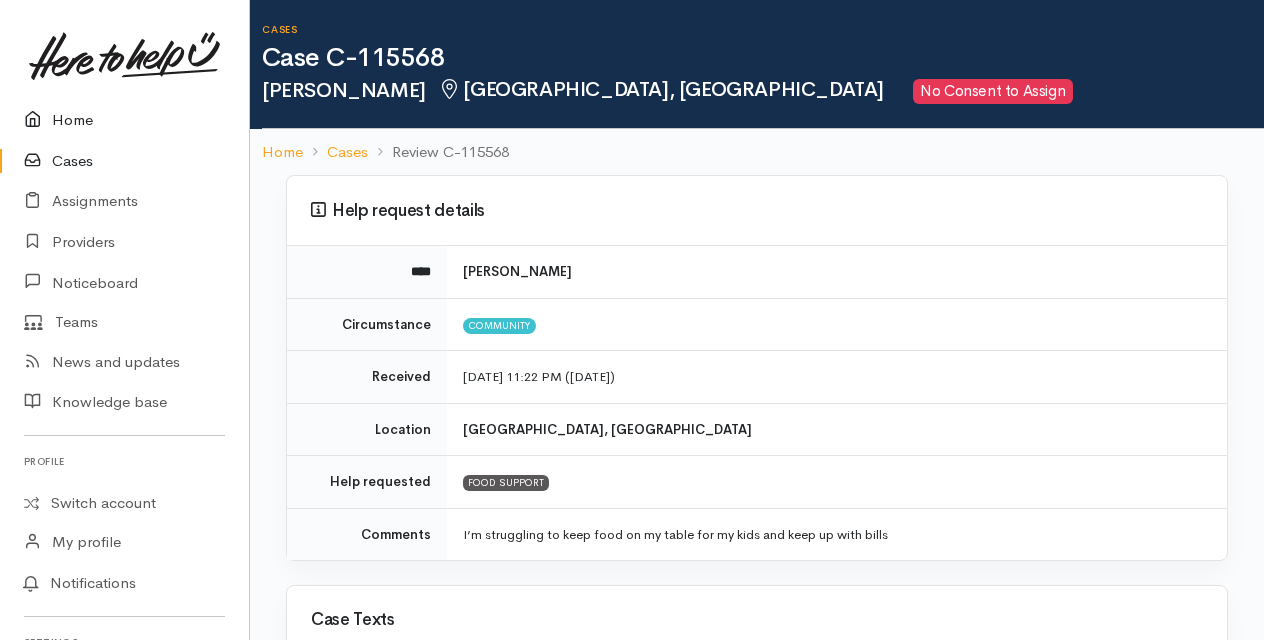 click on "Home" at bounding box center (124, 120) 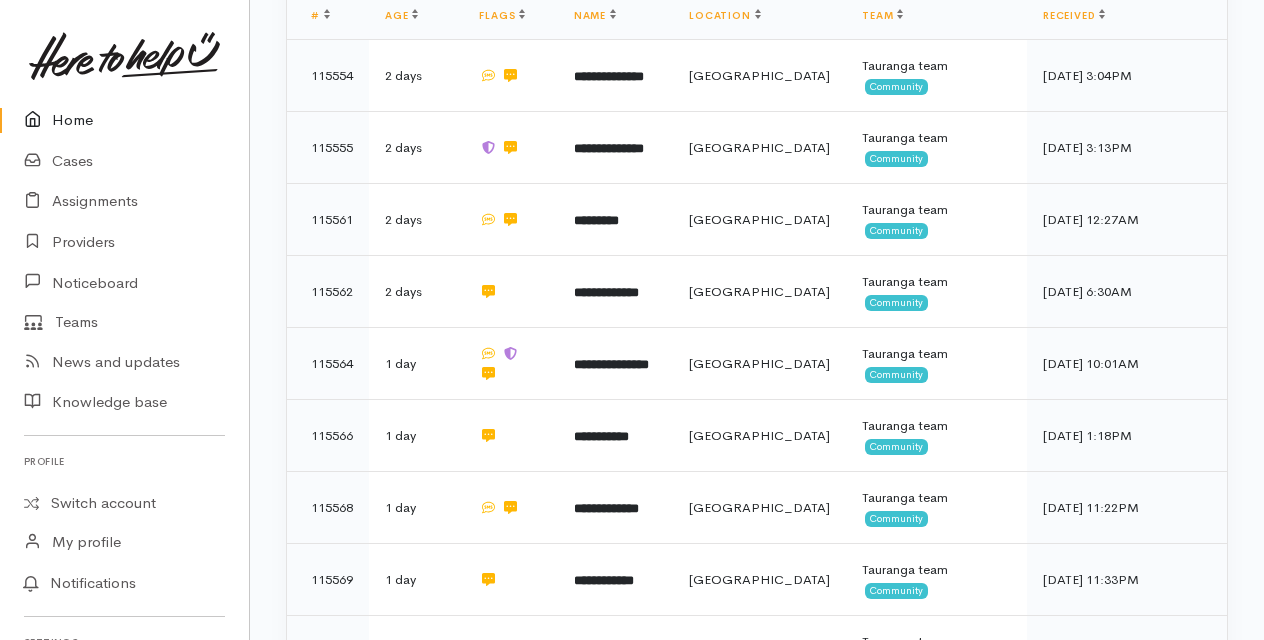 scroll, scrollTop: 500, scrollLeft: 0, axis: vertical 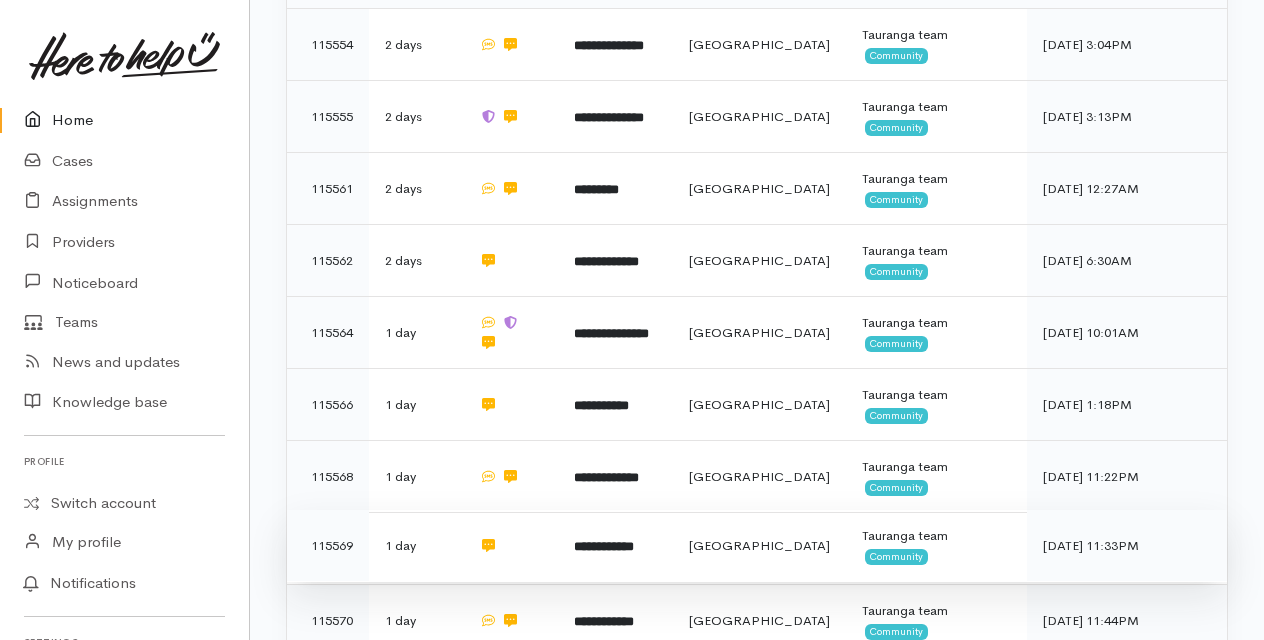 click on "**********" at bounding box center [604, 546] 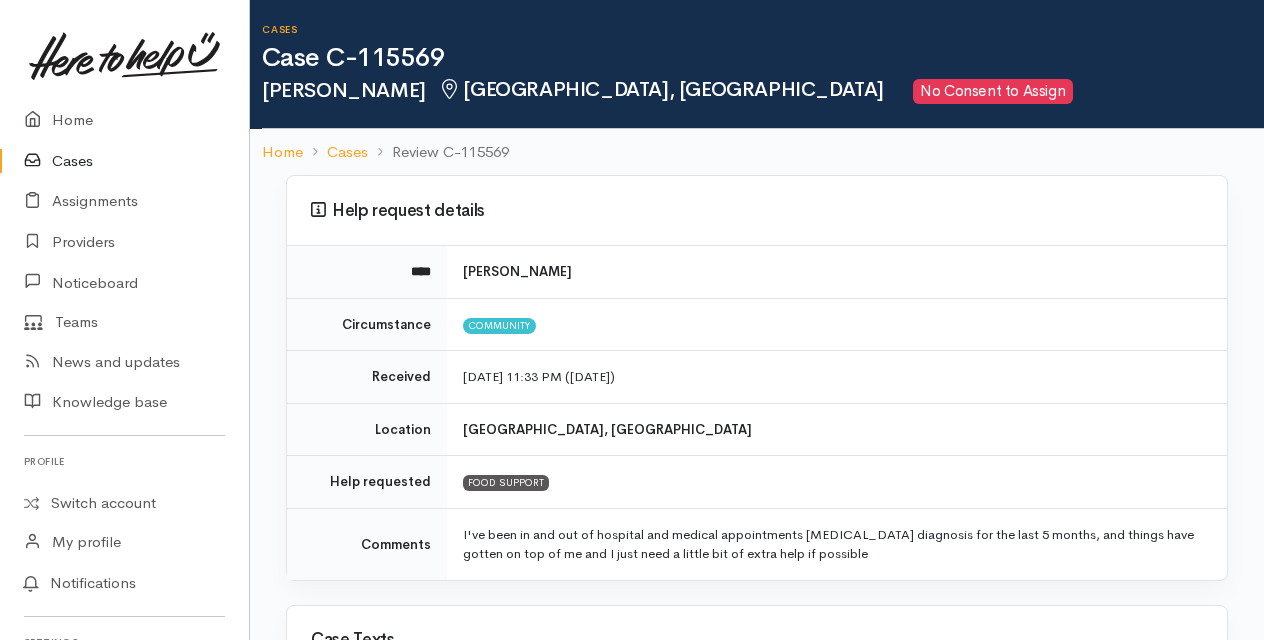 scroll, scrollTop: 0, scrollLeft: 0, axis: both 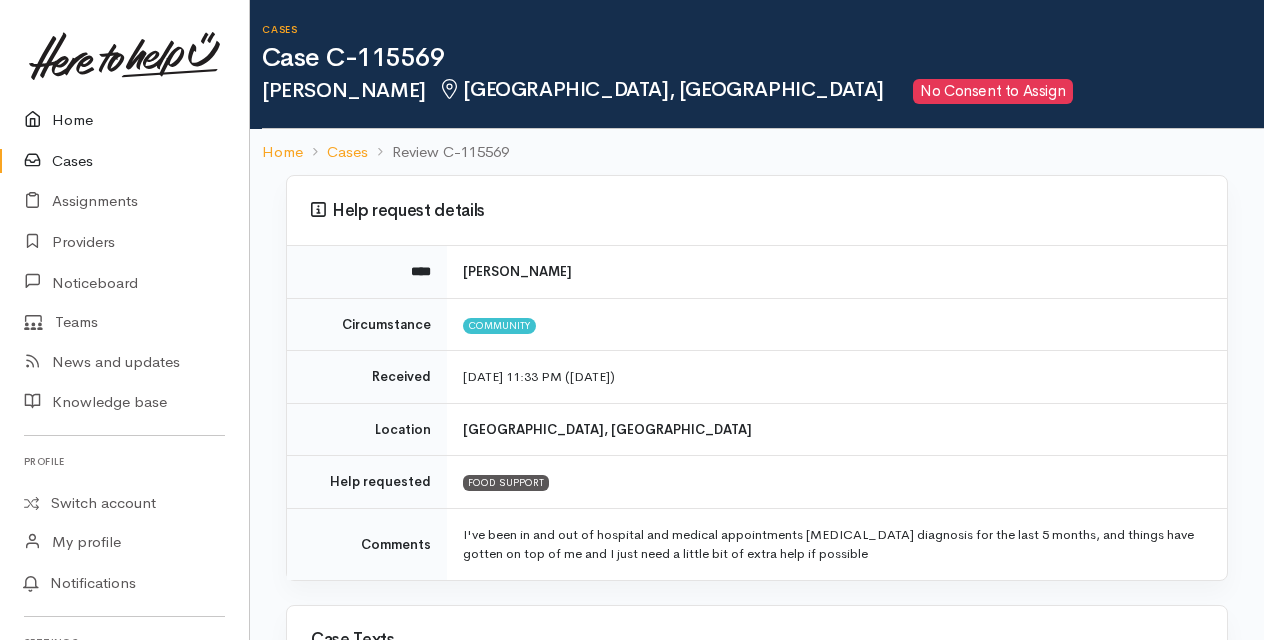 click on "Home" at bounding box center (124, 120) 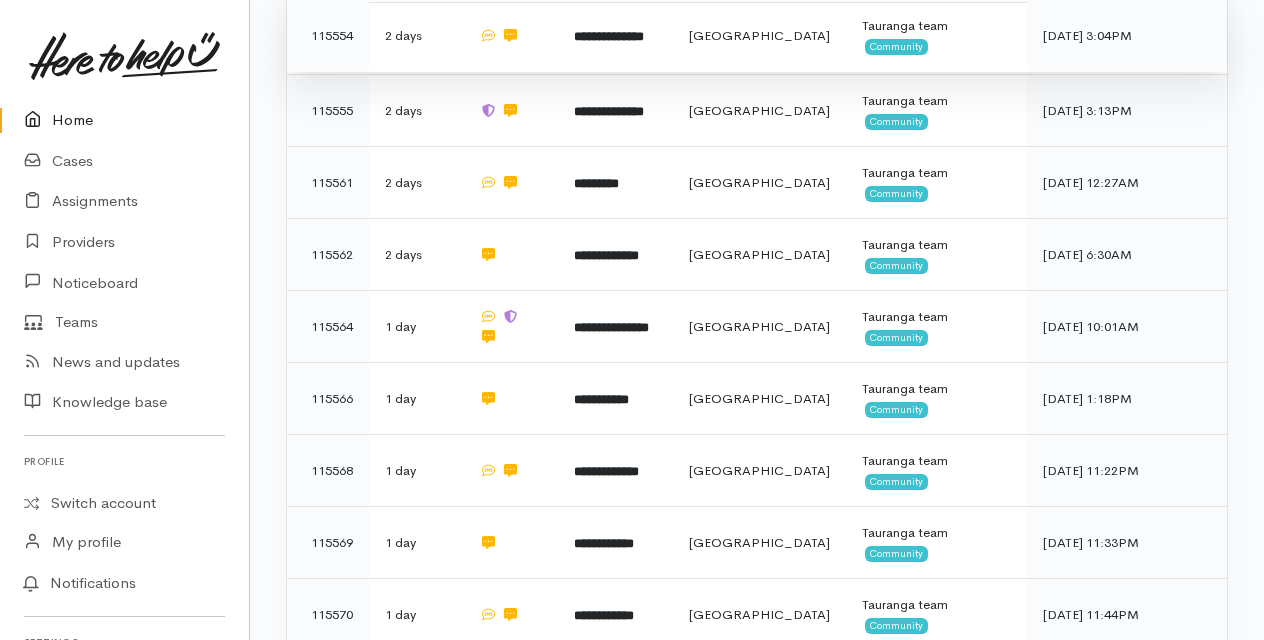 scroll, scrollTop: 600, scrollLeft: 0, axis: vertical 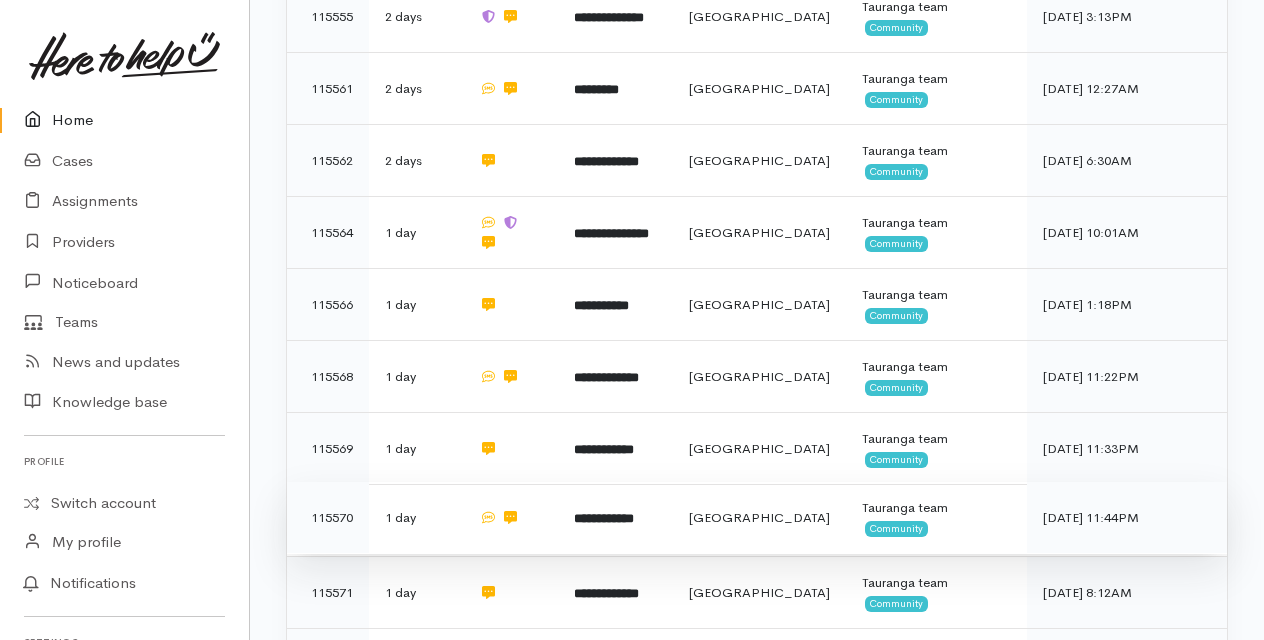 click on "**********" at bounding box center [604, 518] 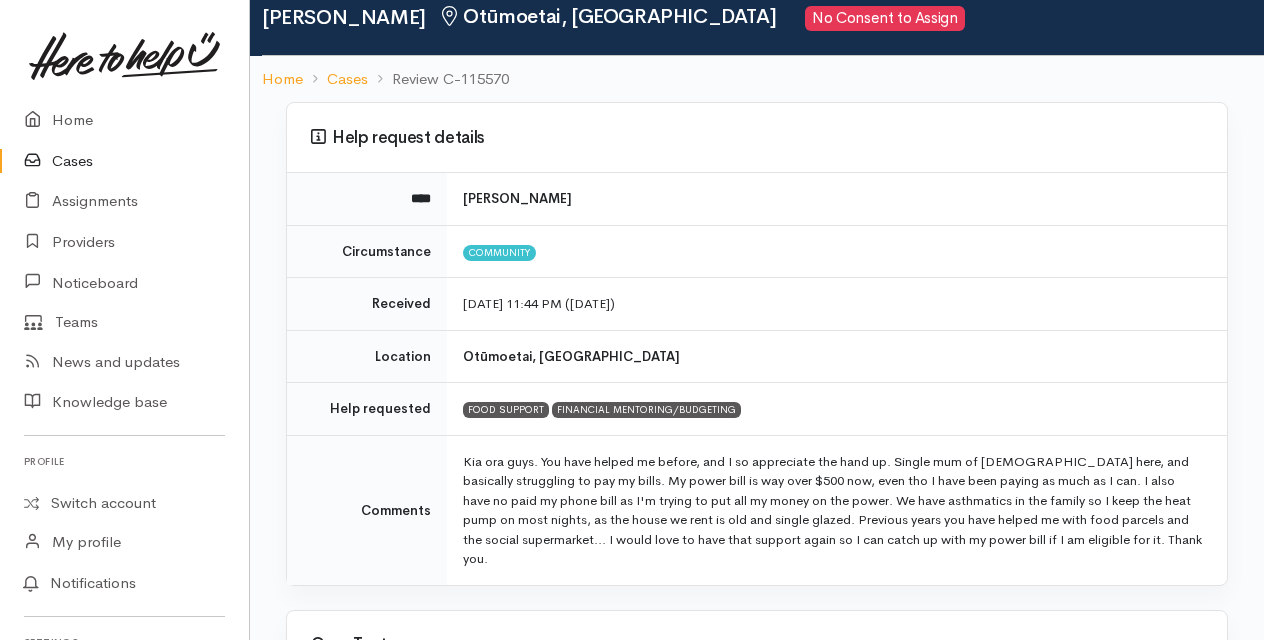 scroll, scrollTop: 100, scrollLeft: 0, axis: vertical 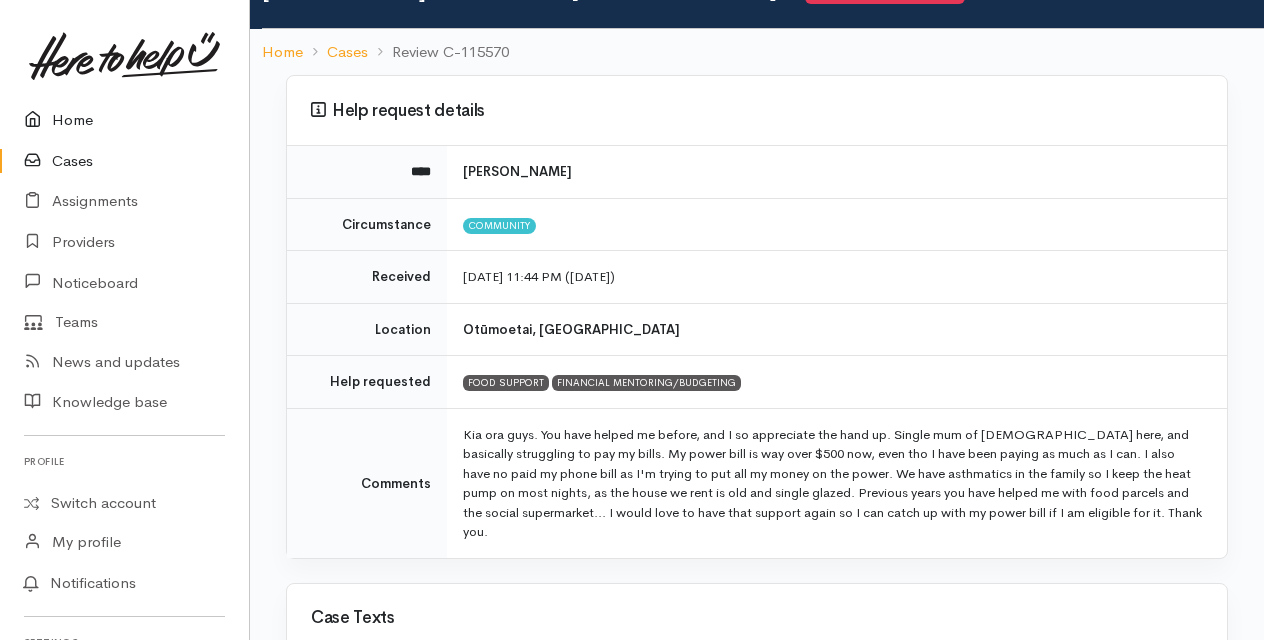 click on "Home" at bounding box center [124, 120] 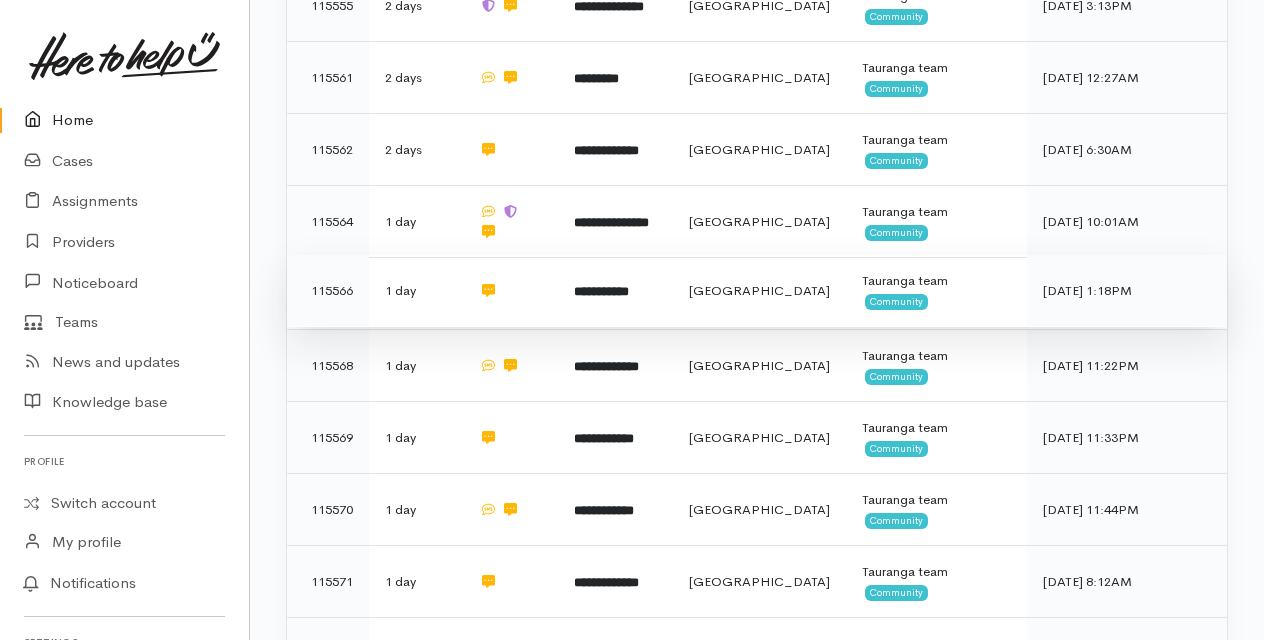 scroll, scrollTop: 700, scrollLeft: 0, axis: vertical 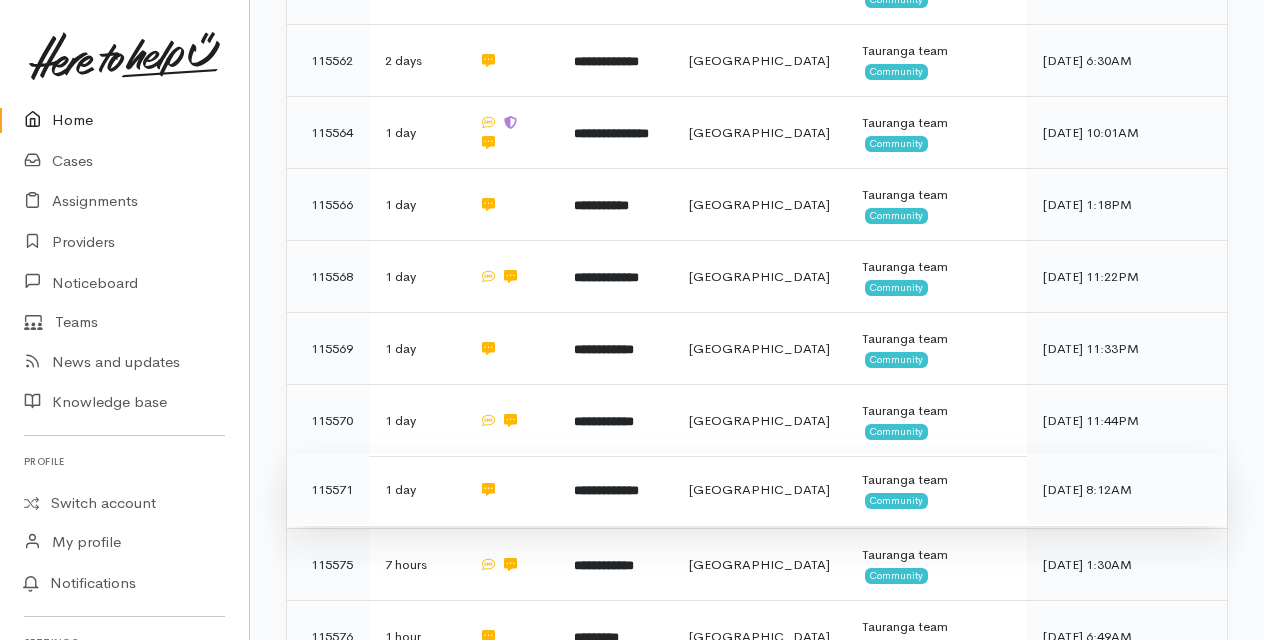 click on "**********" at bounding box center [606, 490] 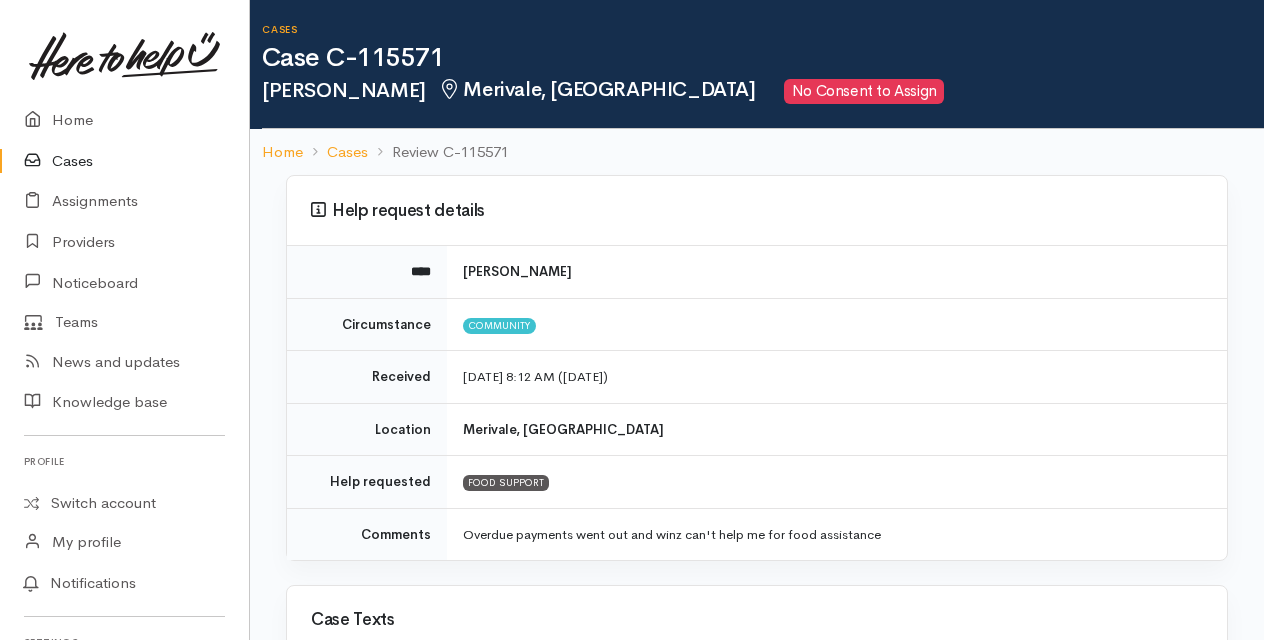 scroll, scrollTop: 0, scrollLeft: 0, axis: both 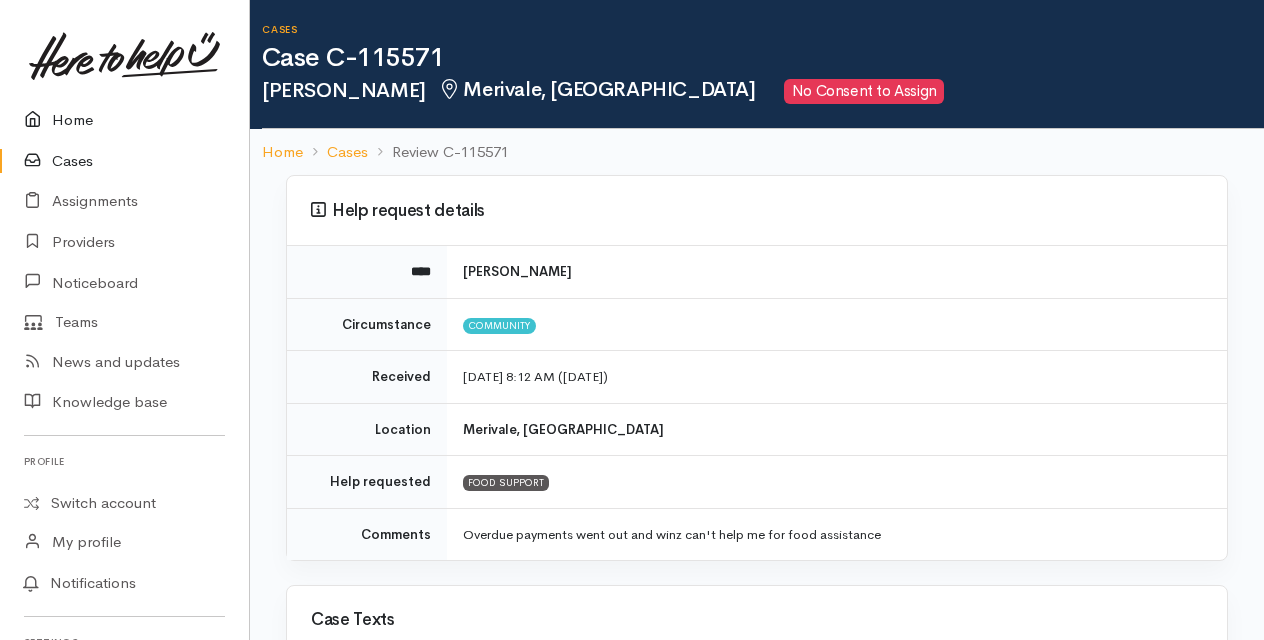click on "Home" at bounding box center [124, 120] 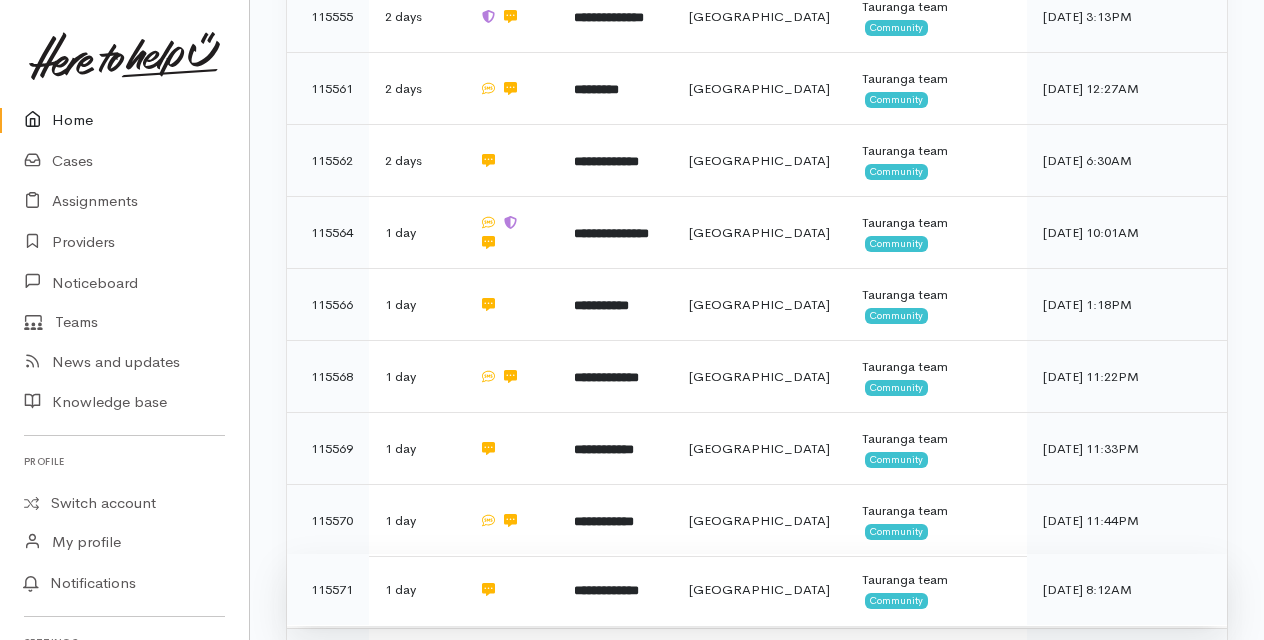 scroll, scrollTop: 700, scrollLeft: 0, axis: vertical 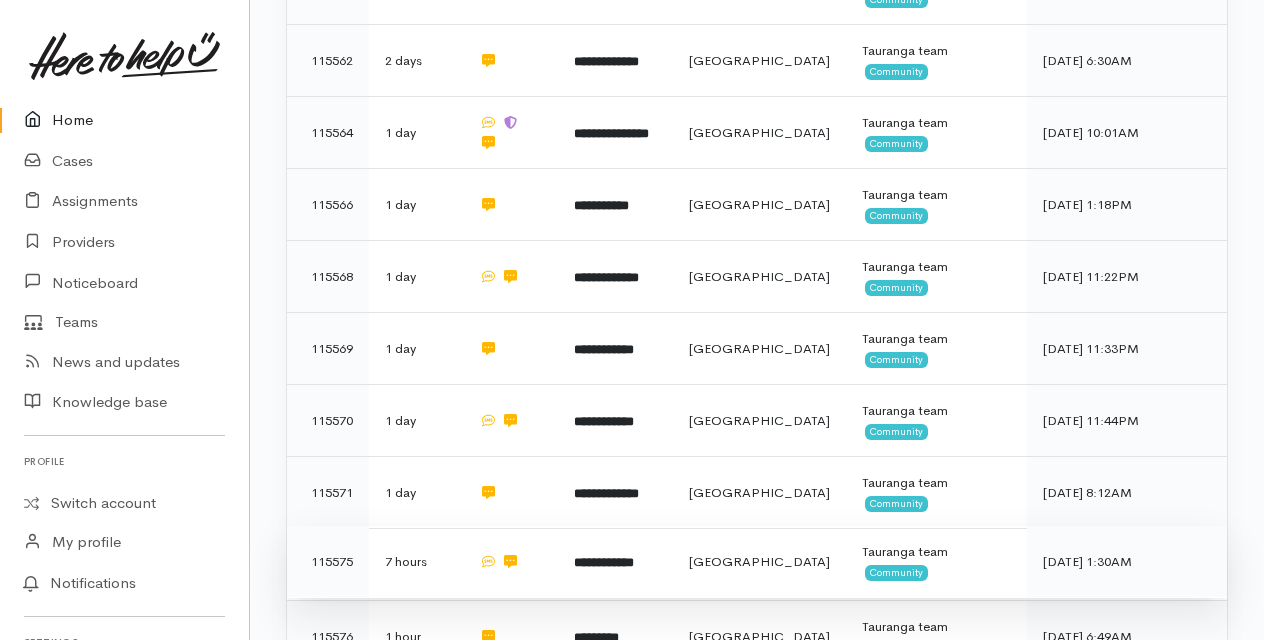 click on "**********" at bounding box center [604, 562] 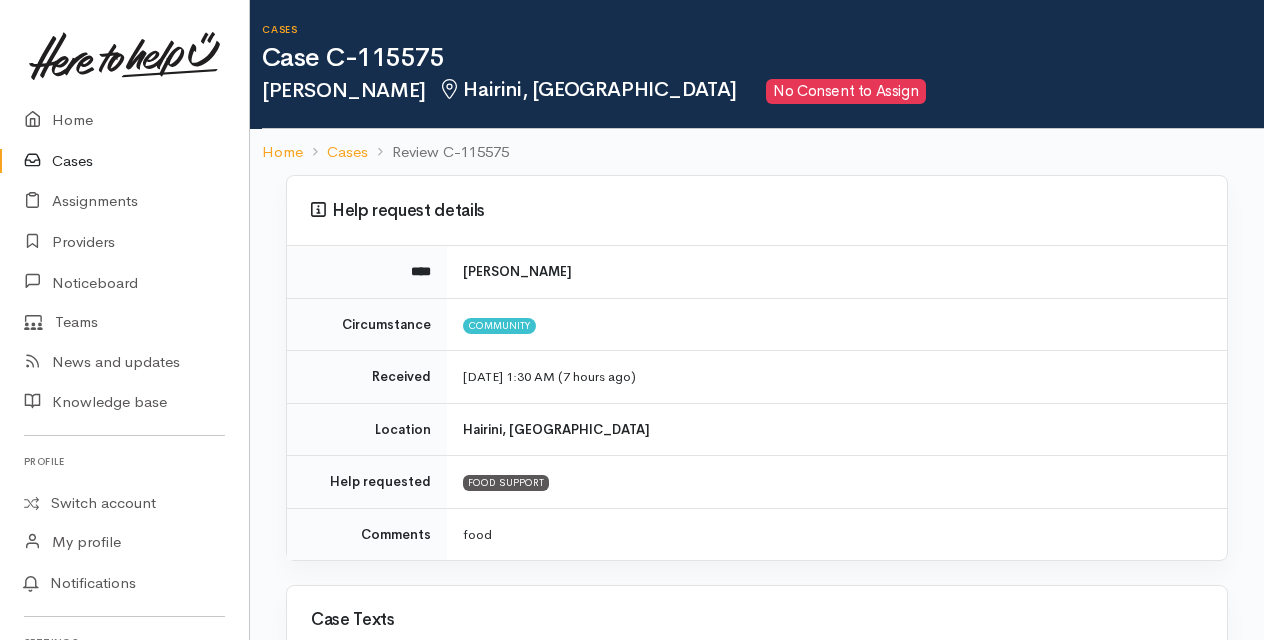 scroll, scrollTop: 0, scrollLeft: 0, axis: both 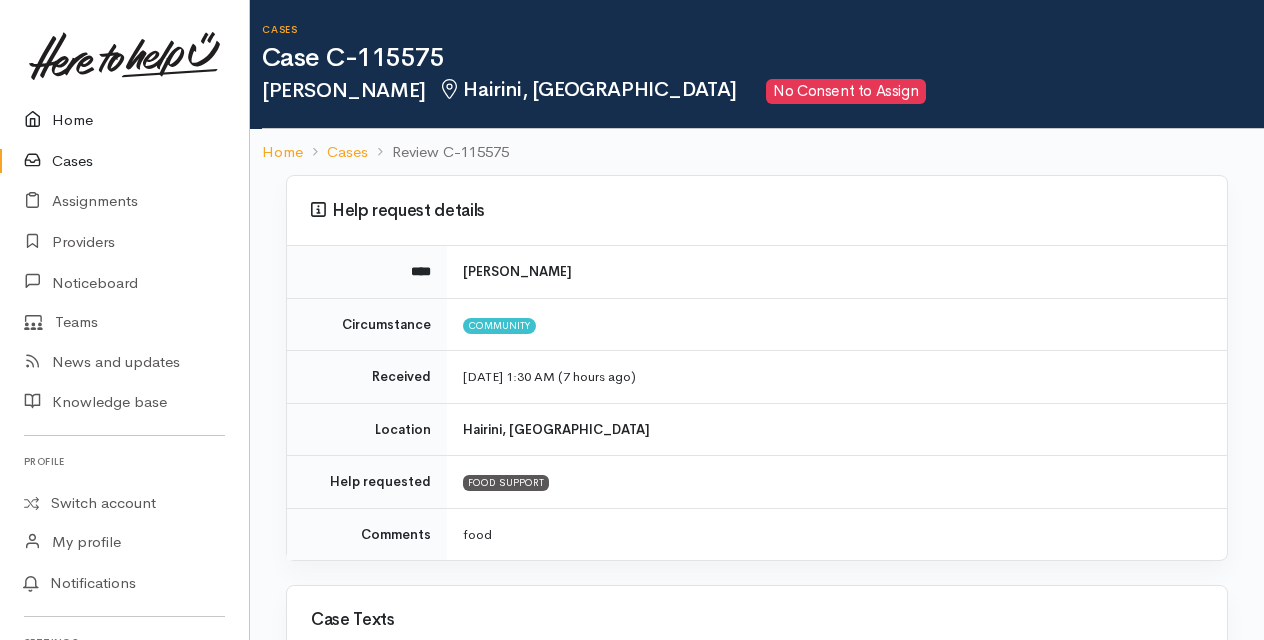 click on "Home" at bounding box center [124, 120] 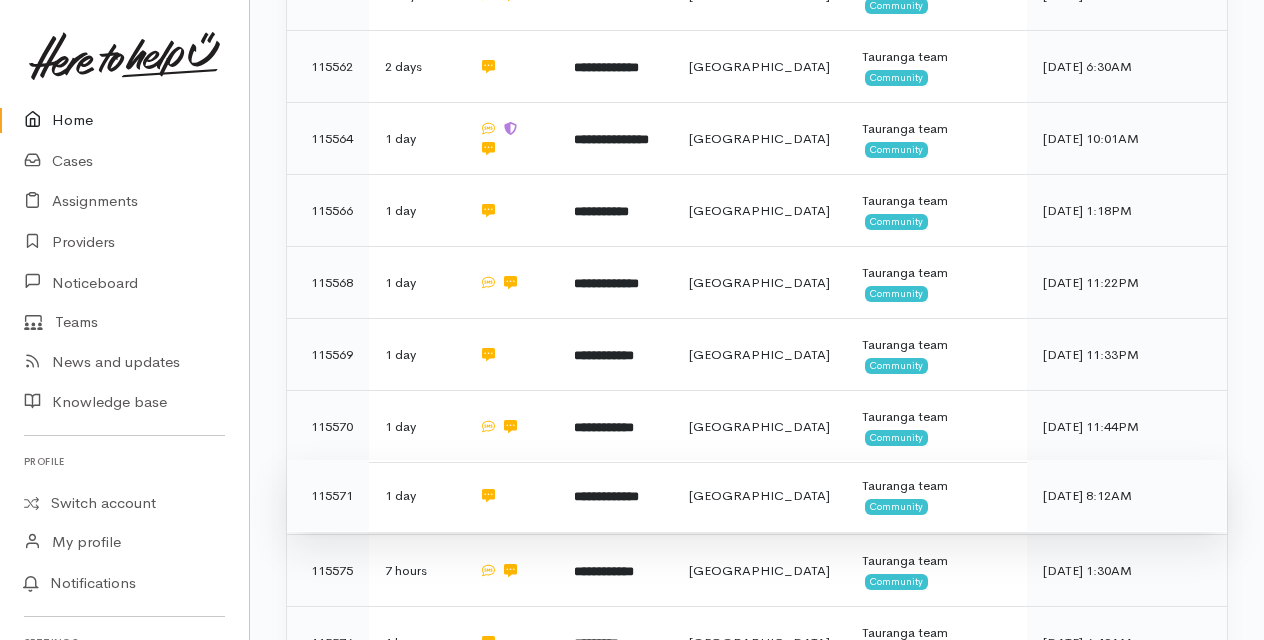 scroll, scrollTop: 700, scrollLeft: 0, axis: vertical 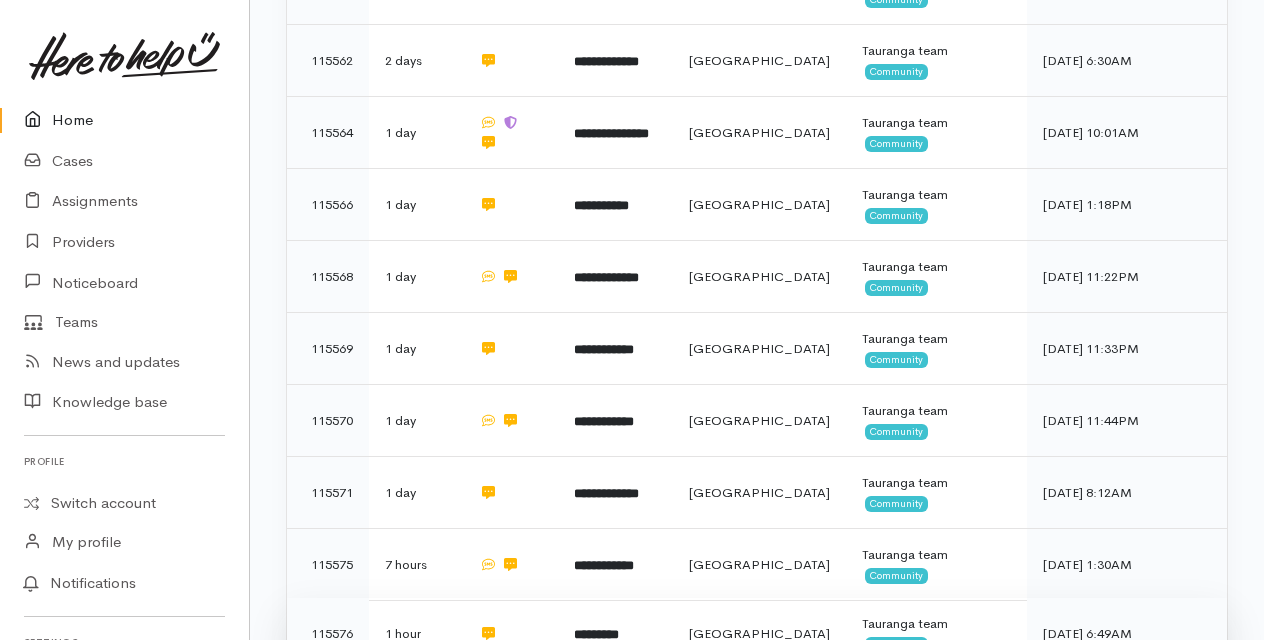 click on "*********" at bounding box center [596, 634] 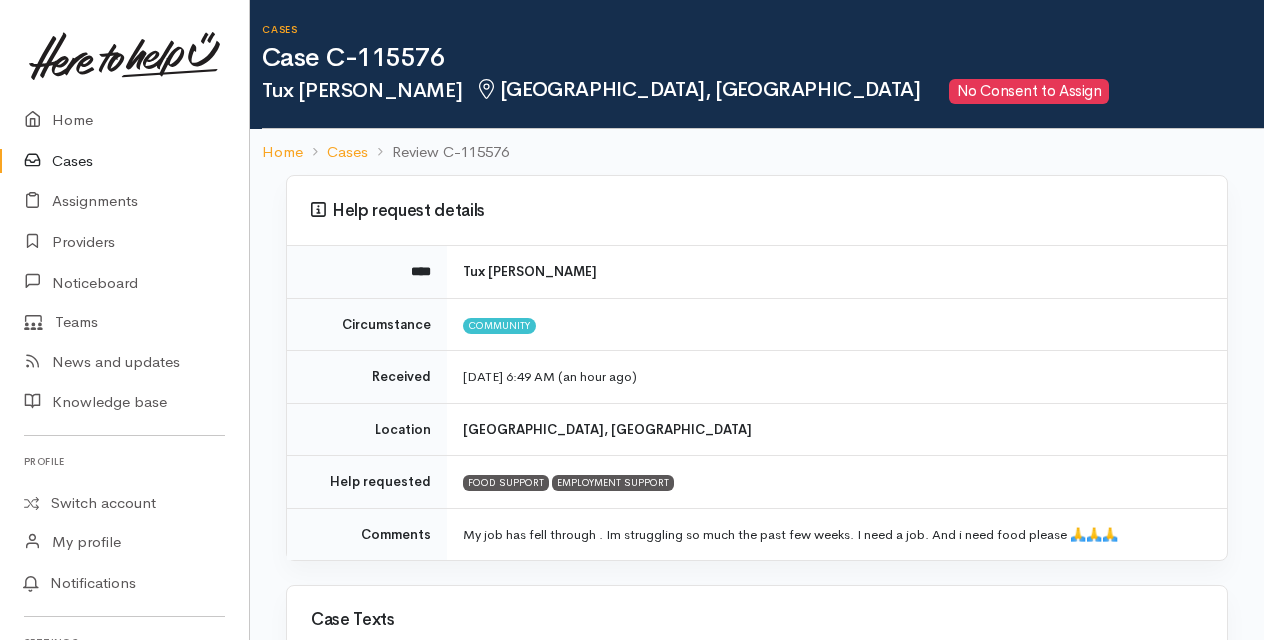 scroll, scrollTop: 0, scrollLeft: 0, axis: both 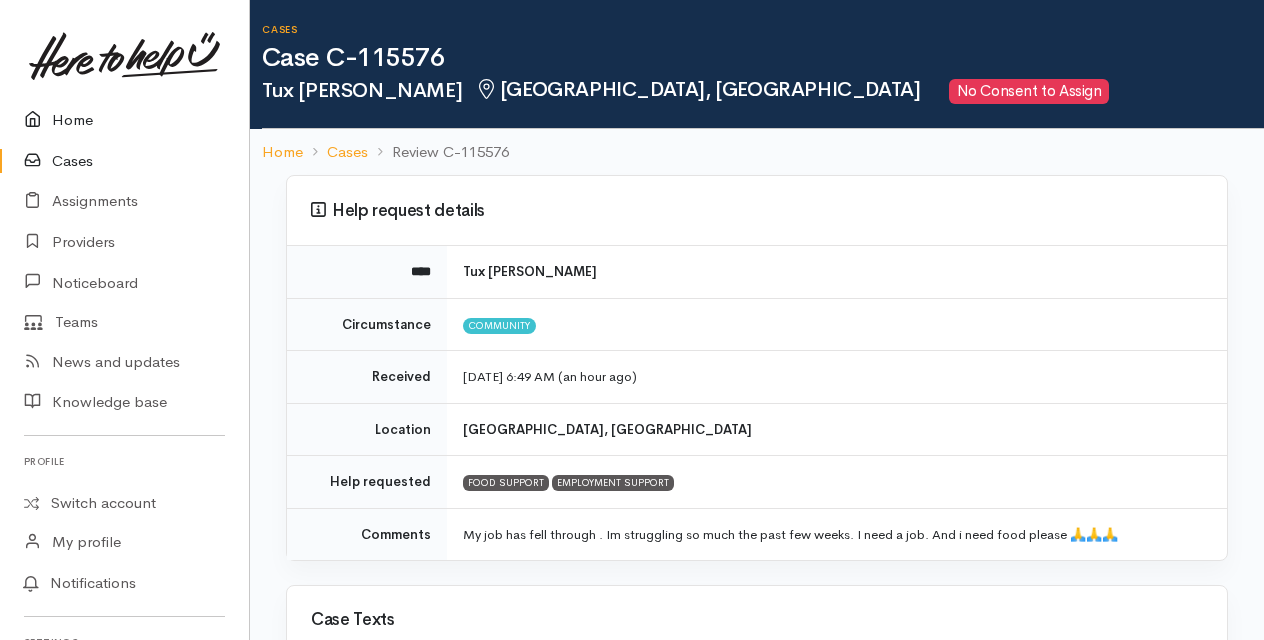click on "Home" at bounding box center (124, 120) 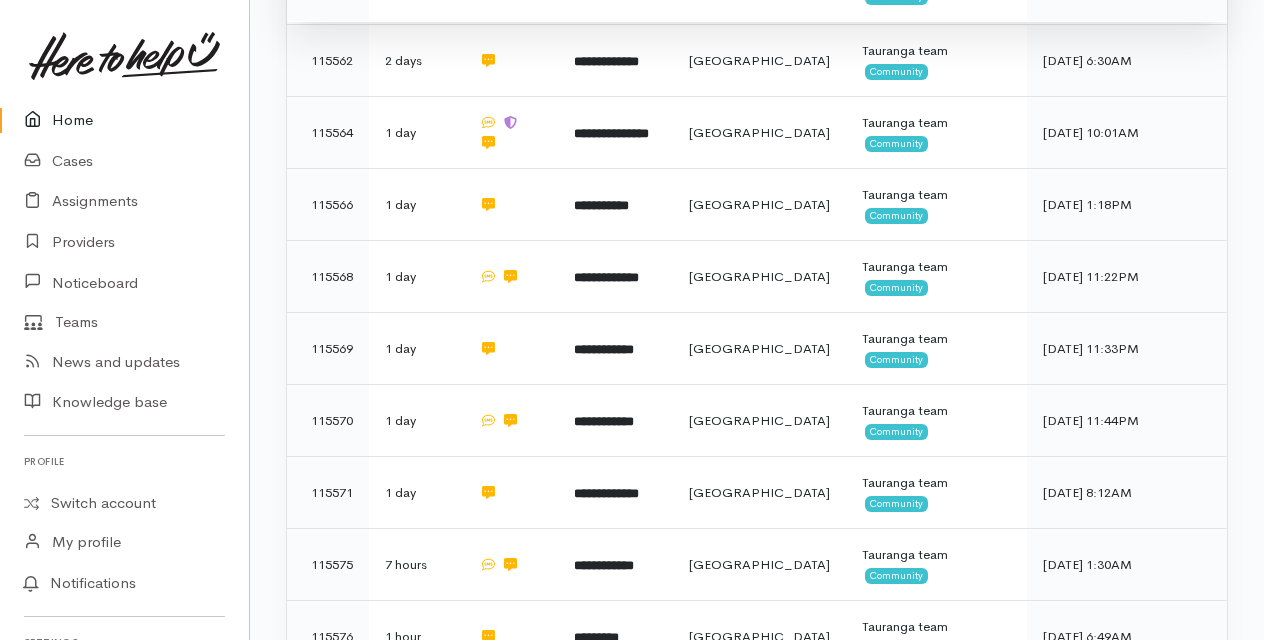 scroll, scrollTop: 800, scrollLeft: 0, axis: vertical 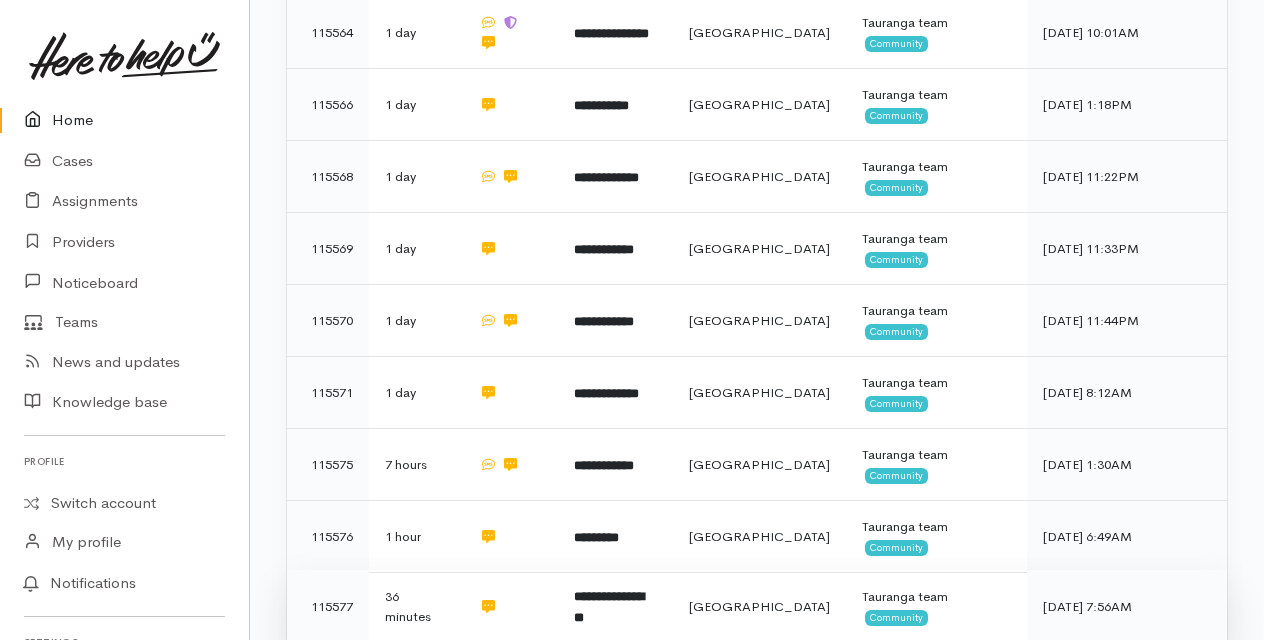 click on "**********" at bounding box center (609, 607) 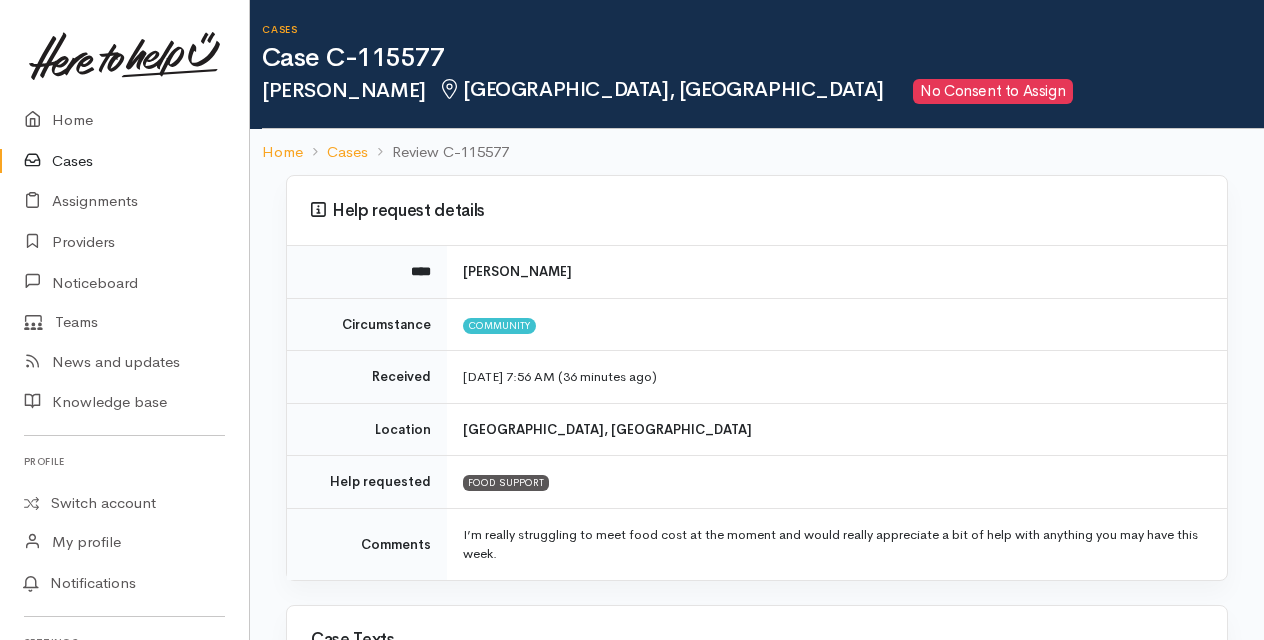 scroll, scrollTop: 0, scrollLeft: 0, axis: both 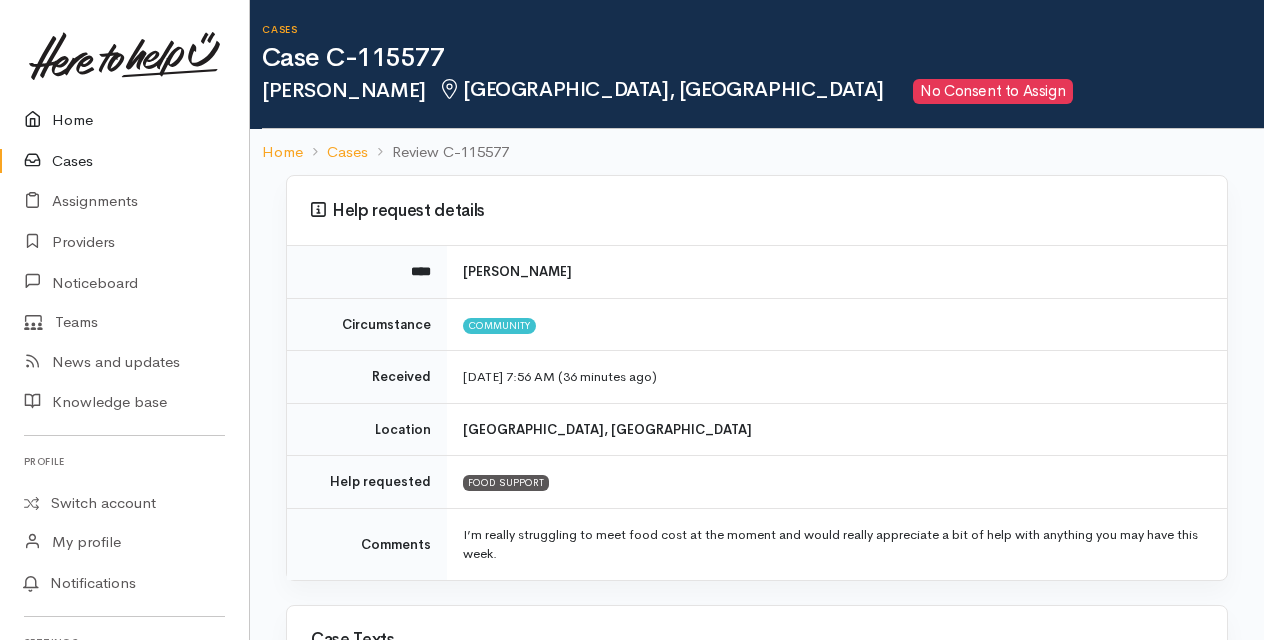 click on "Home" at bounding box center (124, 120) 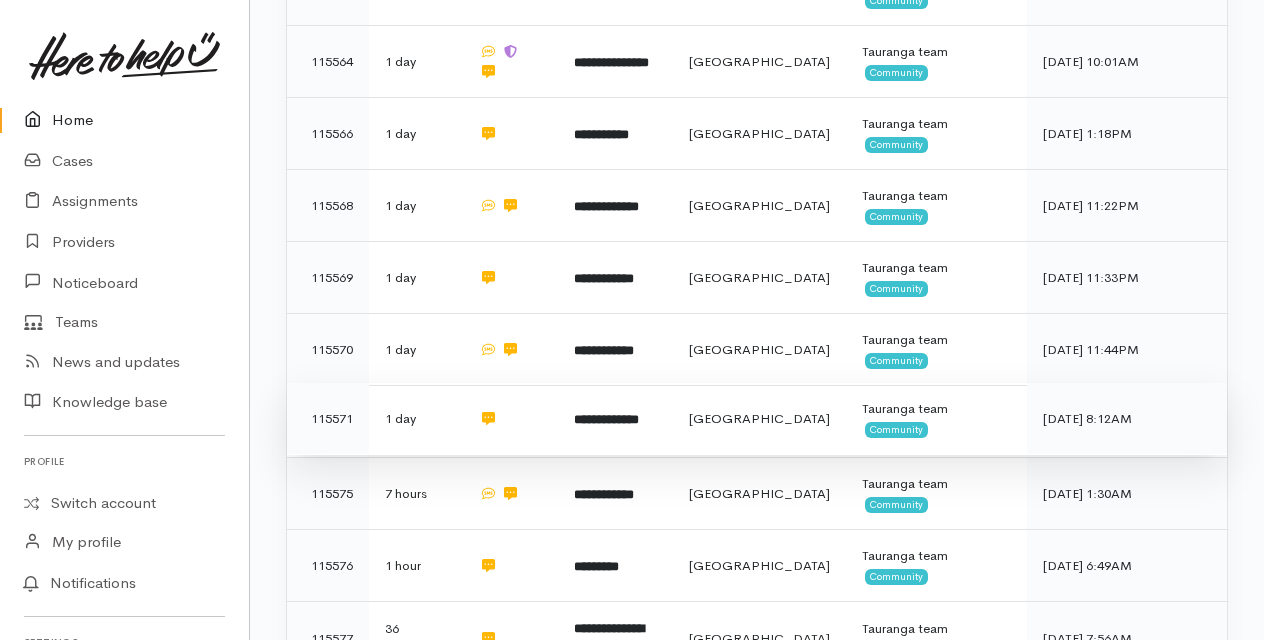 scroll, scrollTop: 800, scrollLeft: 0, axis: vertical 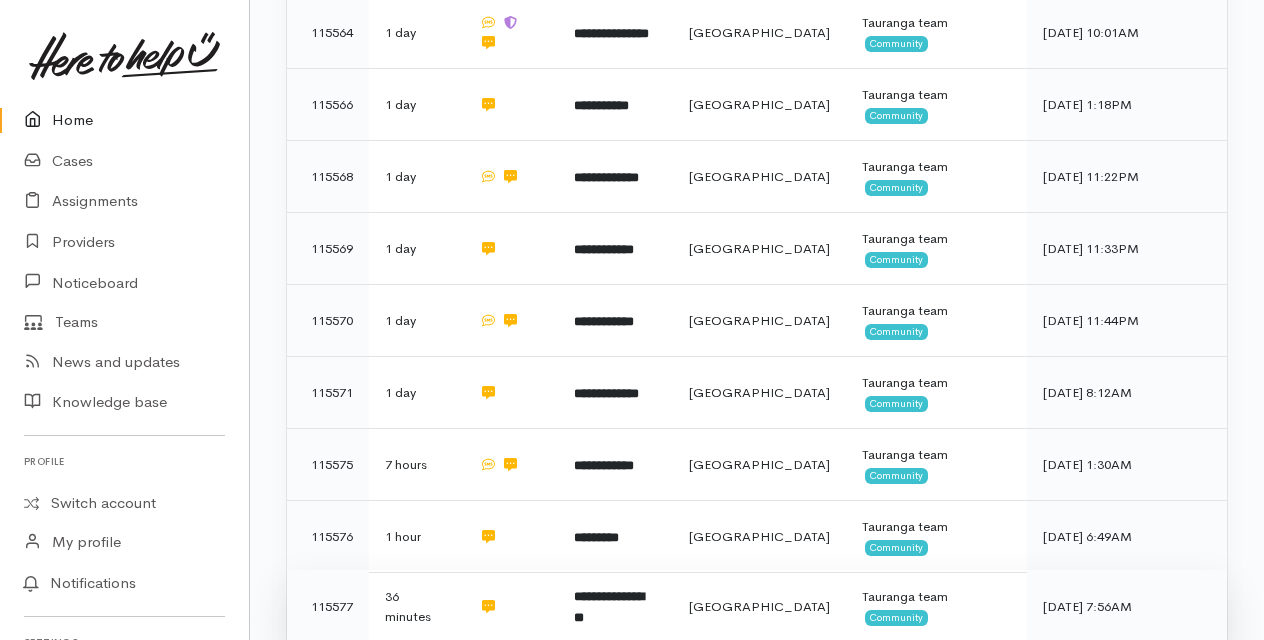 click on "**********" at bounding box center (609, 607) 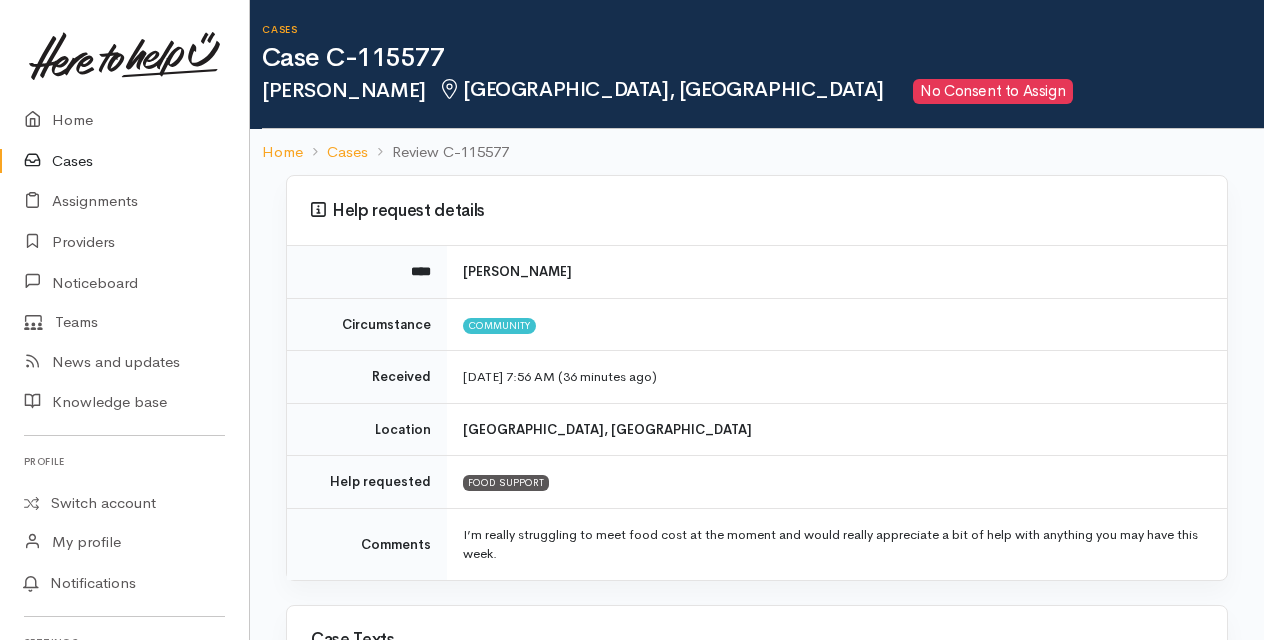 scroll, scrollTop: 0, scrollLeft: 0, axis: both 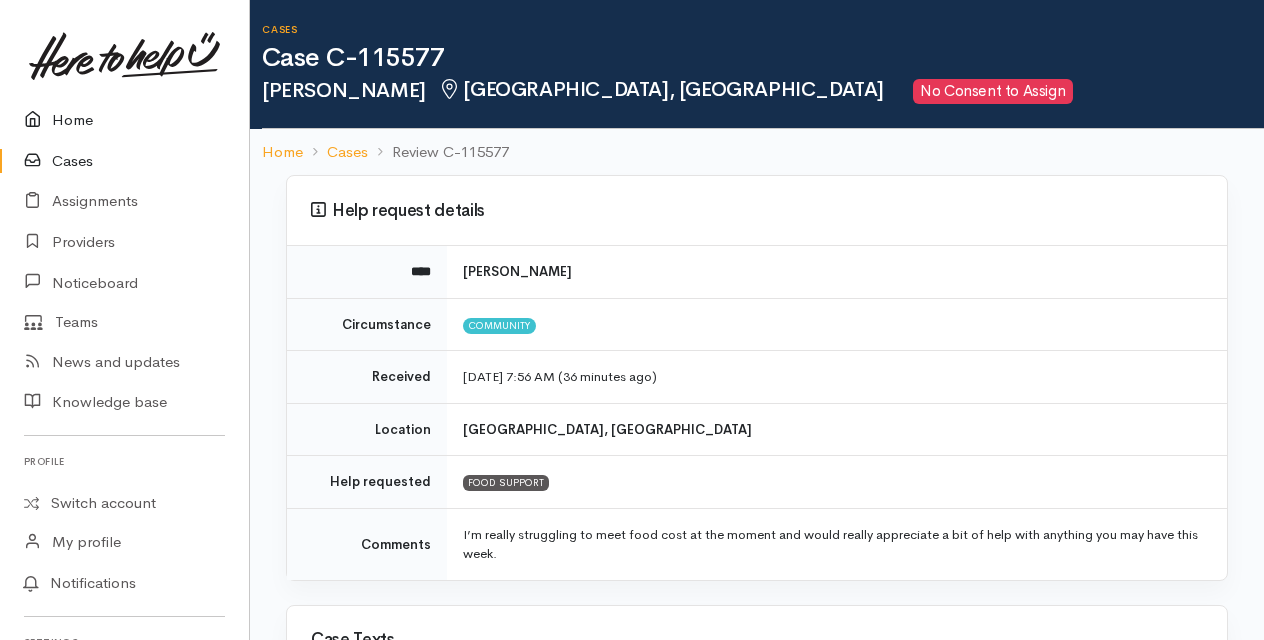 click on "Home" at bounding box center (124, 120) 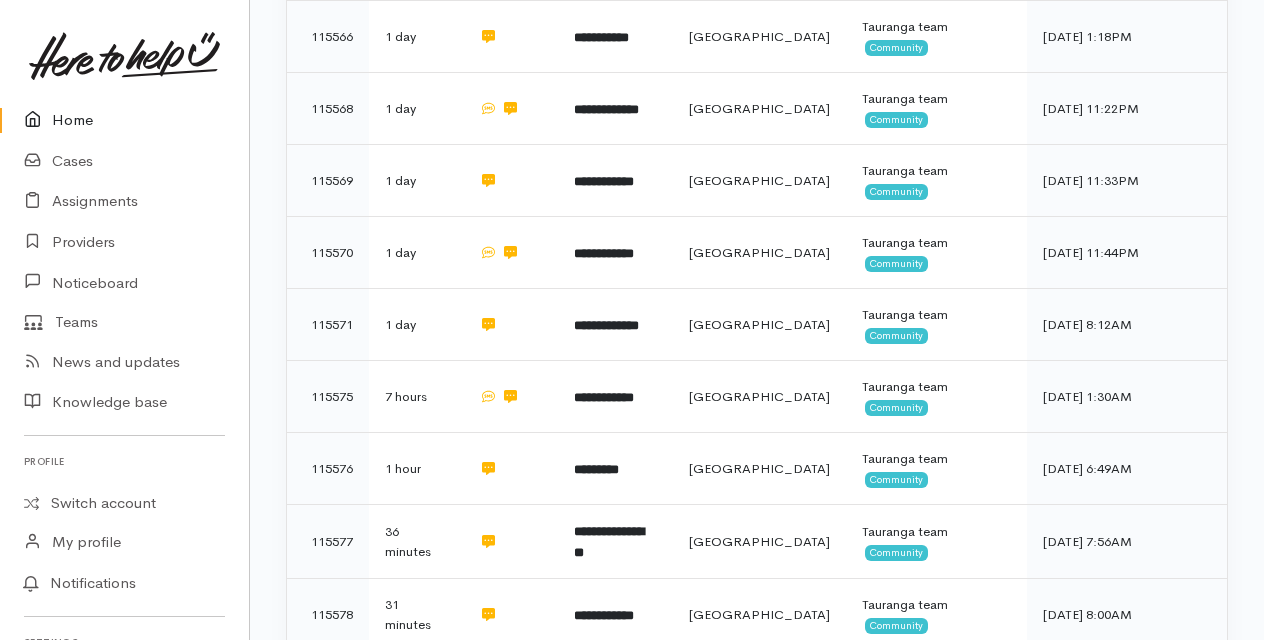scroll, scrollTop: 900, scrollLeft: 0, axis: vertical 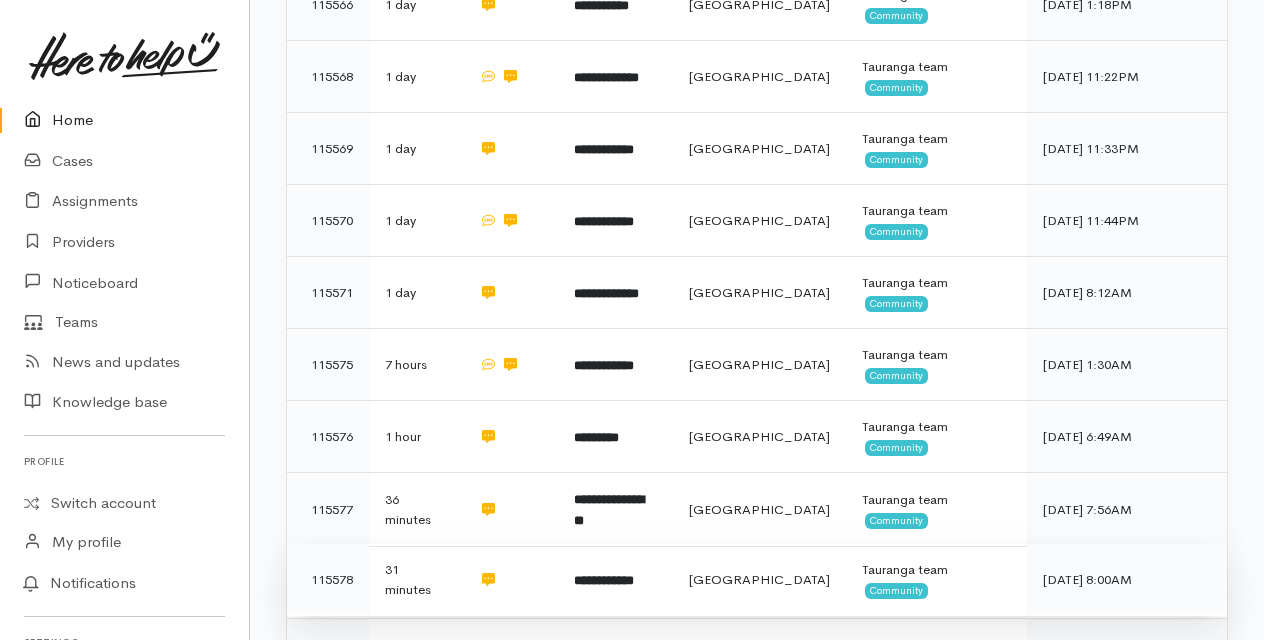 click on "**********" at bounding box center (604, 580) 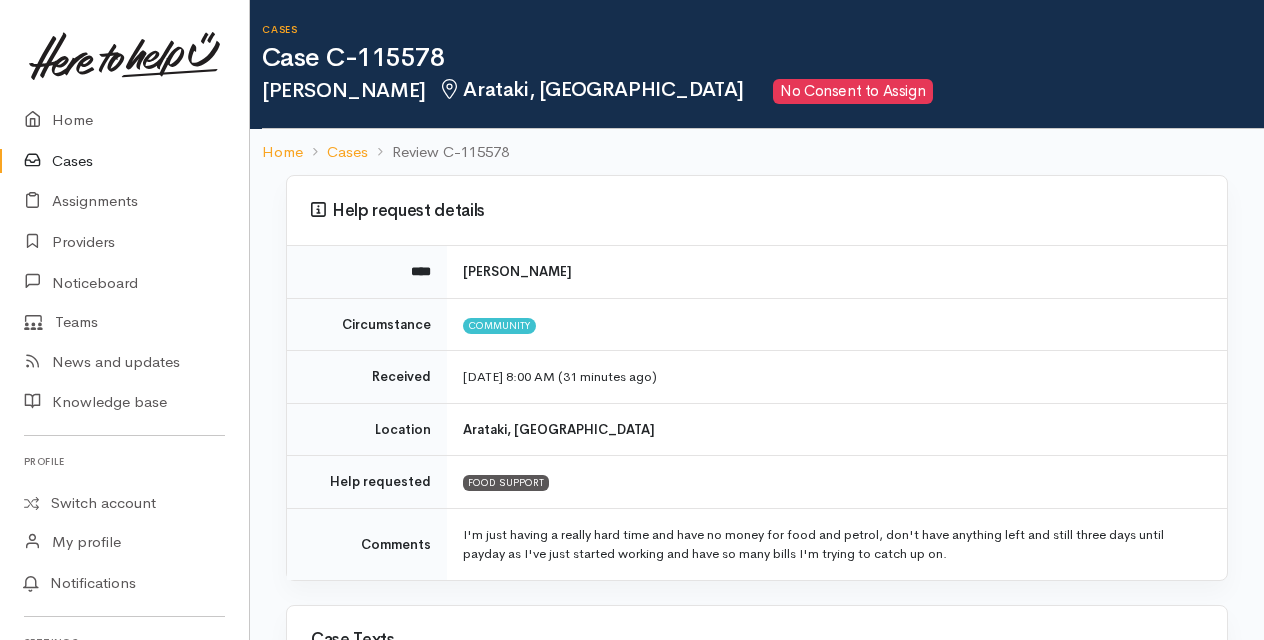 scroll, scrollTop: 0, scrollLeft: 0, axis: both 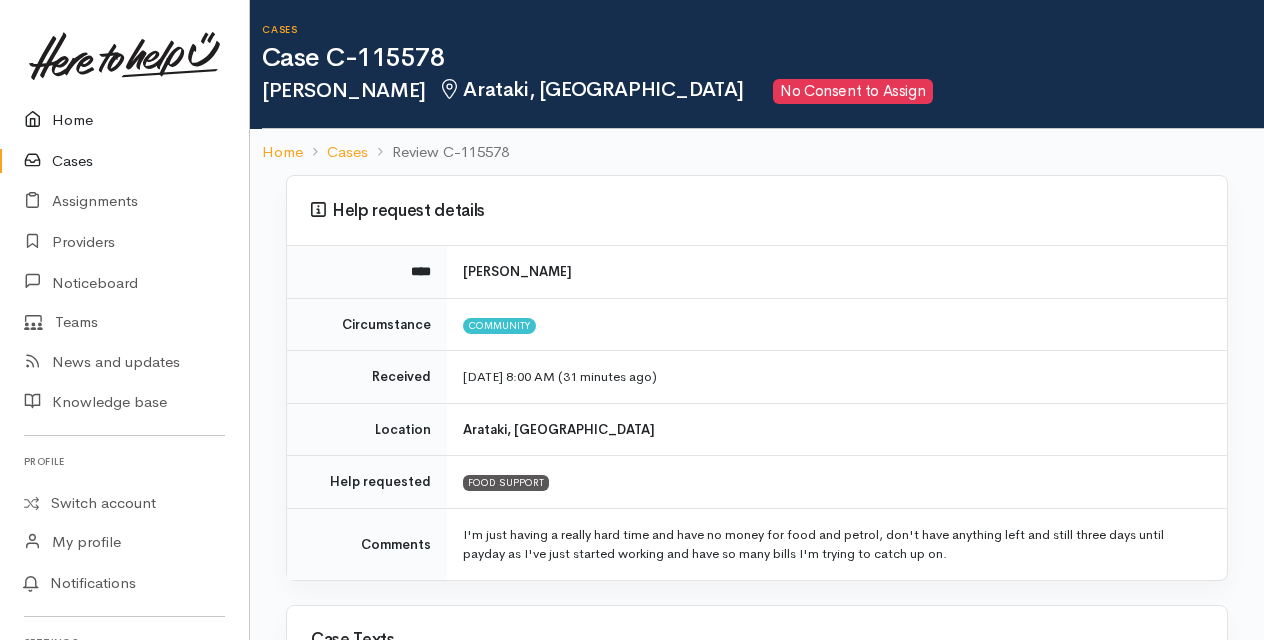click on "Home" at bounding box center [124, 120] 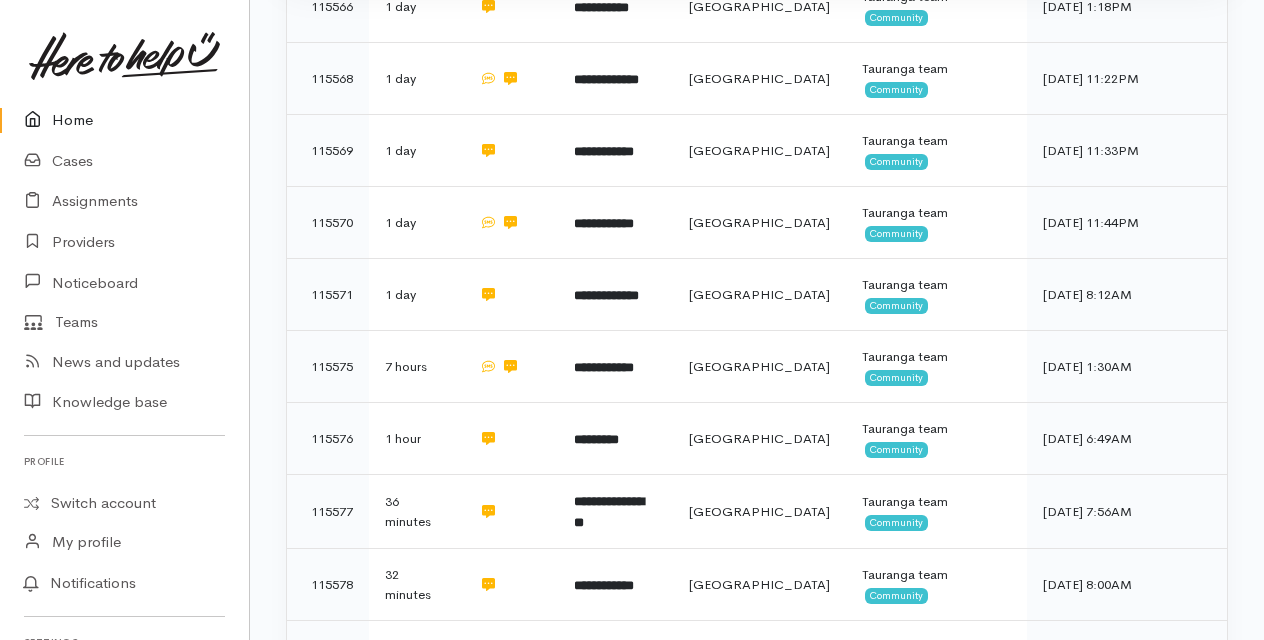 scroll, scrollTop: 900, scrollLeft: 0, axis: vertical 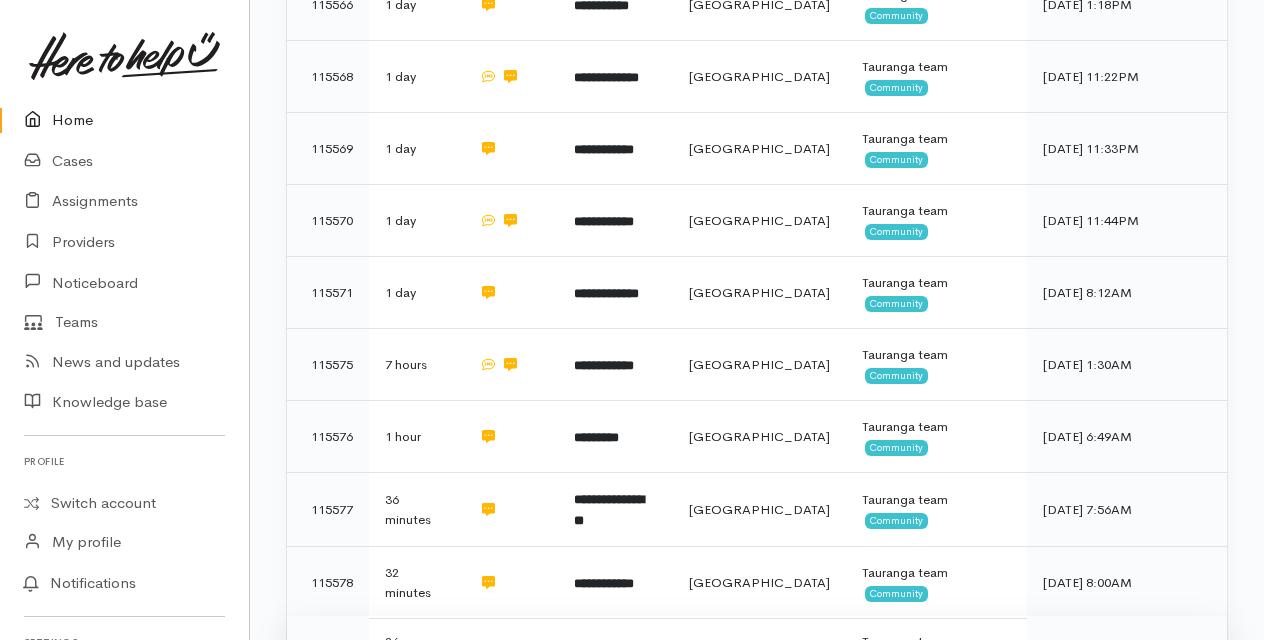 click on "**********" at bounding box center [604, 652] 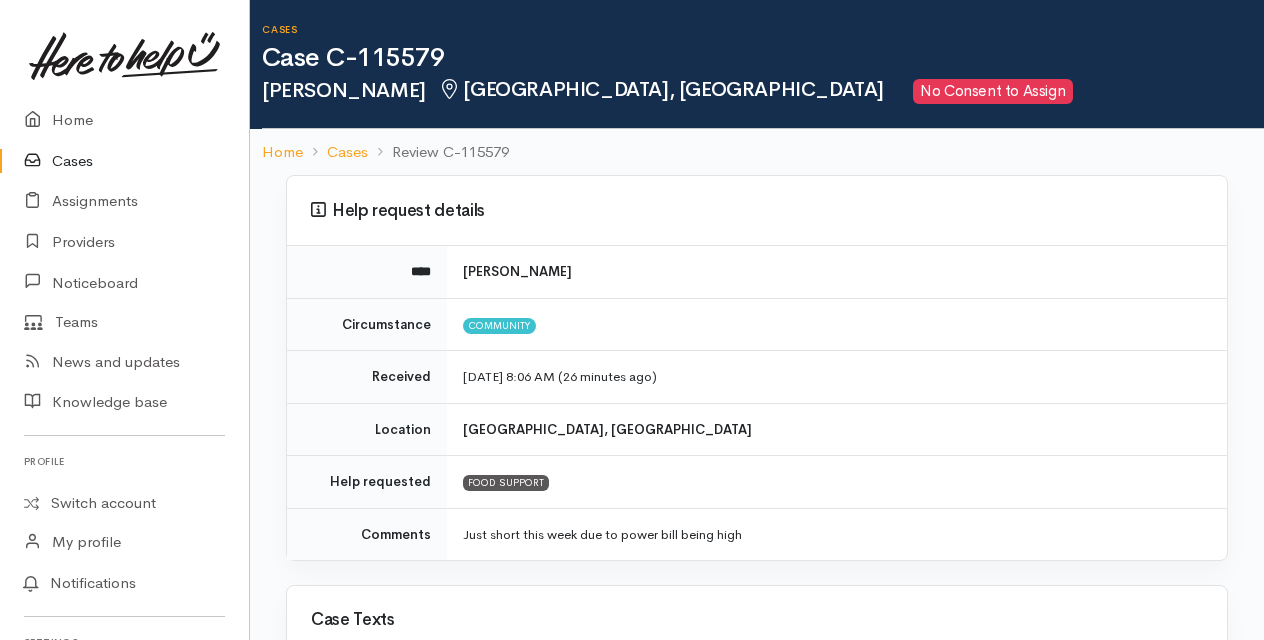 scroll, scrollTop: 0, scrollLeft: 0, axis: both 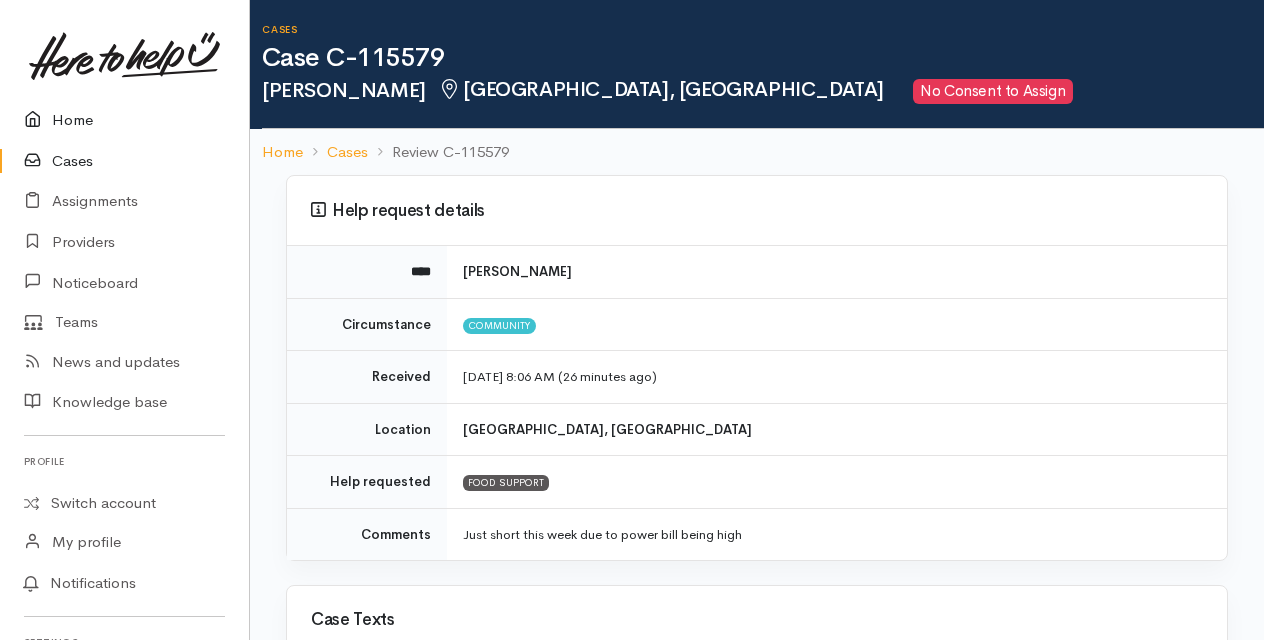 click on "Home" at bounding box center [124, 120] 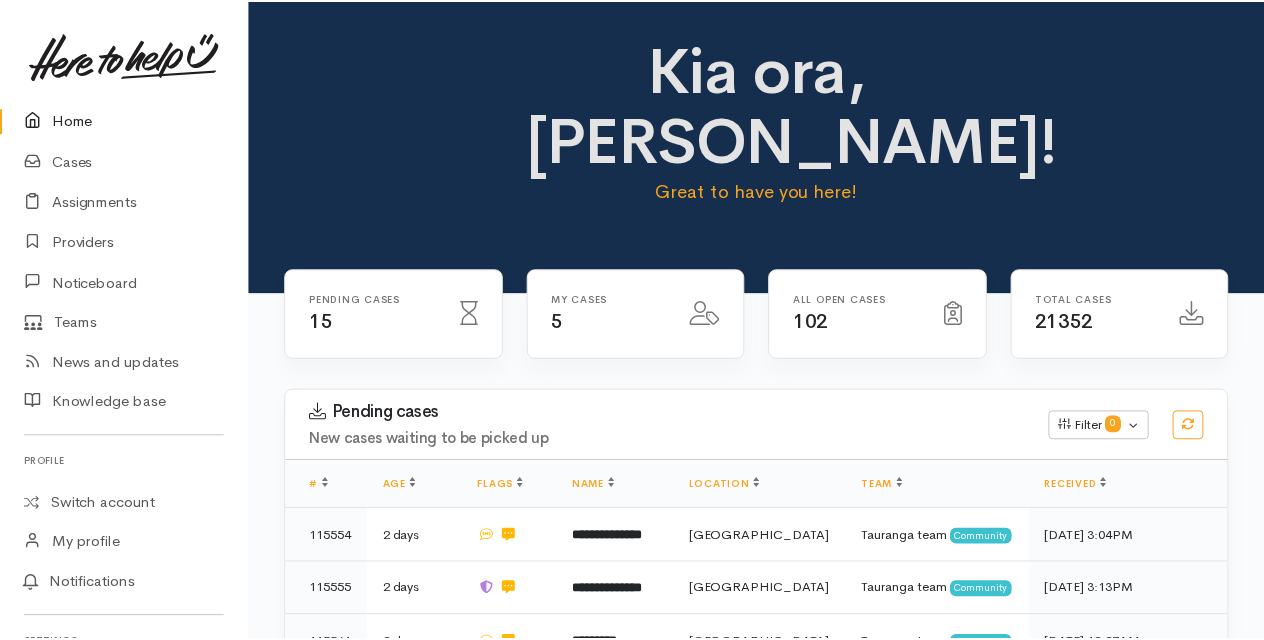 scroll, scrollTop: 0, scrollLeft: 0, axis: both 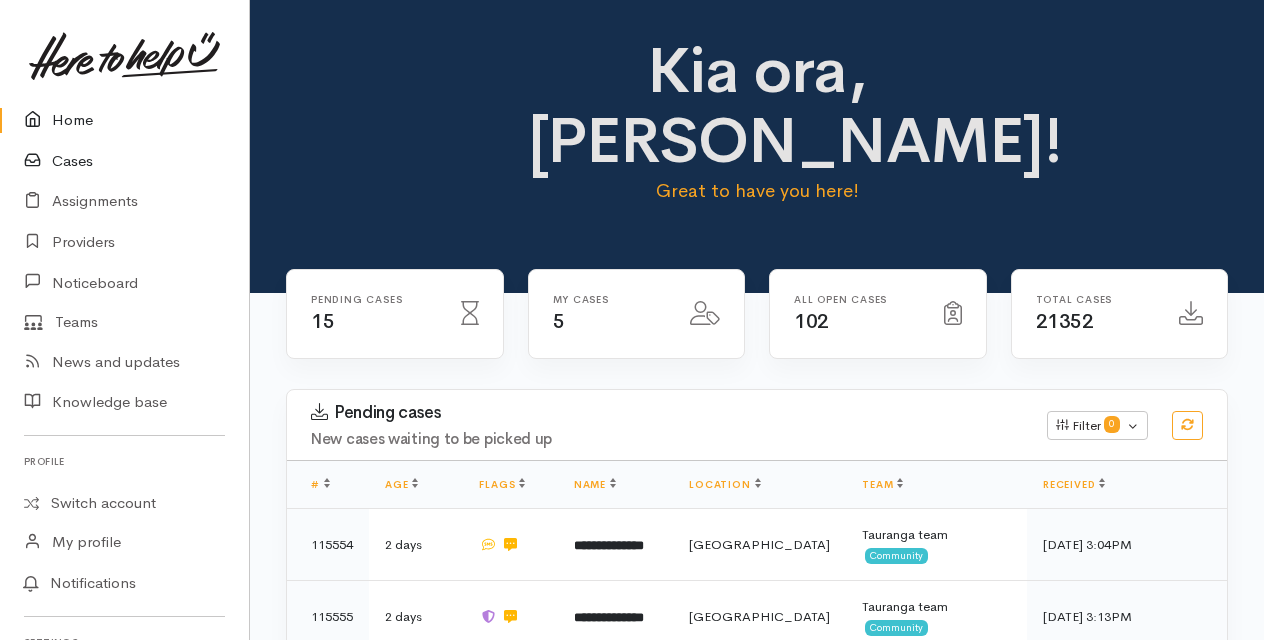 click on "Cases" at bounding box center (124, 161) 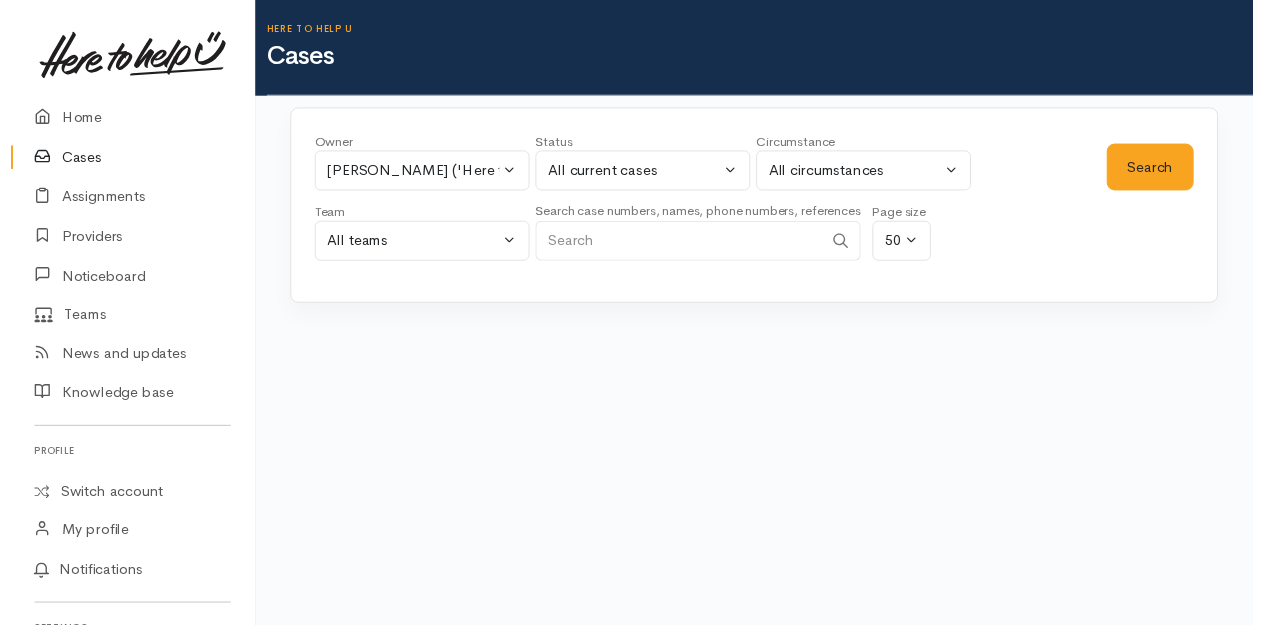 scroll, scrollTop: 0, scrollLeft: 0, axis: both 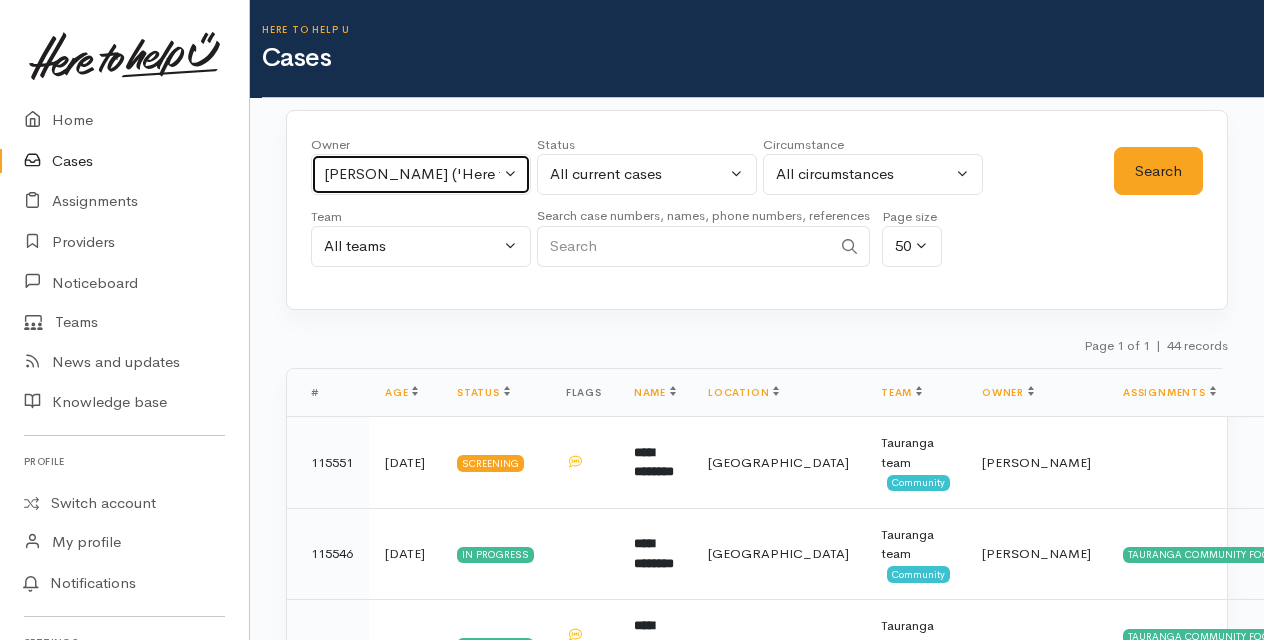 click on "[PERSON_NAME] ('Here to help u')" at bounding box center (421, 174) 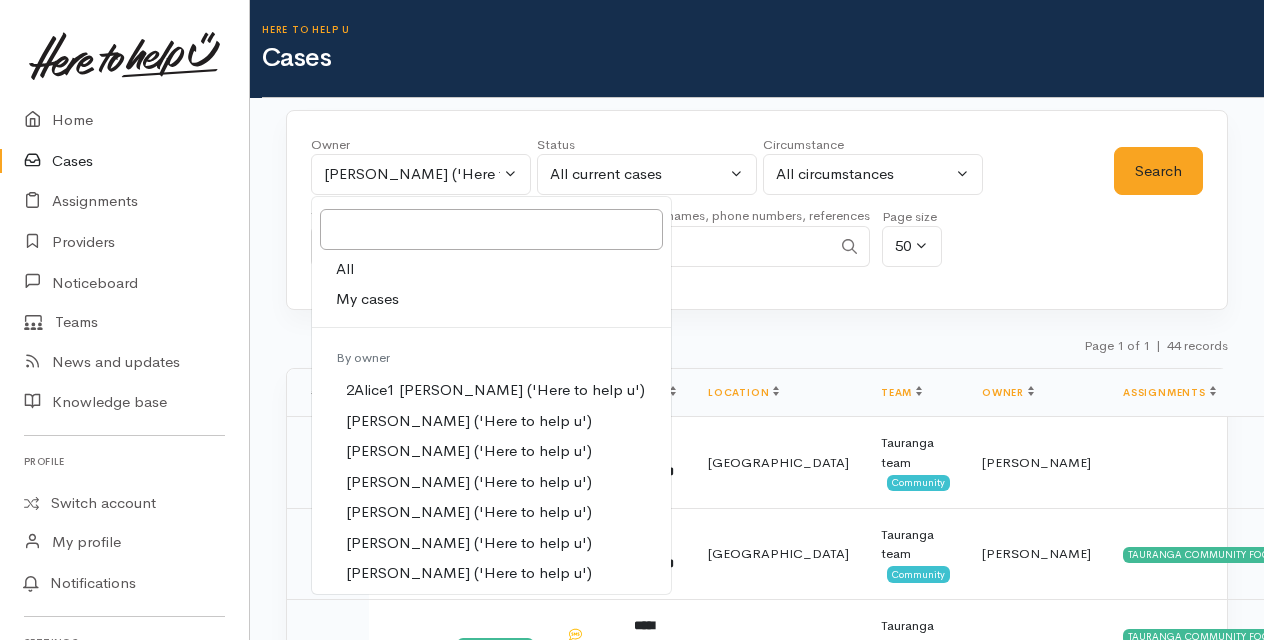 click on "My cases" at bounding box center (367, 299) 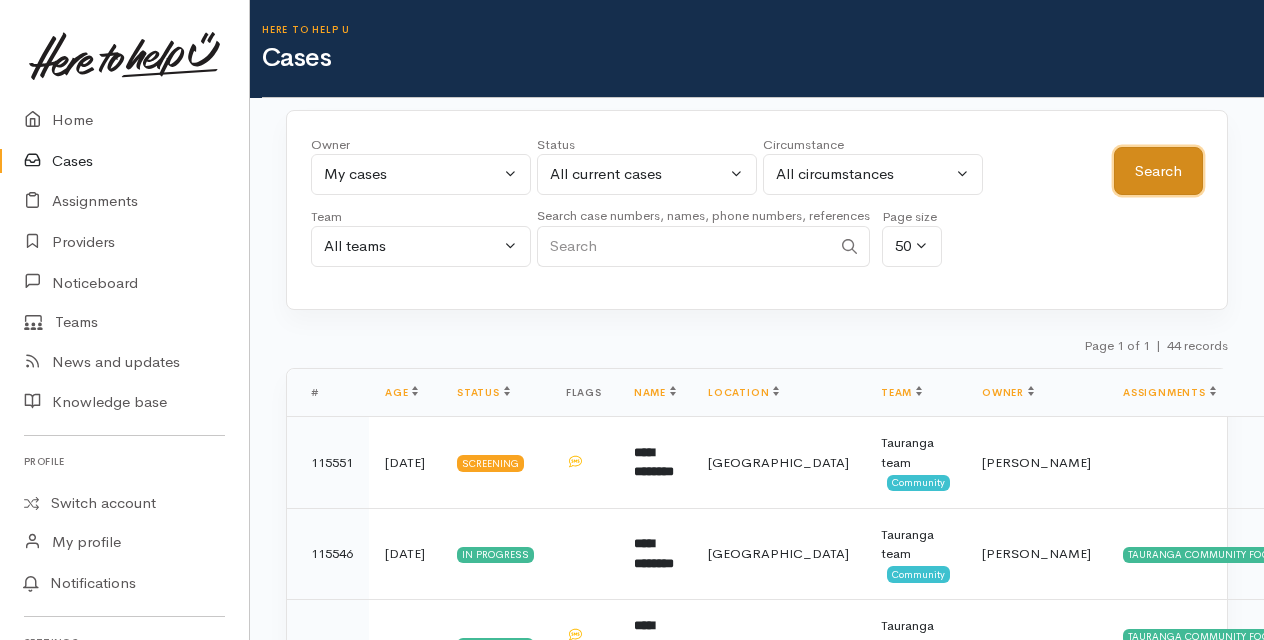 click on "Search" at bounding box center [1158, 171] 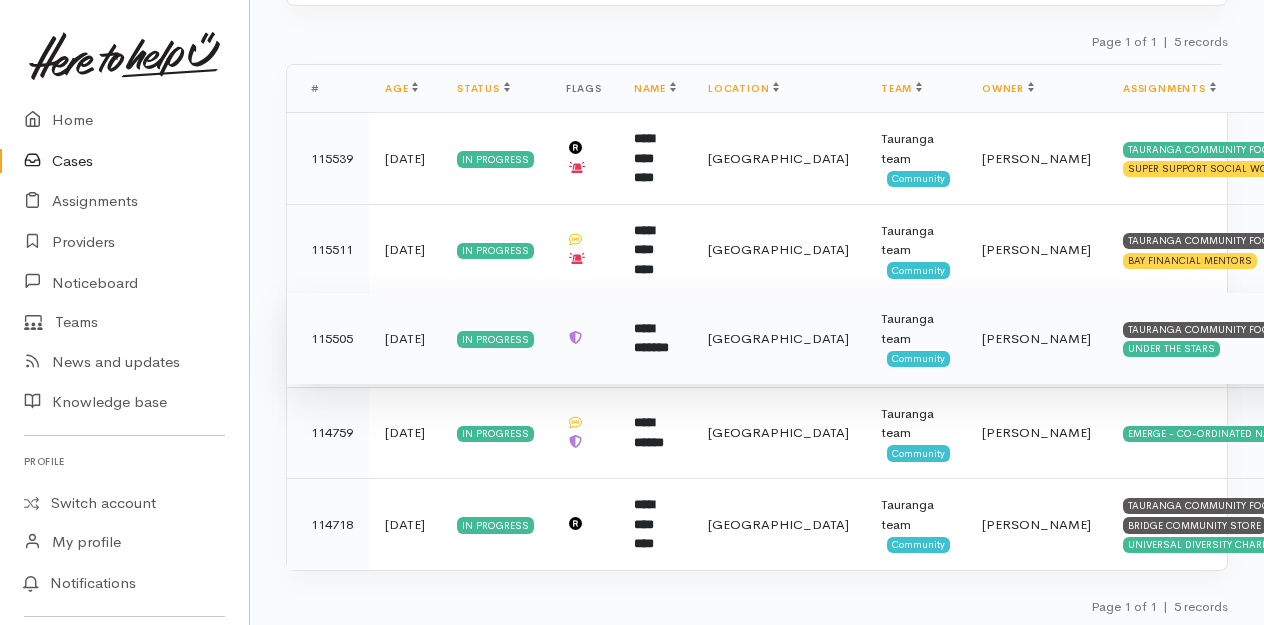 scroll, scrollTop: 0, scrollLeft: 0, axis: both 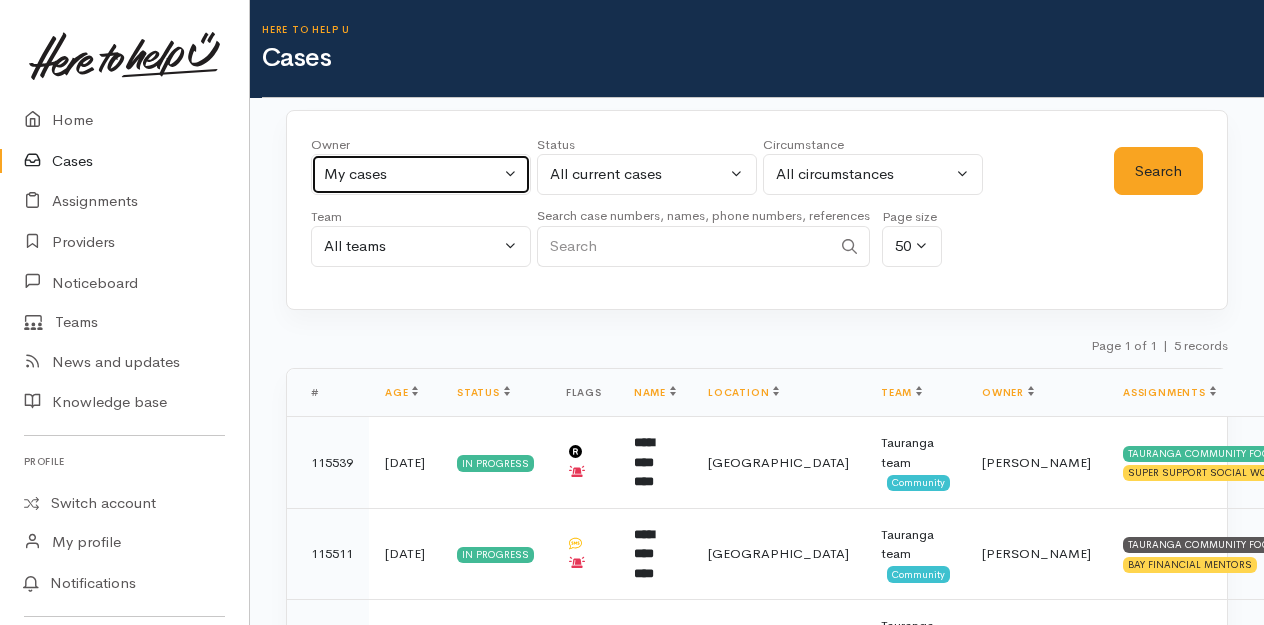 click on "My cases" at bounding box center (421, 174) 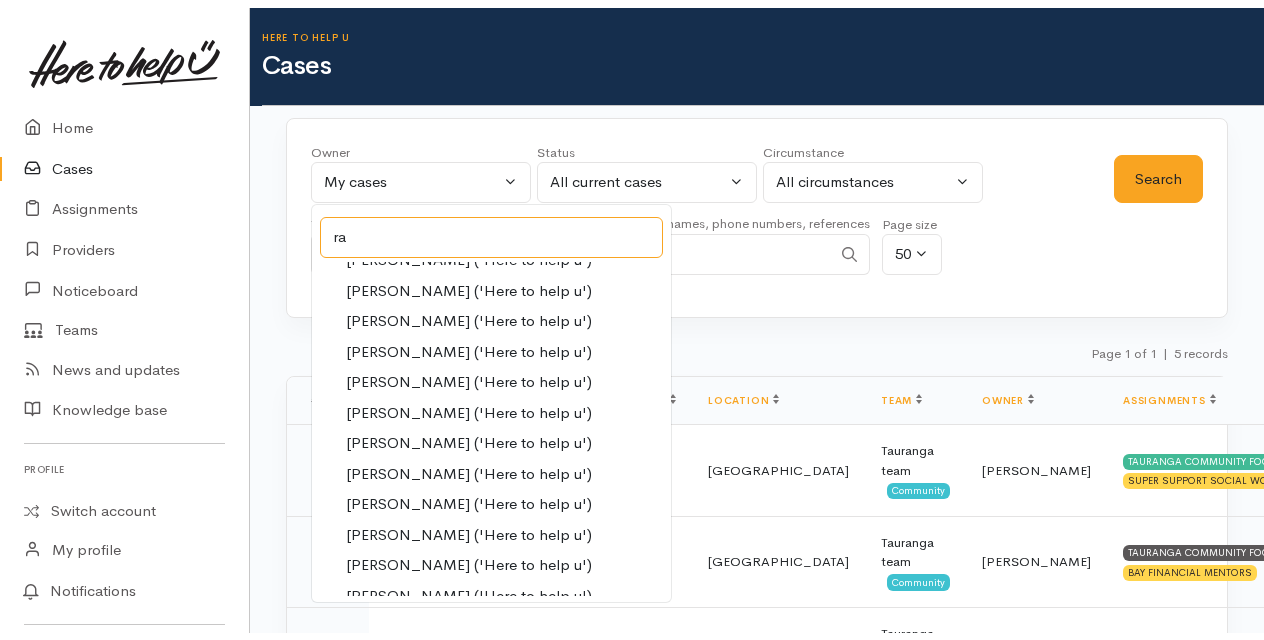 scroll, scrollTop: 0, scrollLeft: 0, axis: both 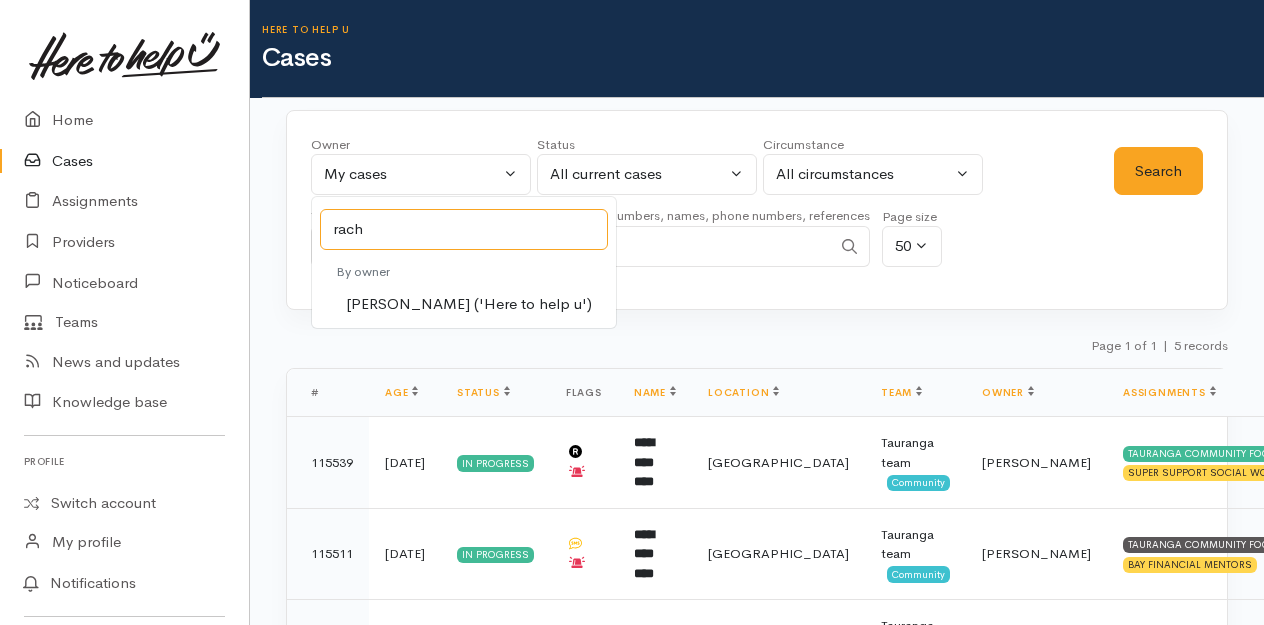 type on "rach" 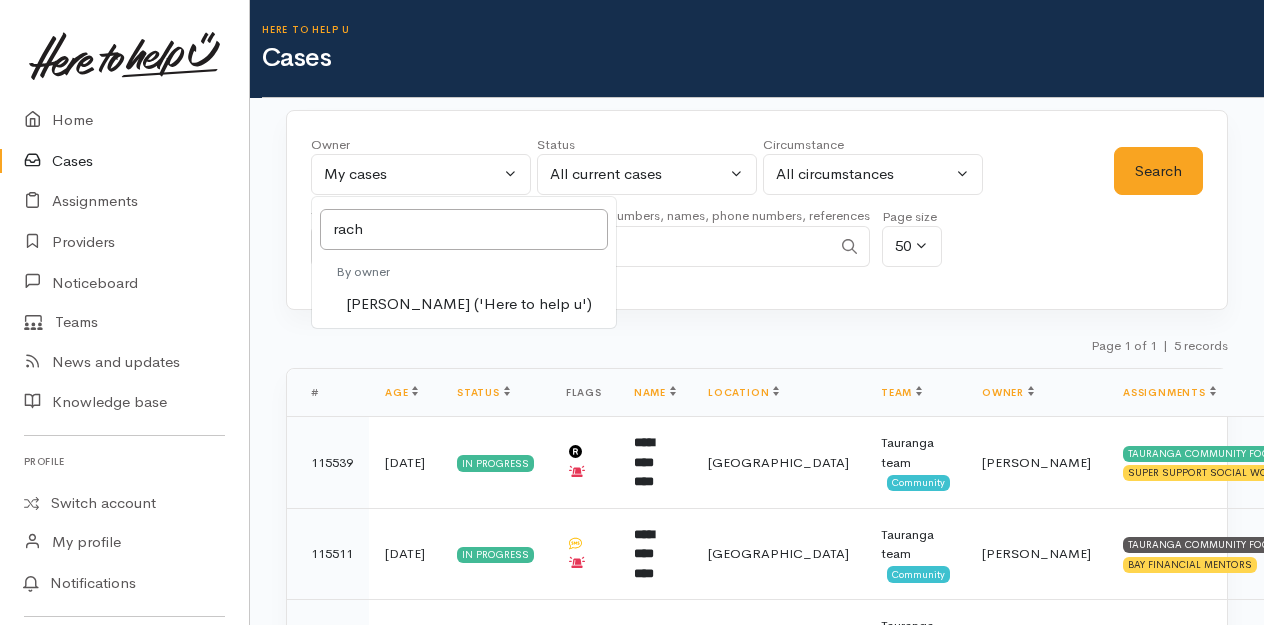 click on "Rachel Proctor ('Here to help u')" at bounding box center (469, 304) 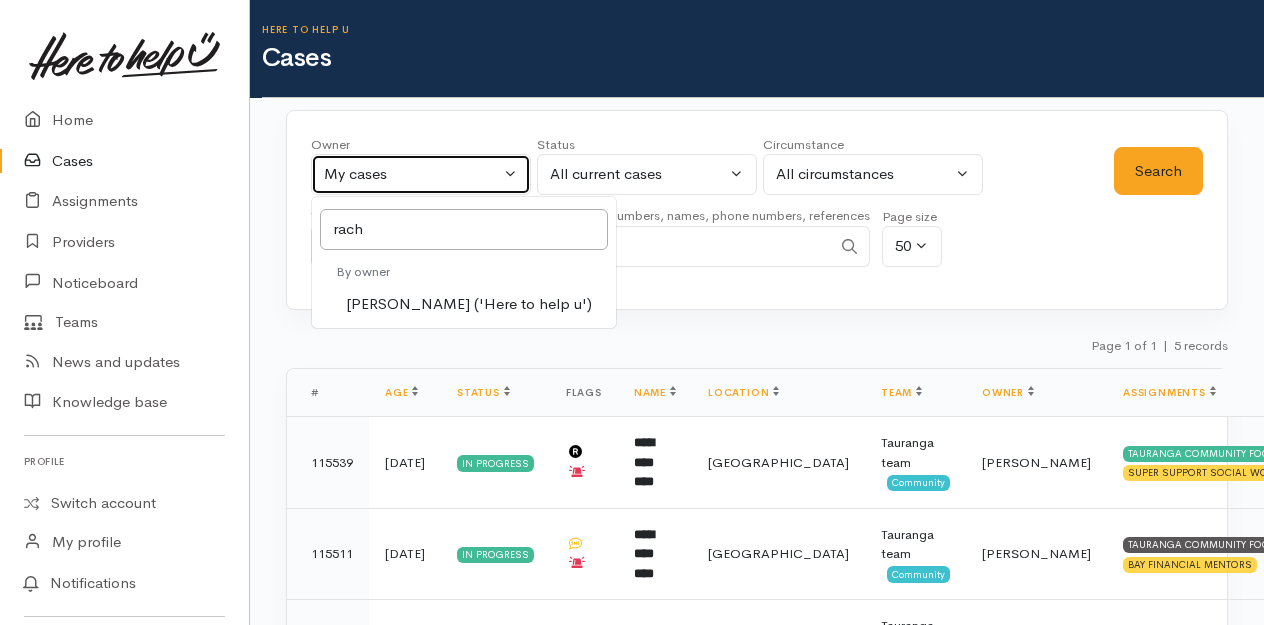select on "1612" 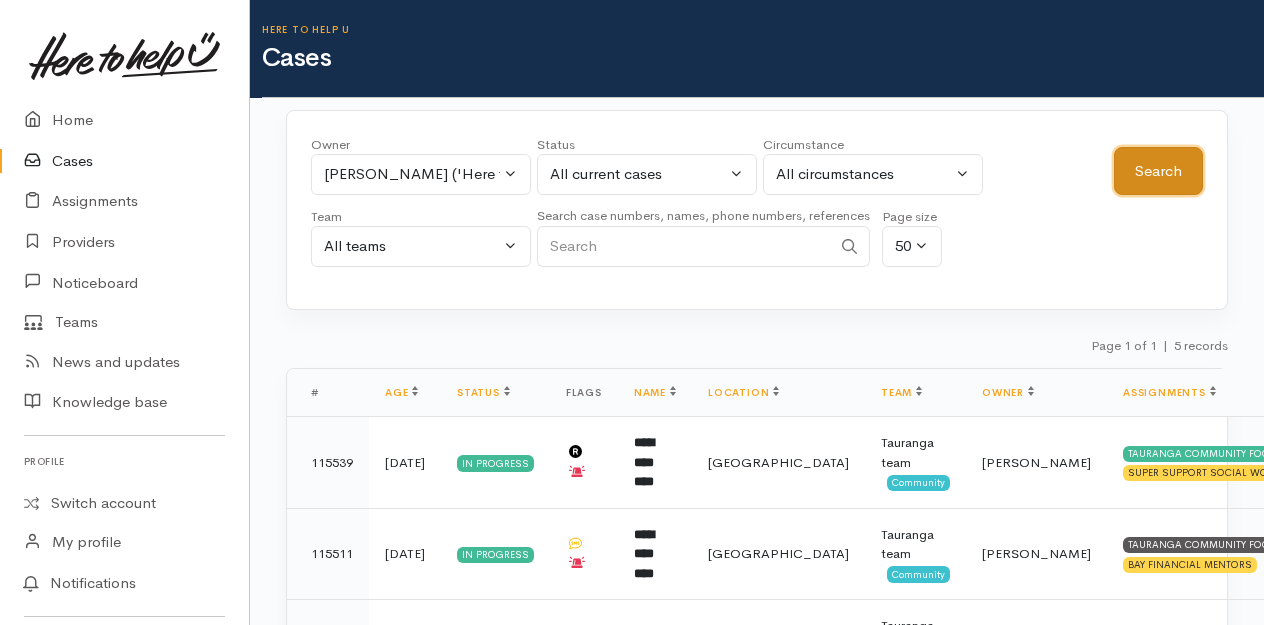 click on "Search" at bounding box center [1158, 171] 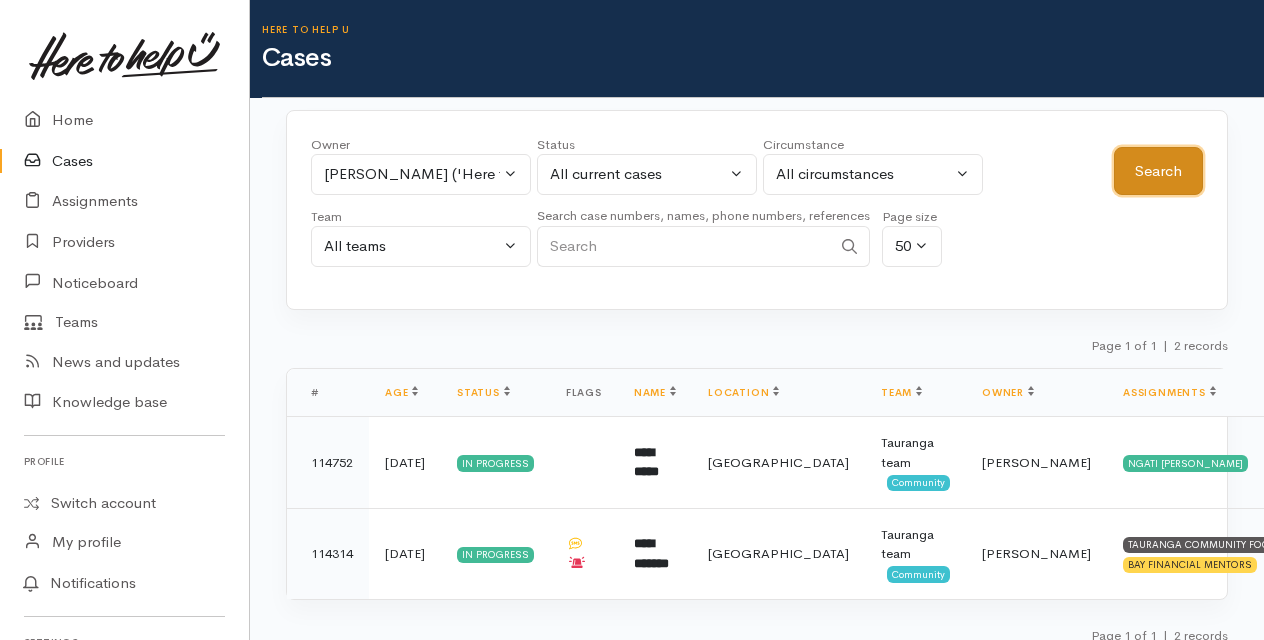 scroll, scrollTop: 14, scrollLeft: 0, axis: vertical 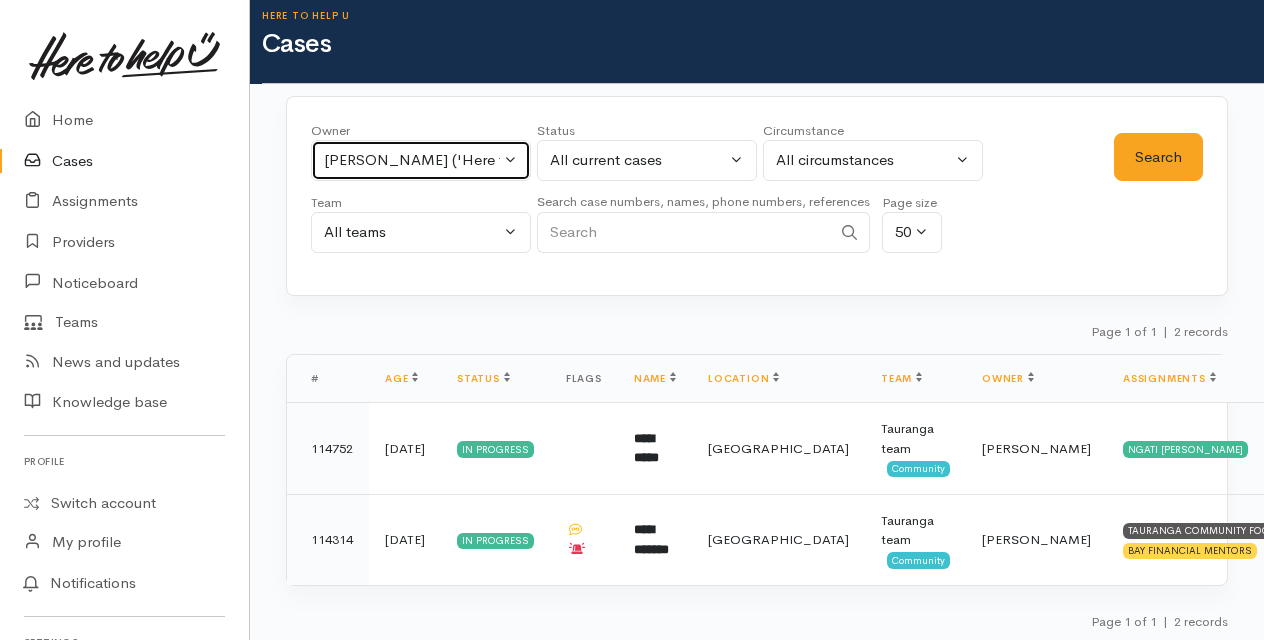 click on "Rachel Proctor ('Here to help u')" at bounding box center (421, 160) 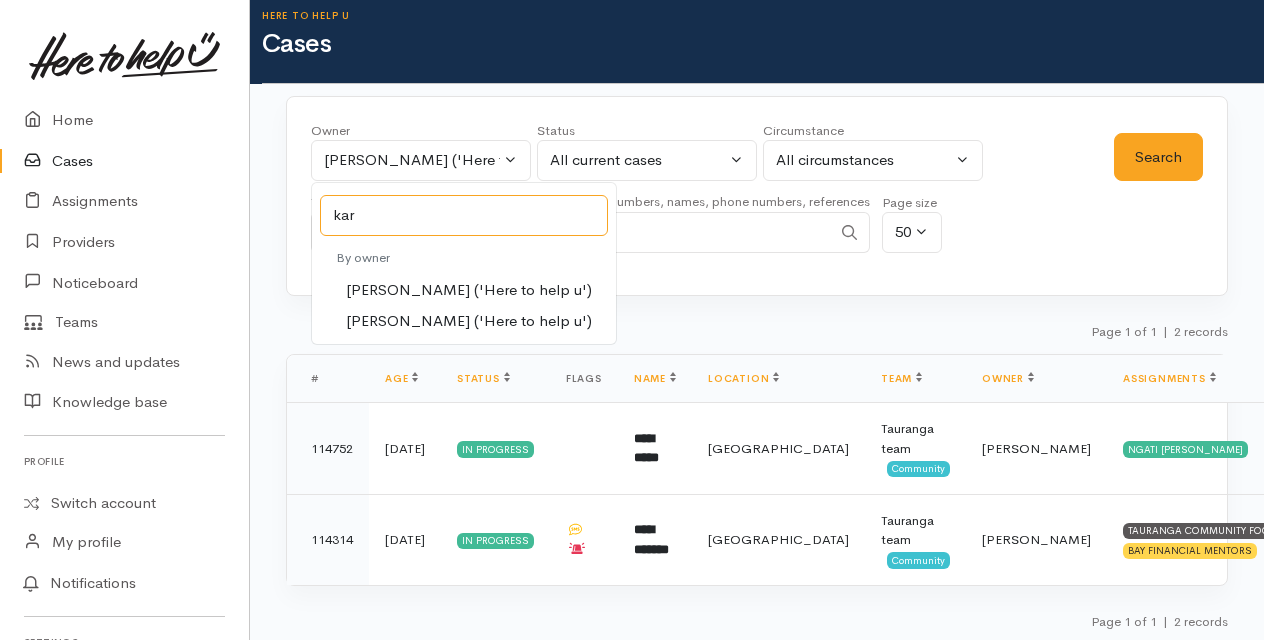 type on "kar" 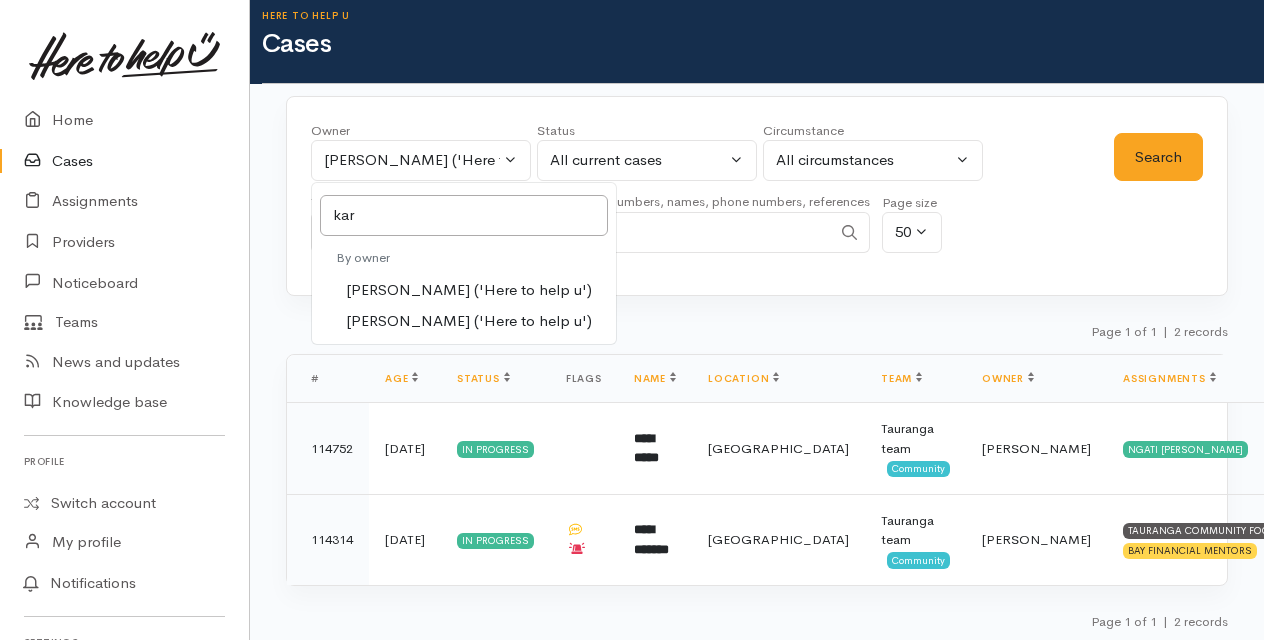 click on "Karli Morris ('Here to help u')" at bounding box center (469, 290) 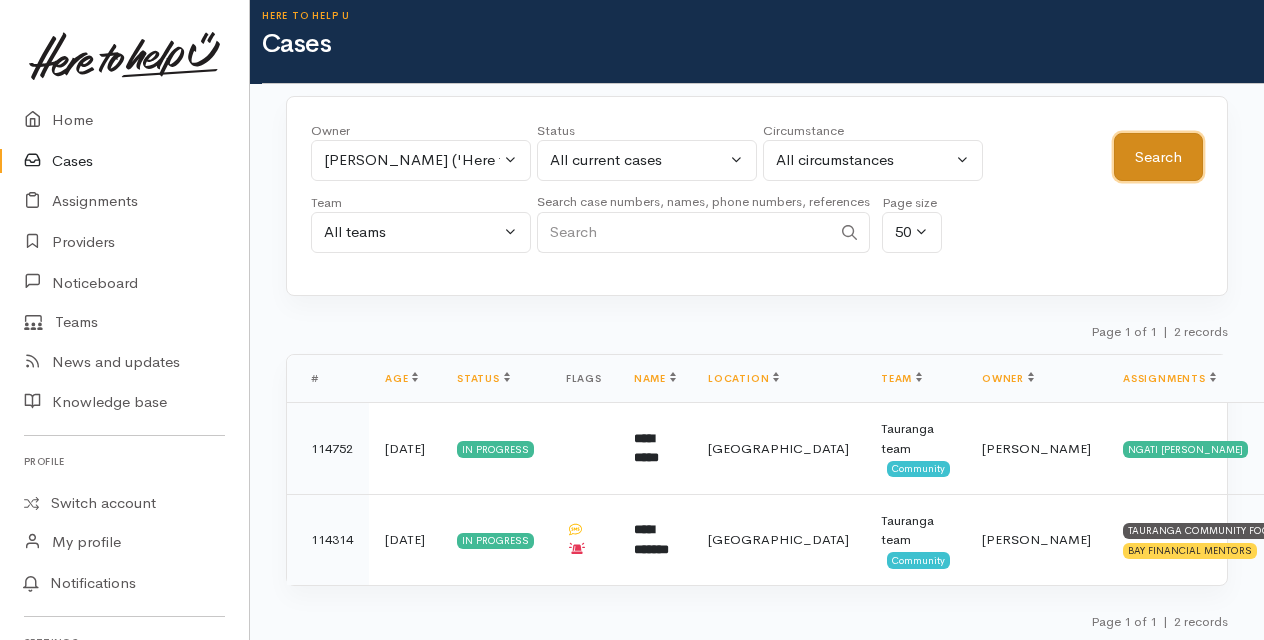 click on "Search" at bounding box center [1158, 157] 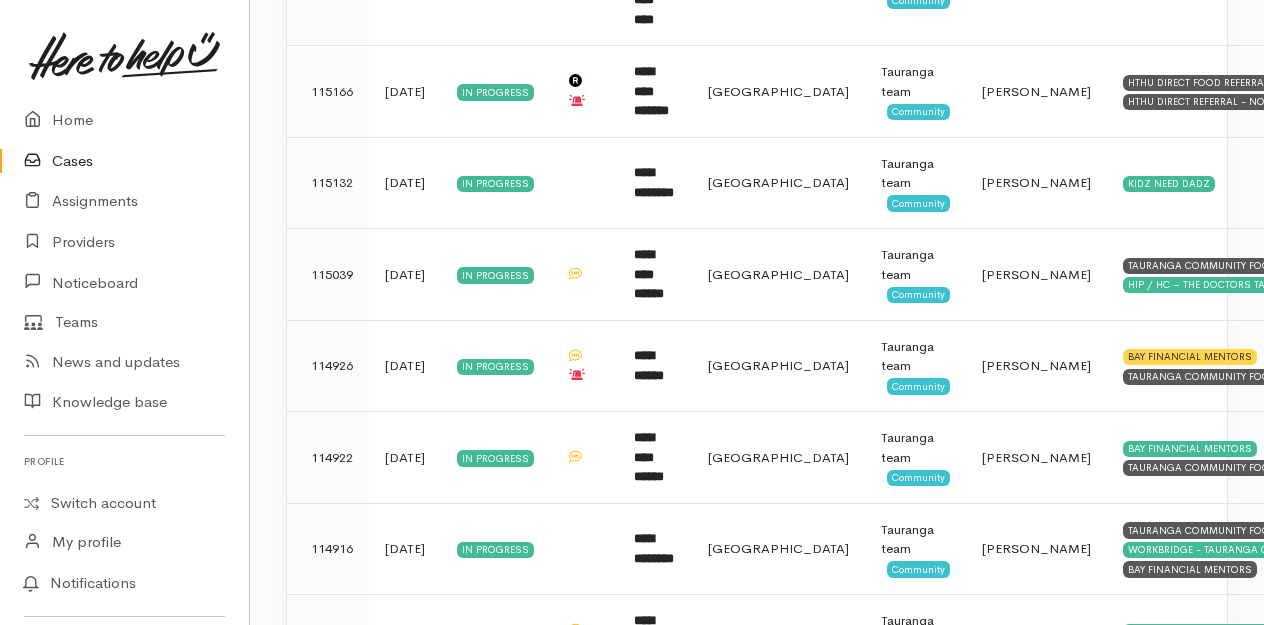 scroll, scrollTop: 3000, scrollLeft: 0, axis: vertical 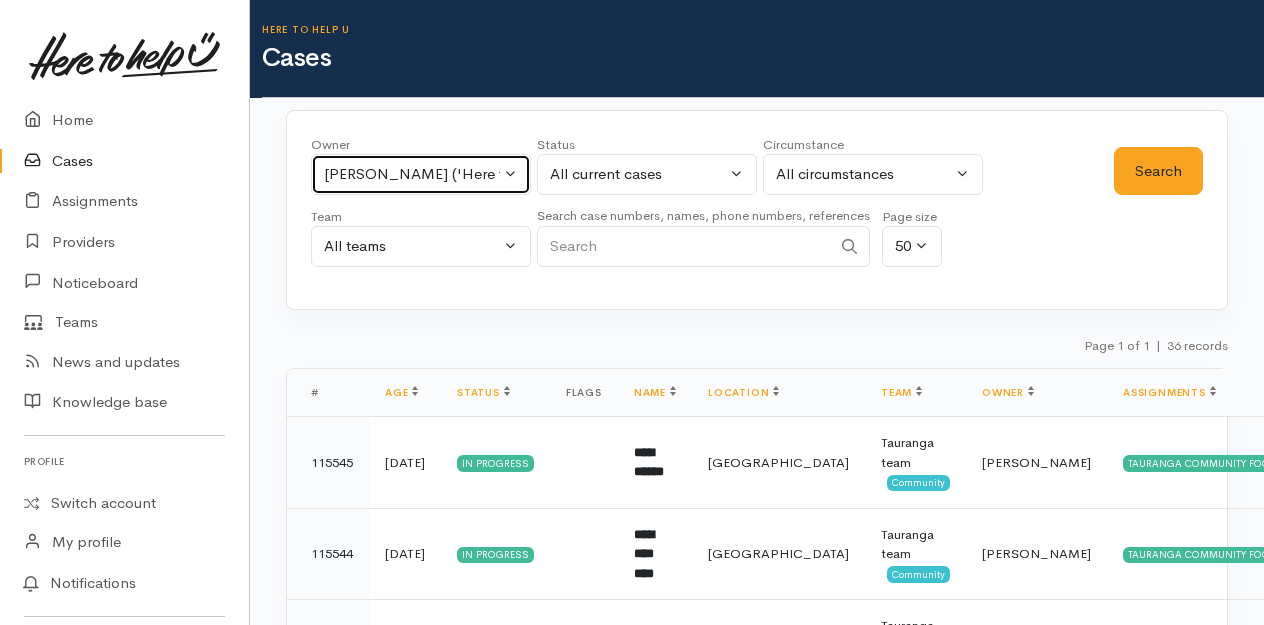 click on "Karli Morris ('Here to help u')" at bounding box center (421, 174) 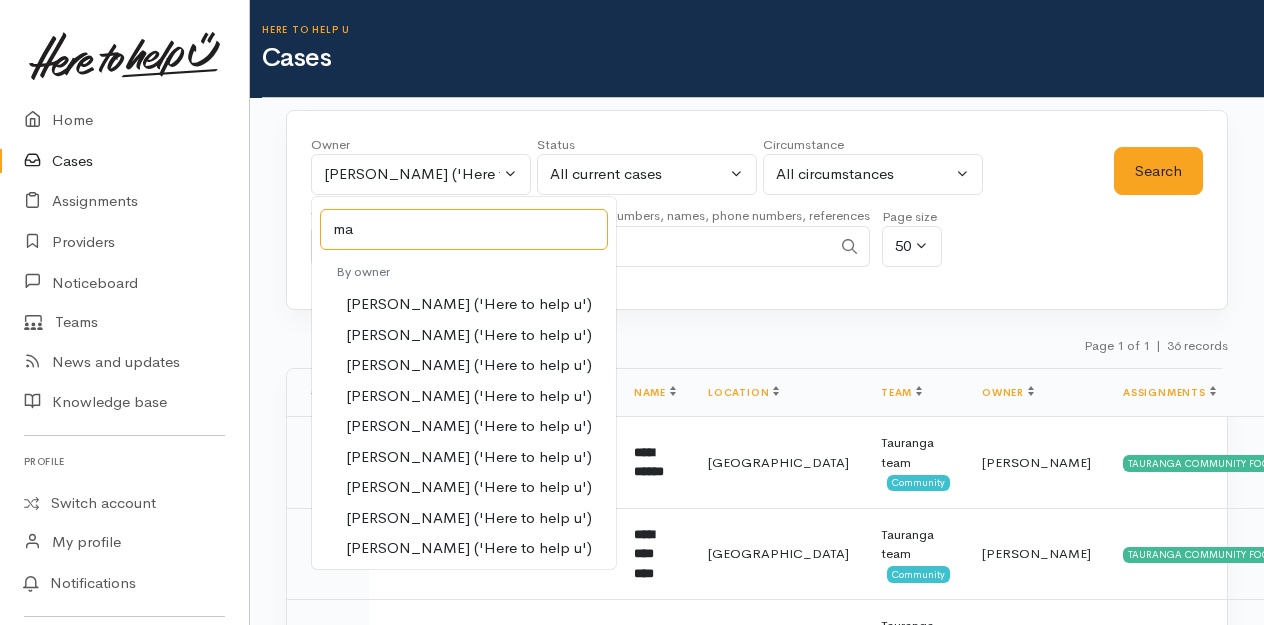 type on "ma" 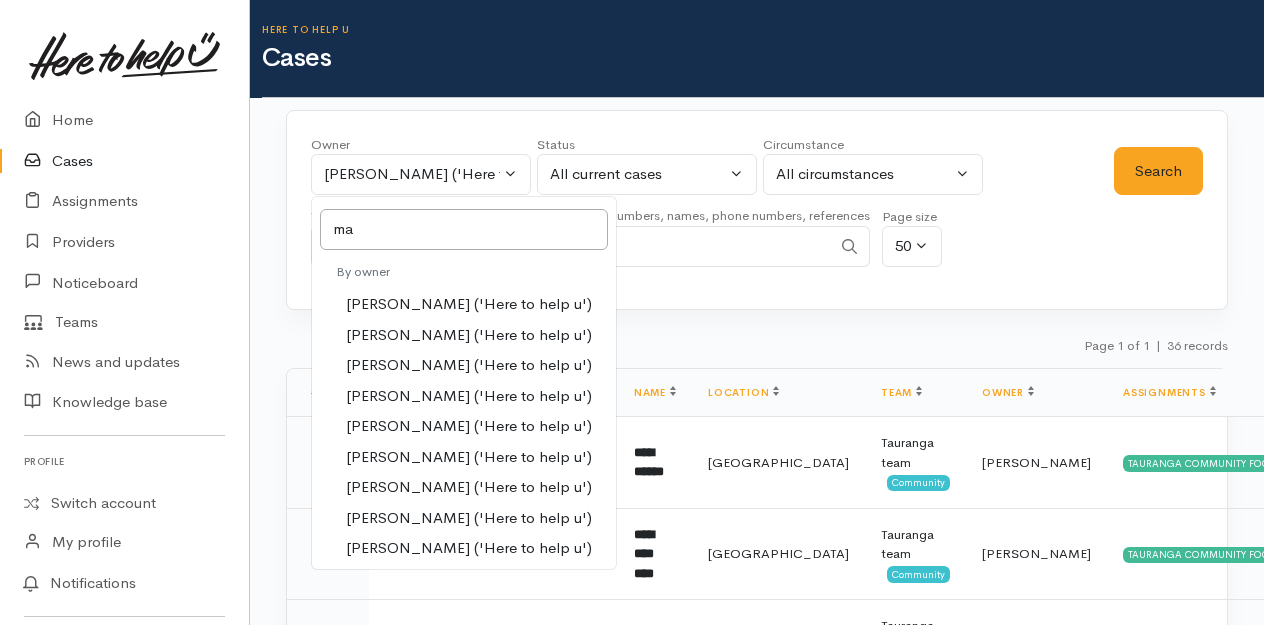 click on "Malia Stowers ('Here to help u')" at bounding box center [469, 487] 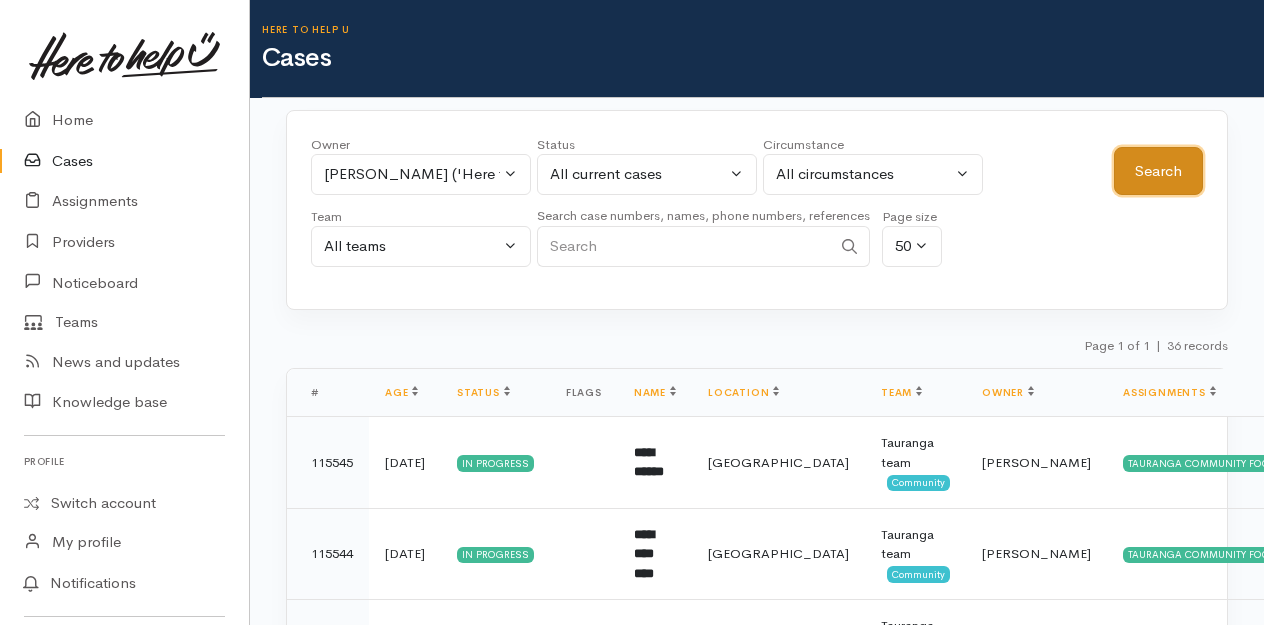 click on "Search" at bounding box center (1158, 171) 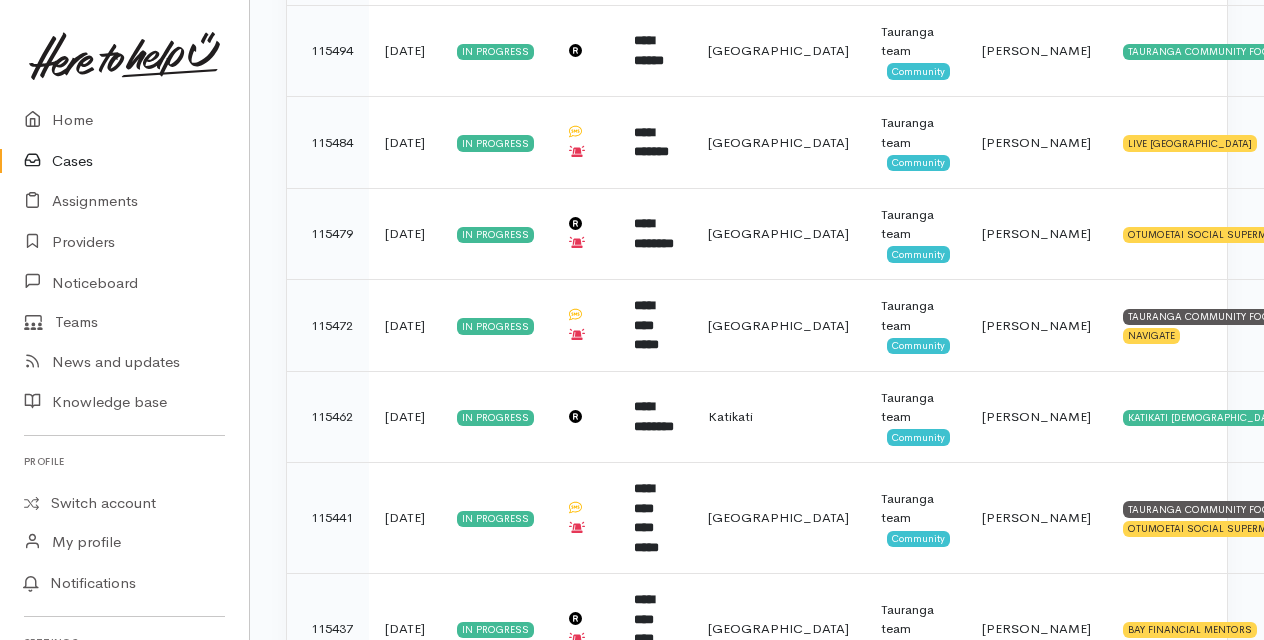 scroll, scrollTop: 900, scrollLeft: 0, axis: vertical 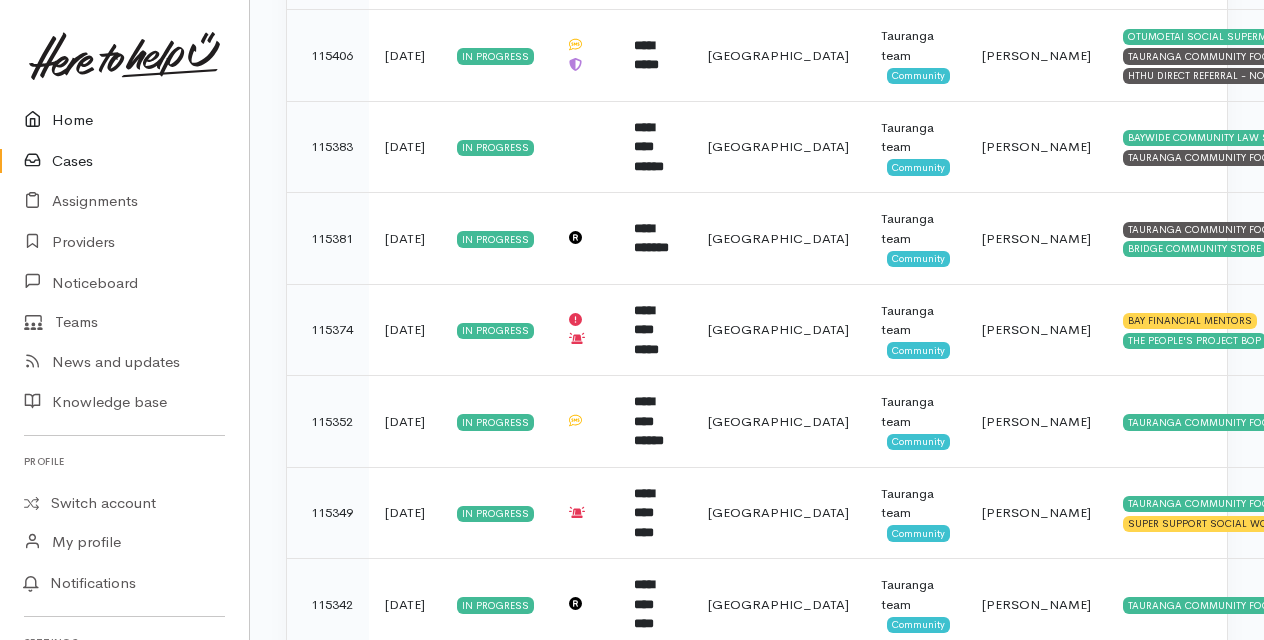 click on "Home" at bounding box center (124, 120) 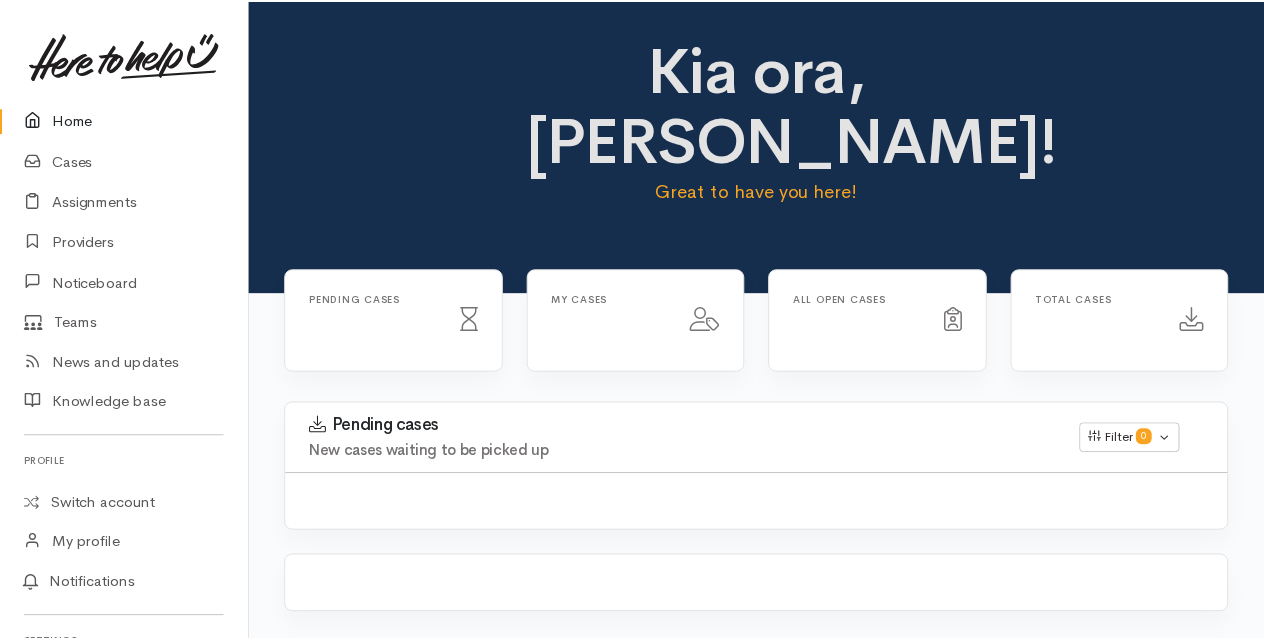 scroll, scrollTop: 0, scrollLeft: 0, axis: both 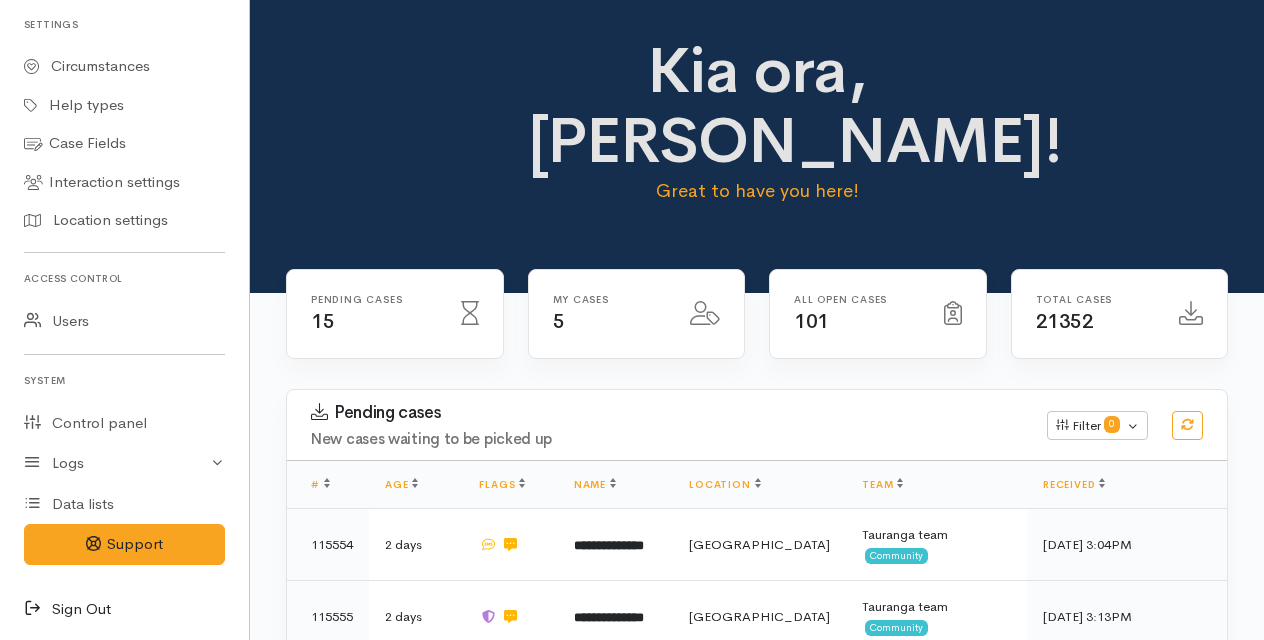 click at bounding box center [38, 609] 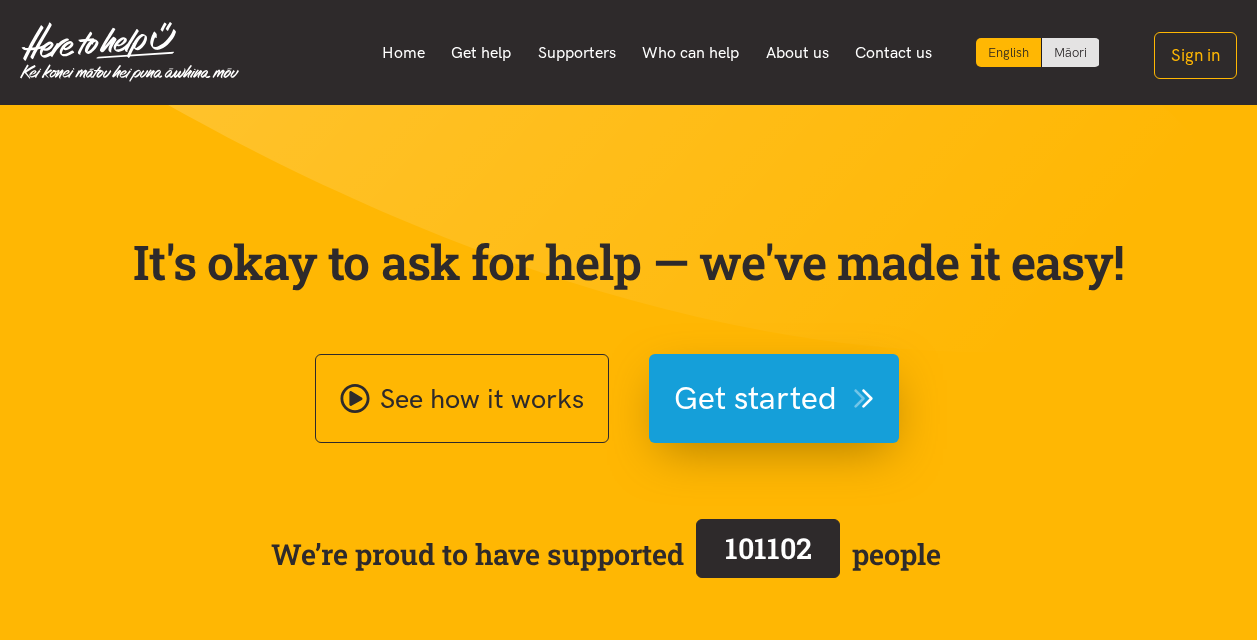 scroll, scrollTop: 0, scrollLeft: 0, axis: both 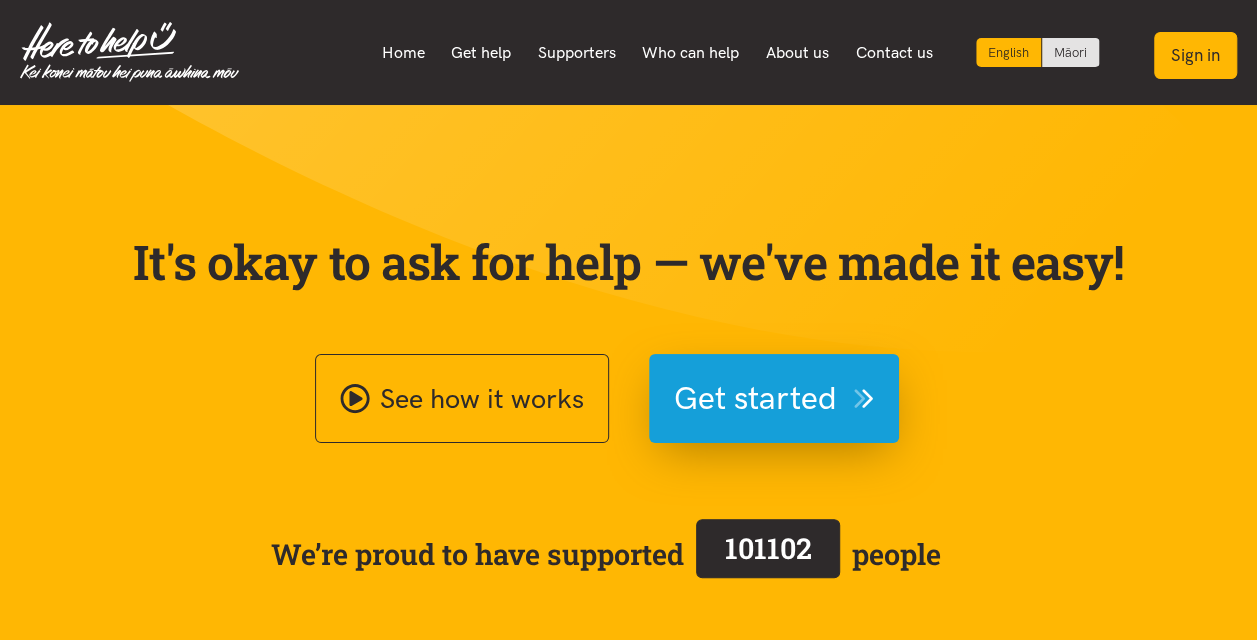 click on "Sign in" at bounding box center [1195, 55] 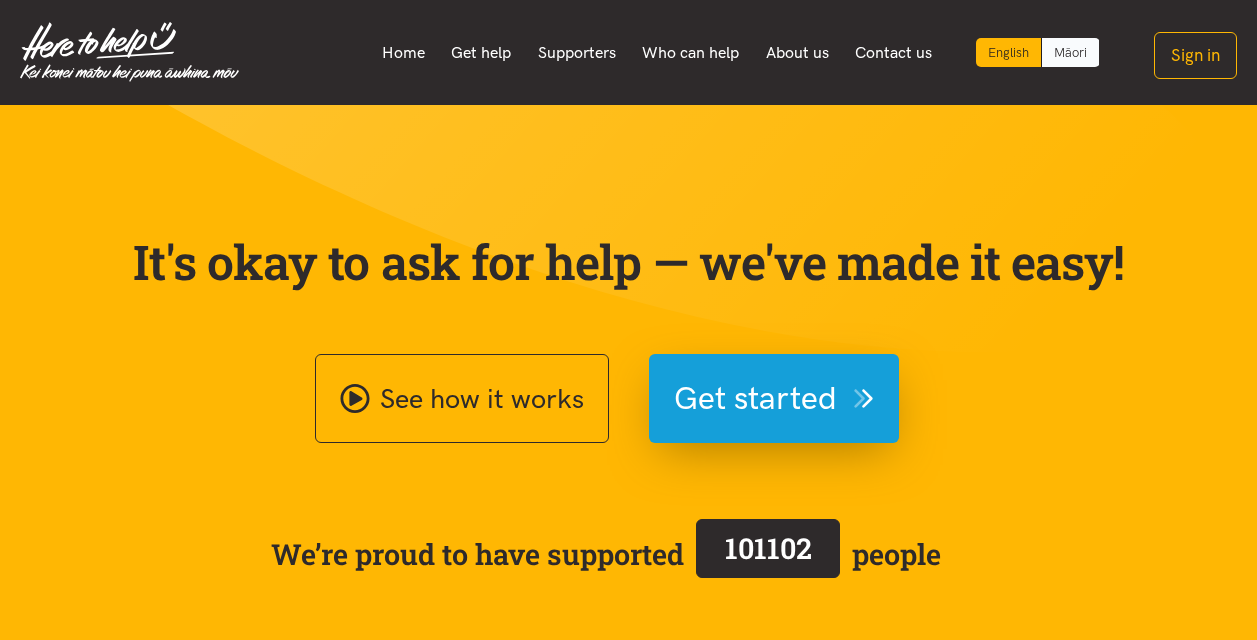 scroll, scrollTop: 0, scrollLeft: 0, axis: both 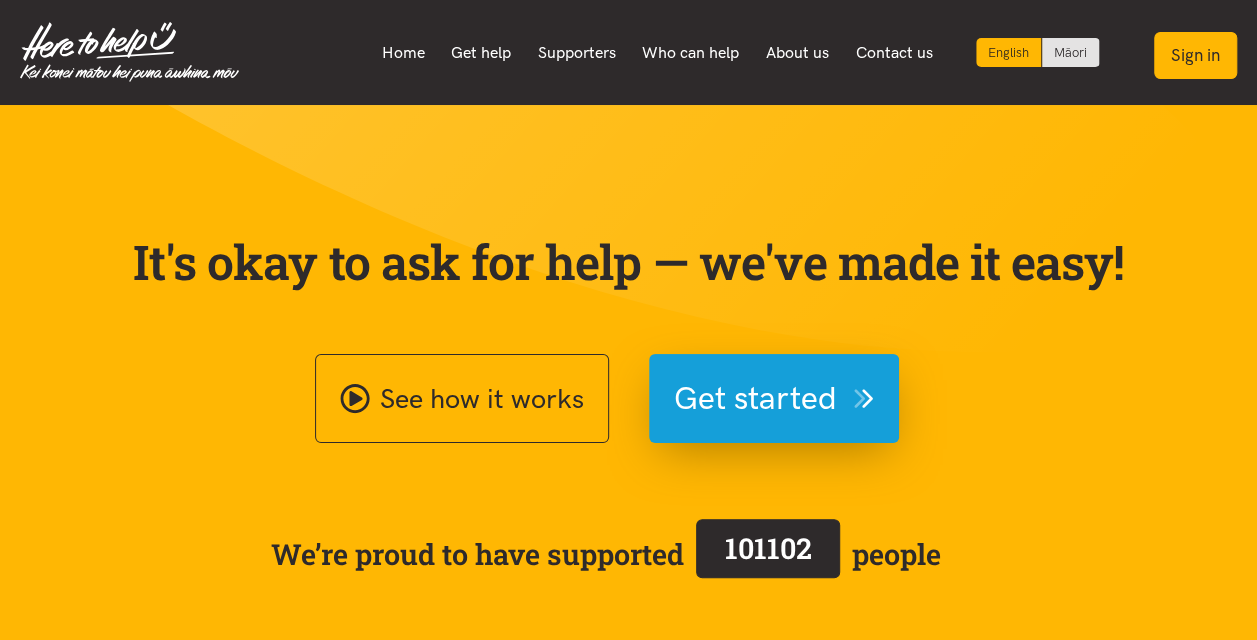 click on "Sign in" at bounding box center [1195, 55] 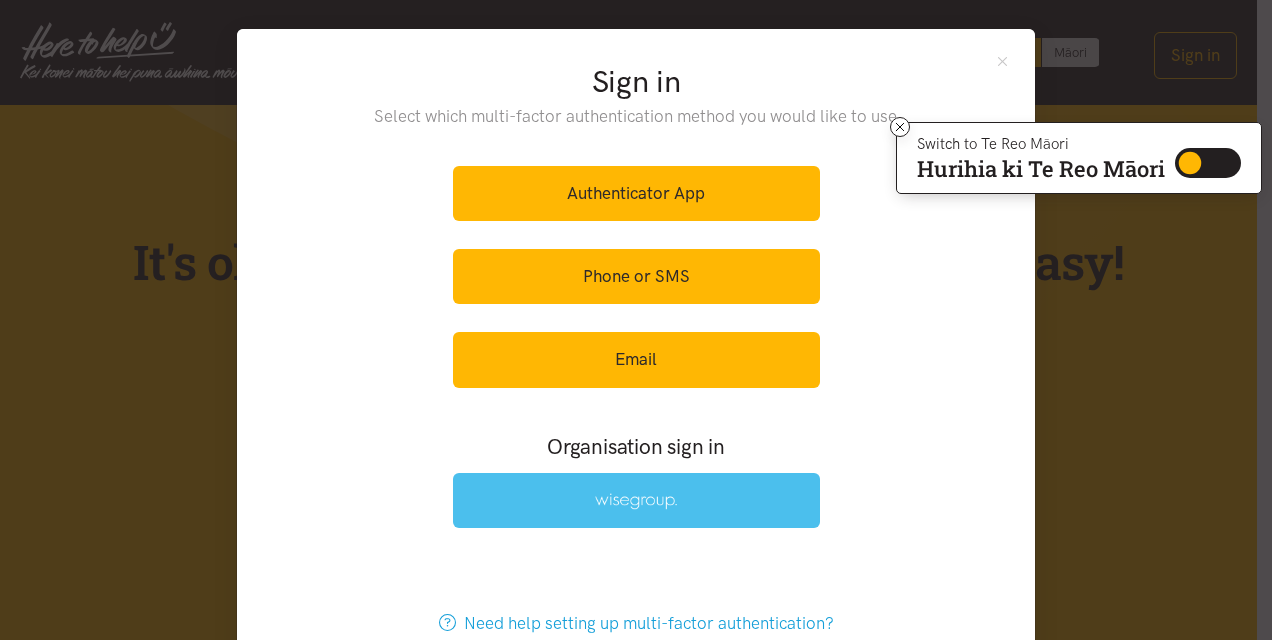 click at bounding box center (636, 501) 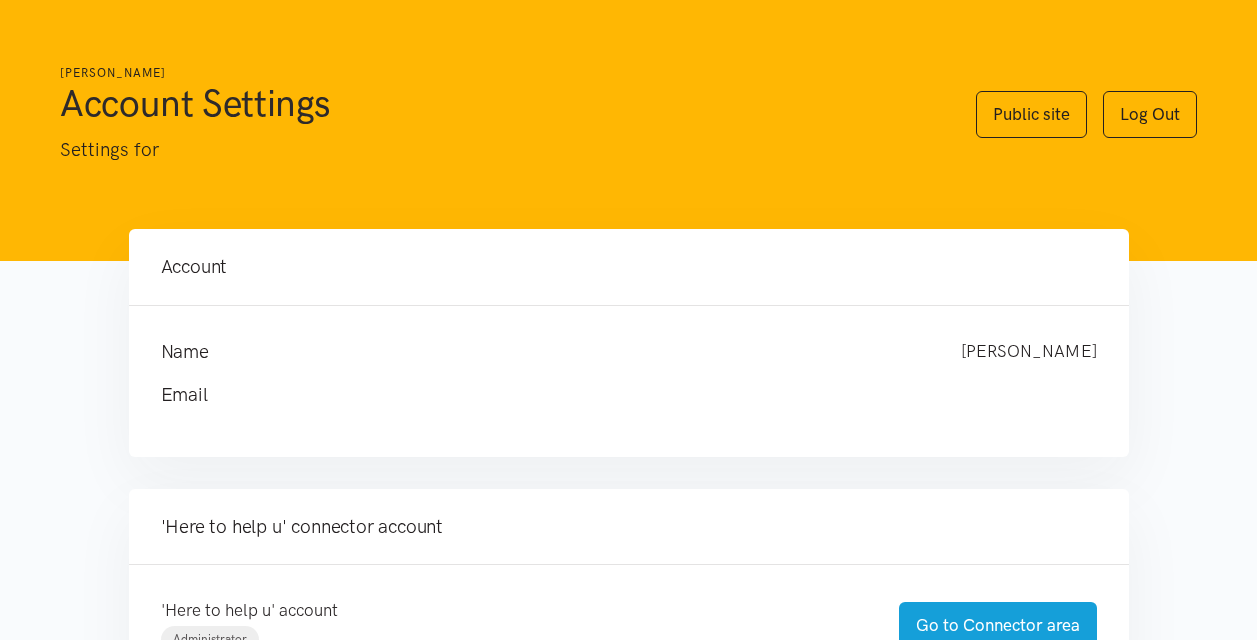 scroll, scrollTop: 0, scrollLeft: 0, axis: both 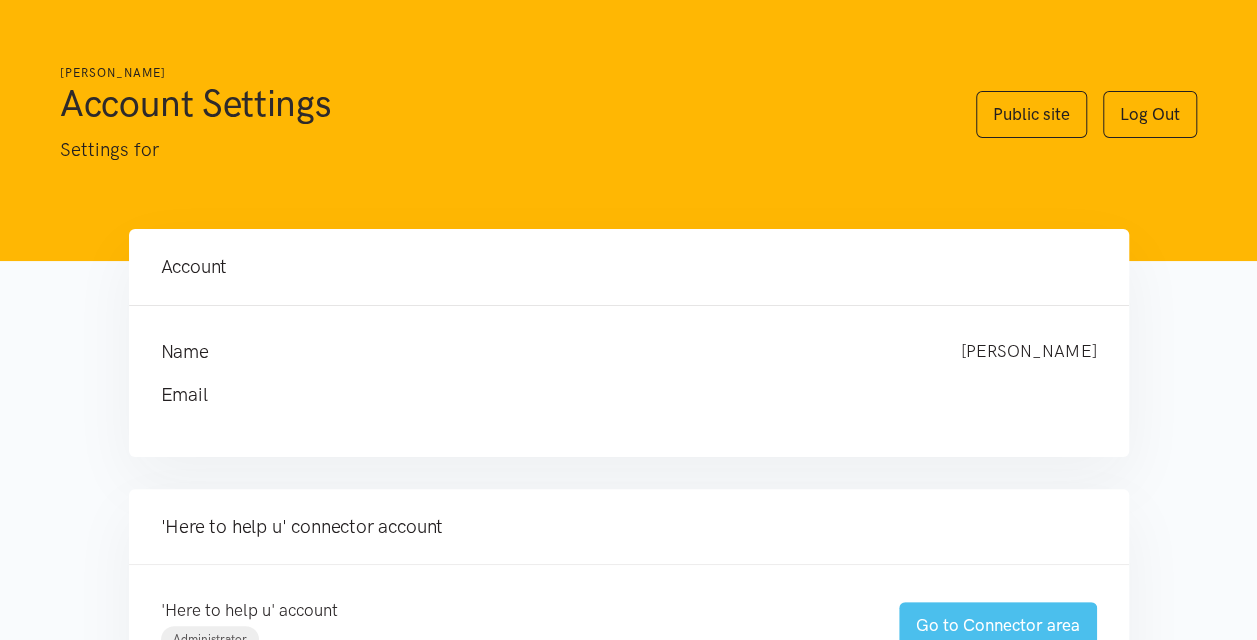 click on "Go to Connector area" at bounding box center [998, 625] 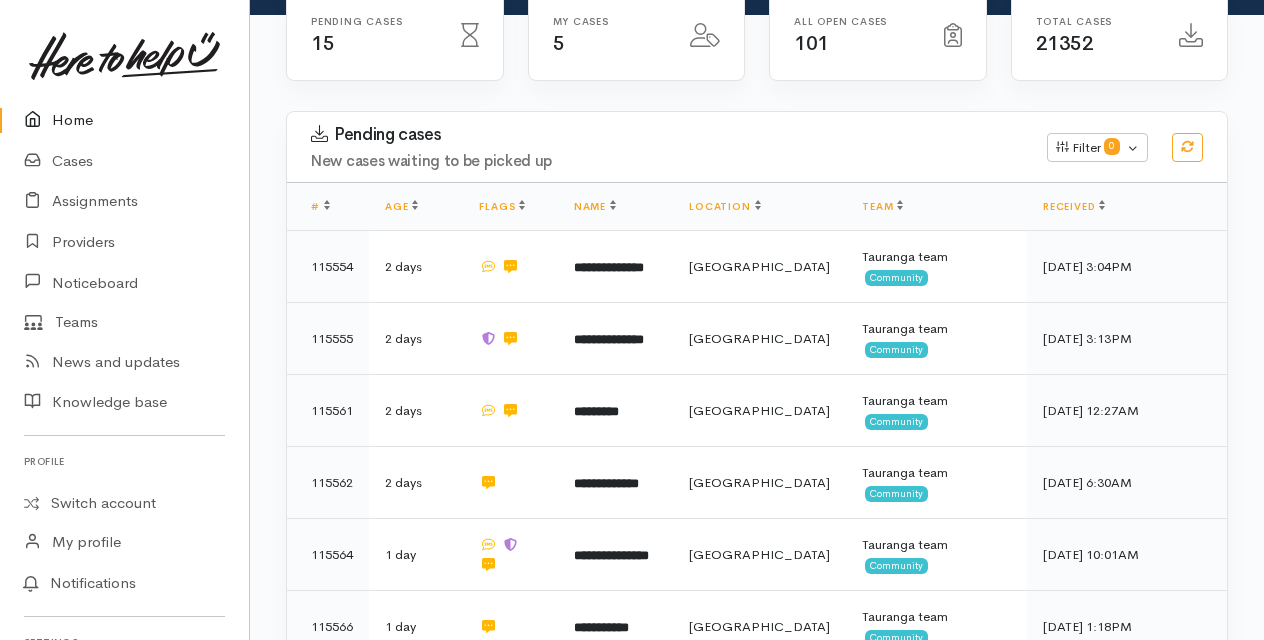 scroll, scrollTop: 300, scrollLeft: 0, axis: vertical 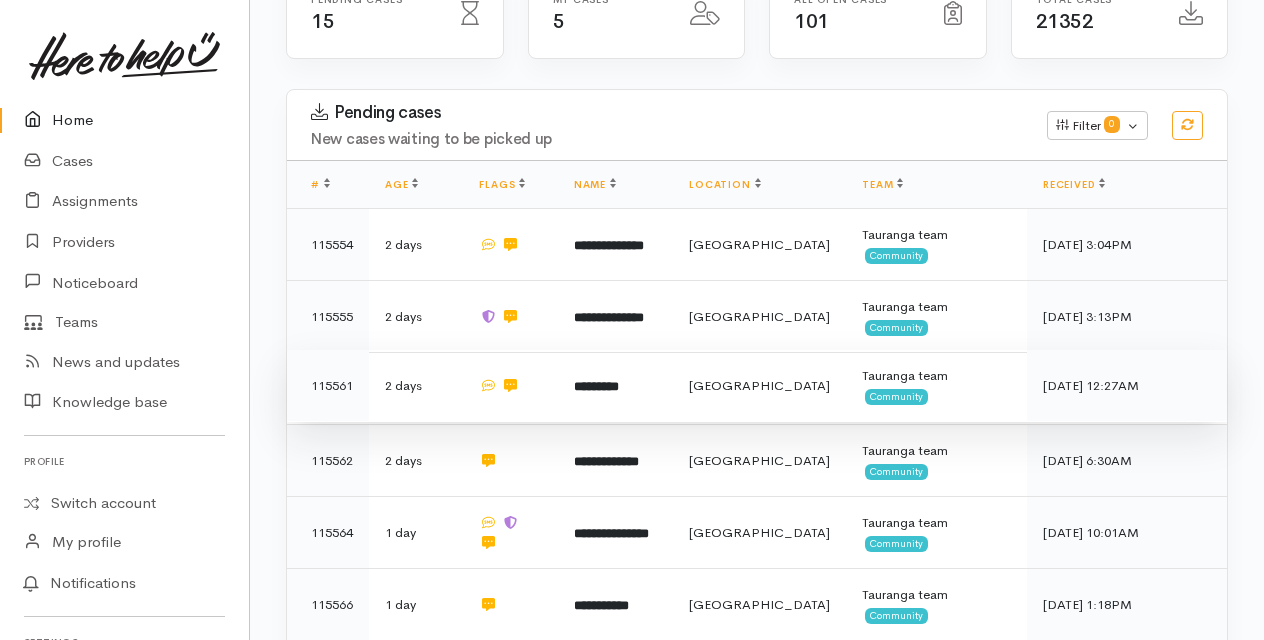 click on "*********" at bounding box center (596, 386) 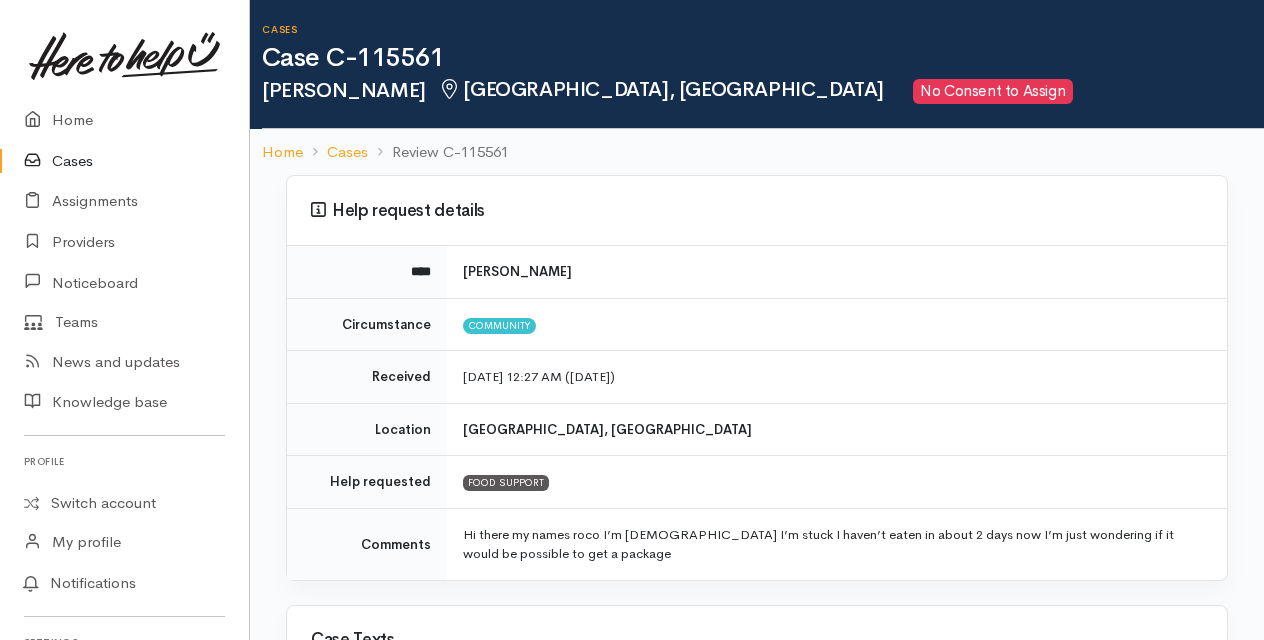 scroll, scrollTop: 0, scrollLeft: 0, axis: both 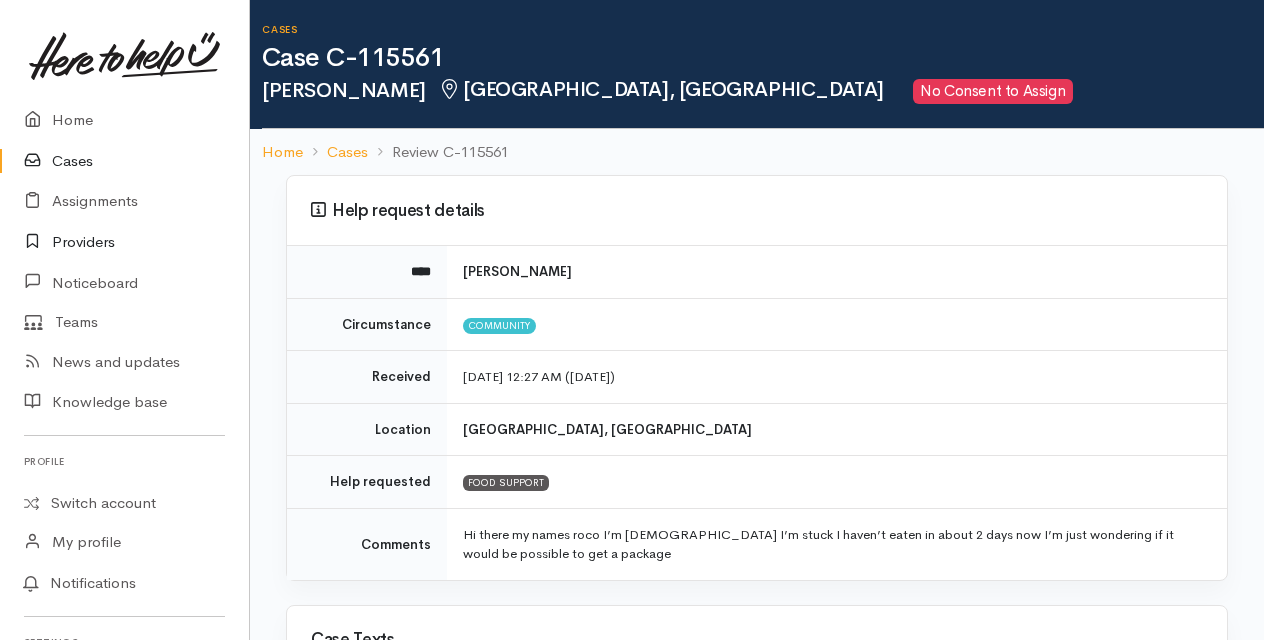 click on "Providers" at bounding box center (124, 242) 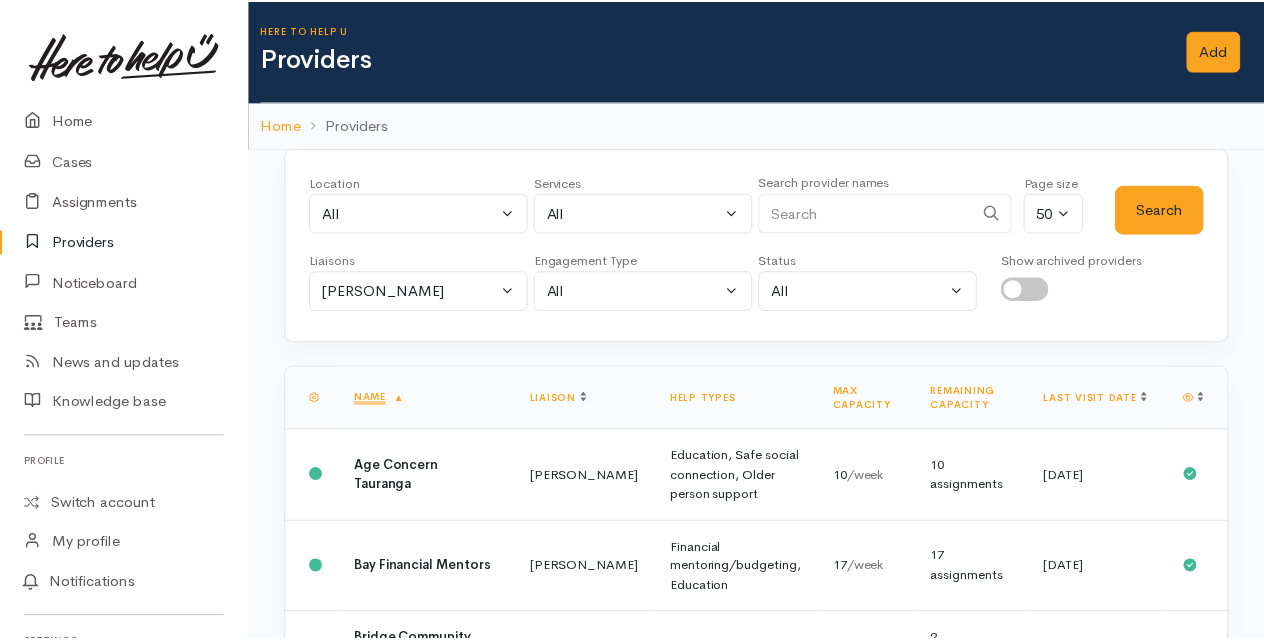 scroll, scrollTop: 0, scrollLeft: 0, axis: both 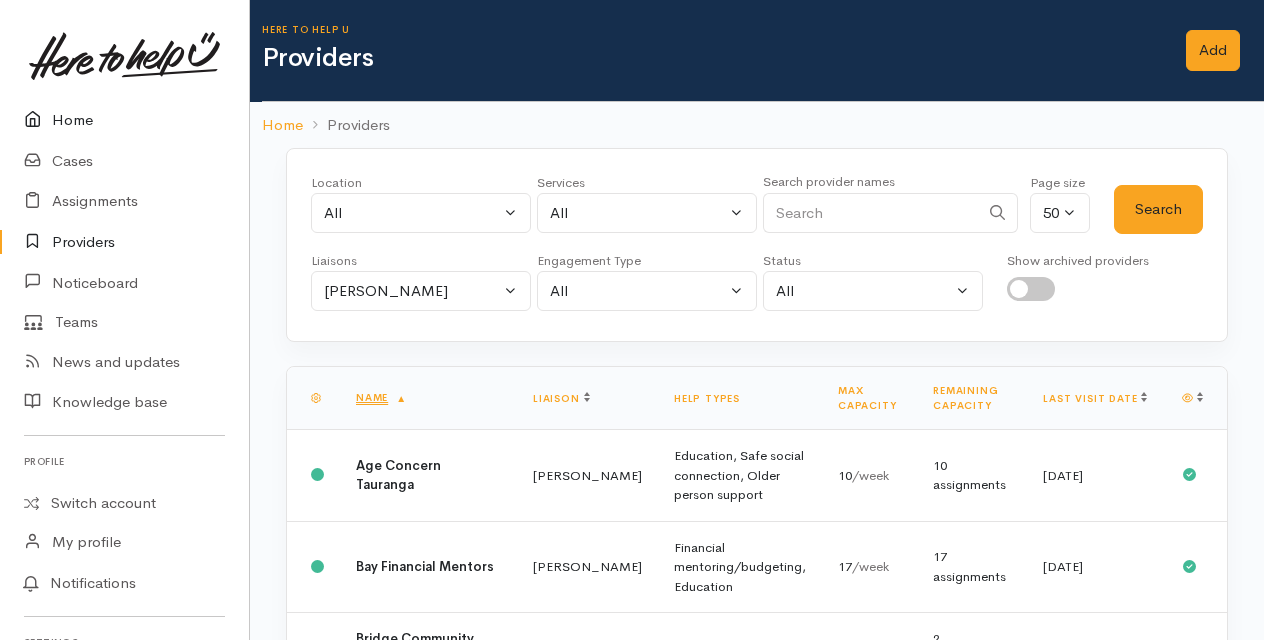 click on "Home" at bounding box center [124, 120] 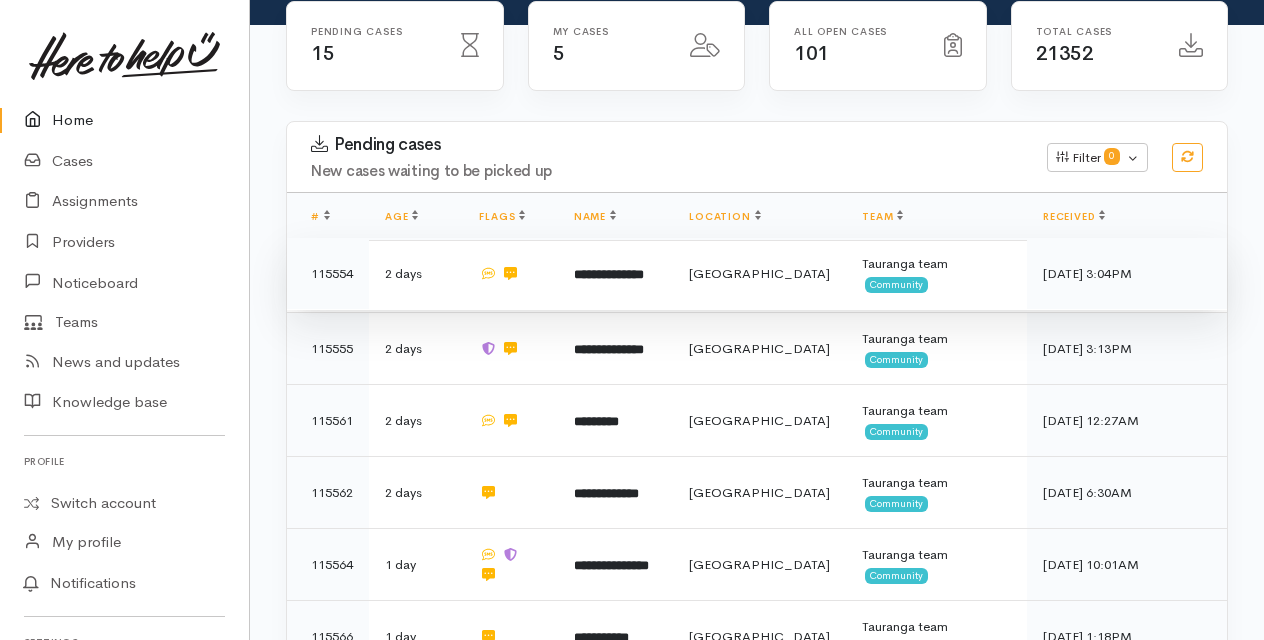 scroll, scrollTop: 300, scrollLeft: 0, axis: vertical 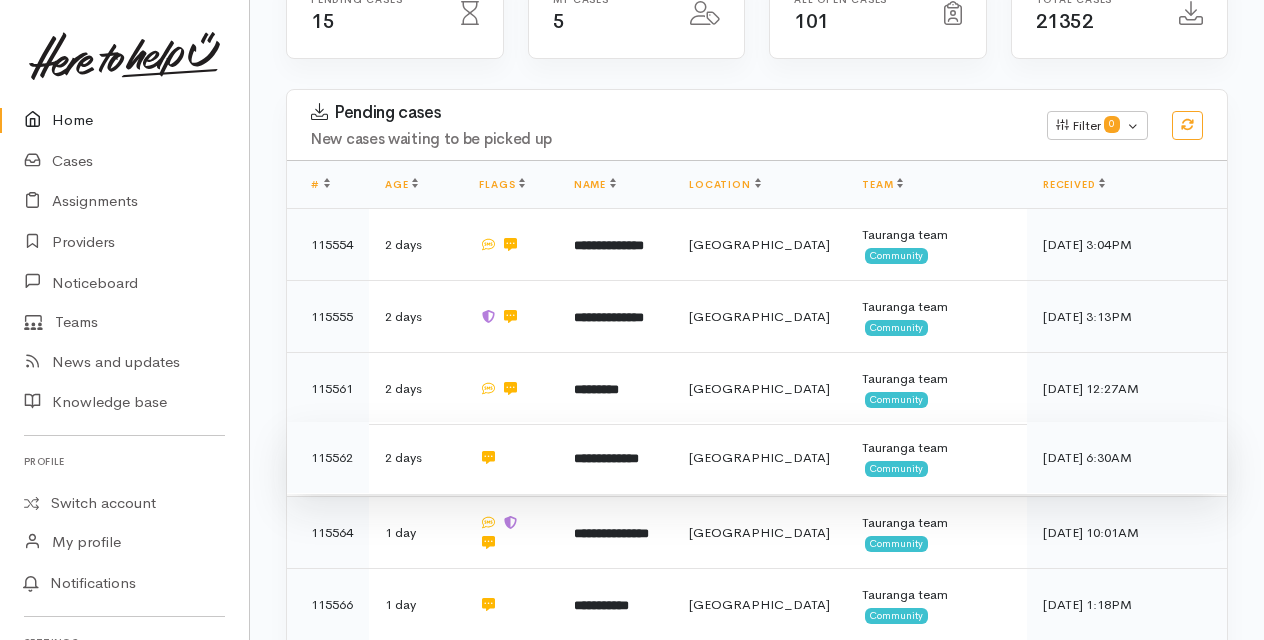 click on "**********" at bounding box center (606, 458) 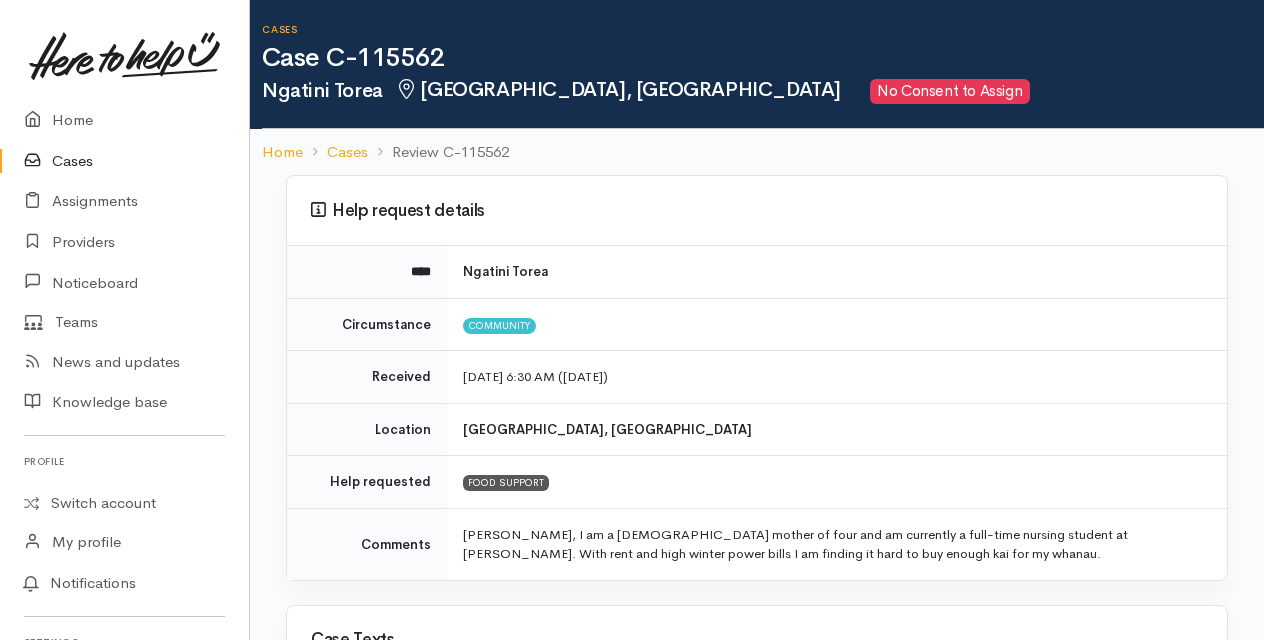 scroll, scrollTop: 0, scrollLeft: 0, axis: both 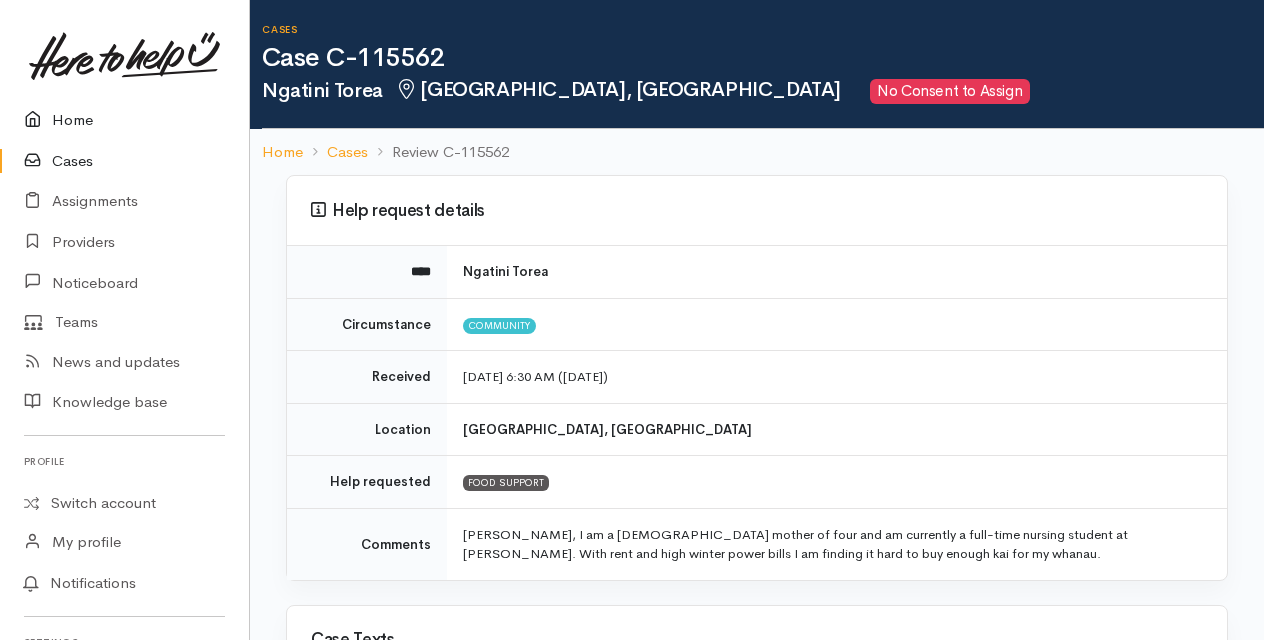 click on "Home" at bounding box center (124, 120) 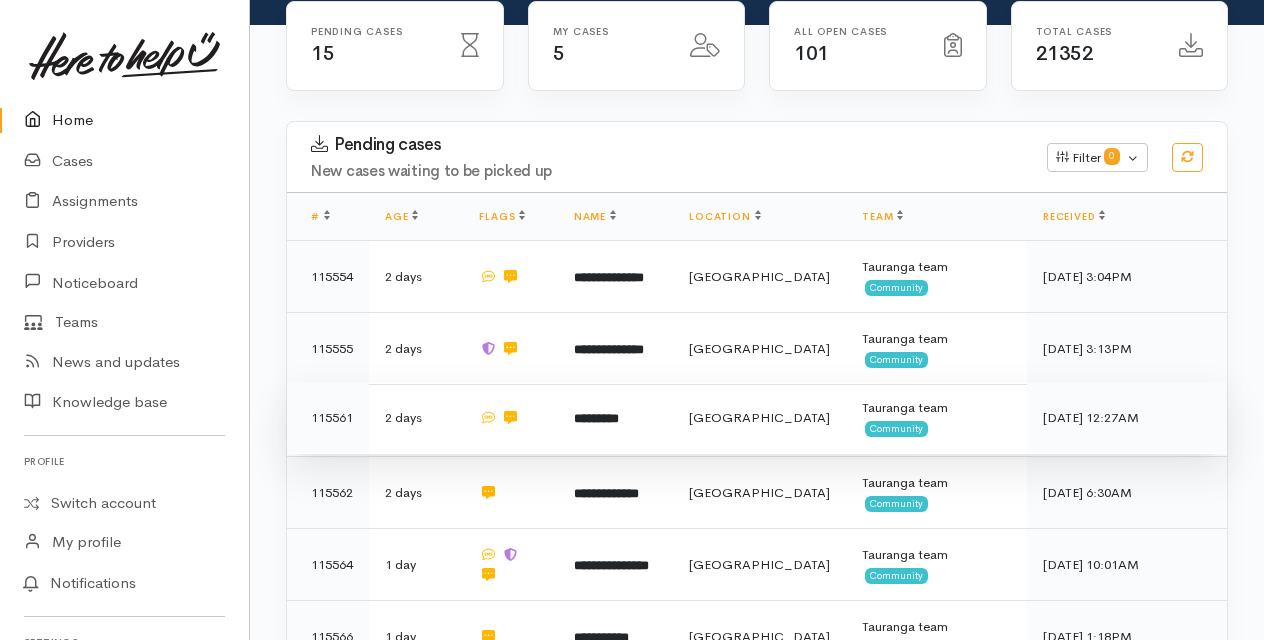scroll, scrollTop: 300, scrollLeft: 0, axis: vertical 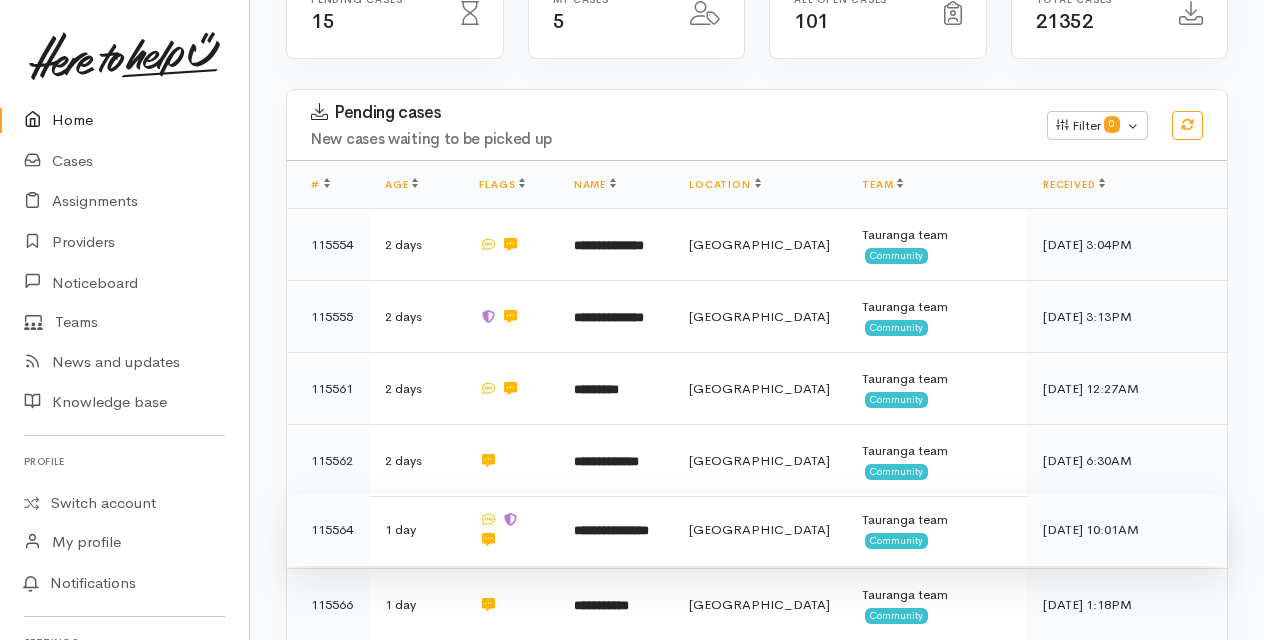 click on "**********" at bounding box center [611, 530] 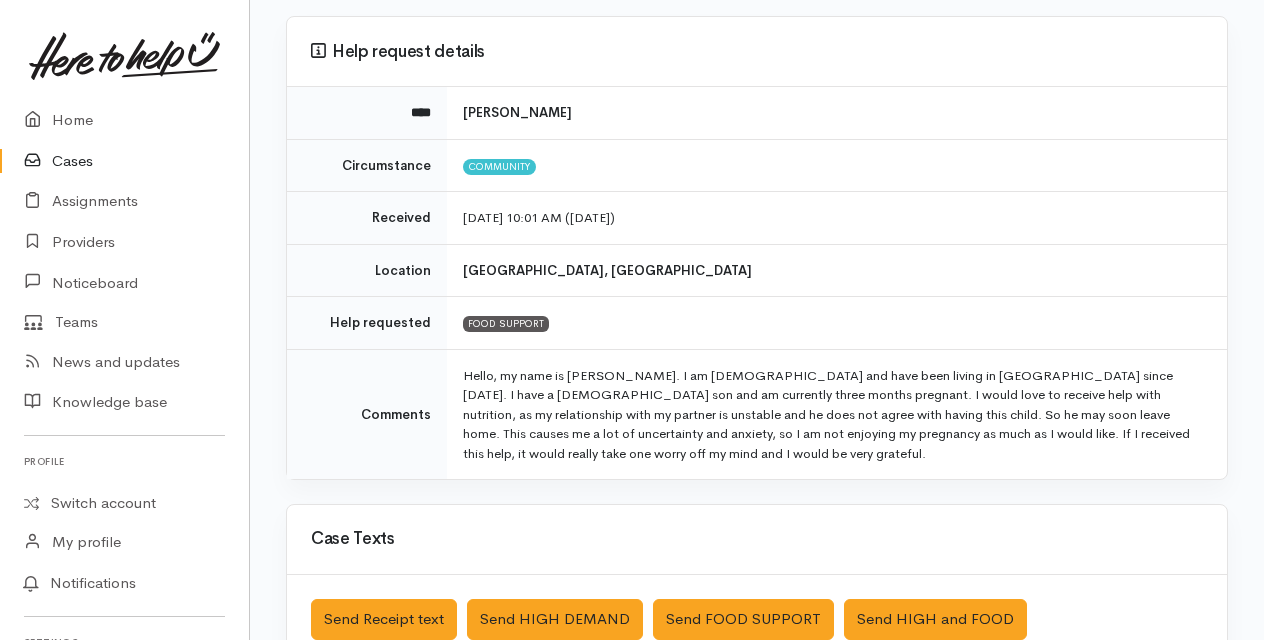 scroll, scrollTop: 200, scrollLeft: 0, axis: vertical 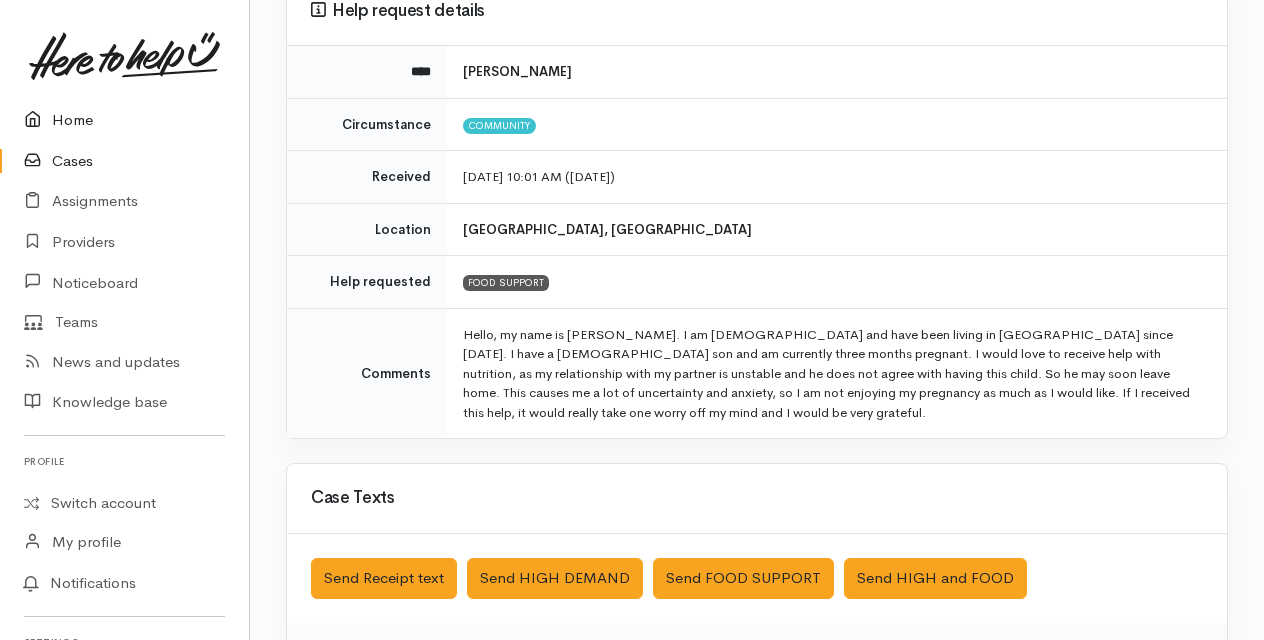 click on "Home" at bounding box center [124, 120] 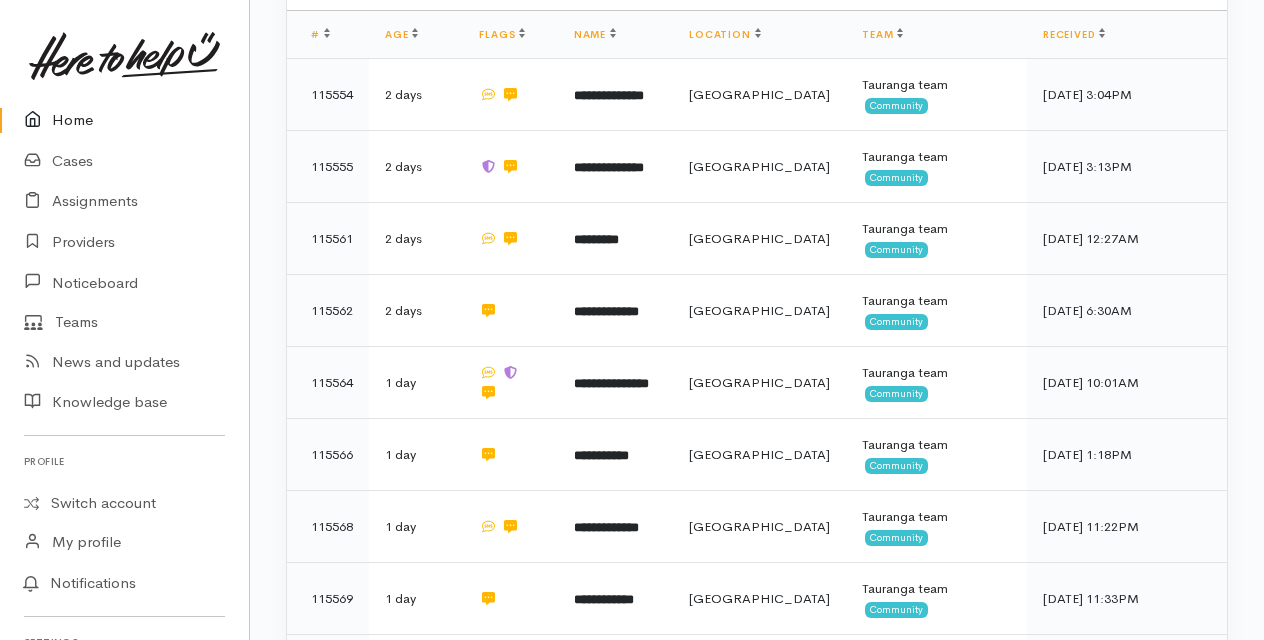 scroll, scrollTop: 500, scrollLeft: 0, axis: vertical 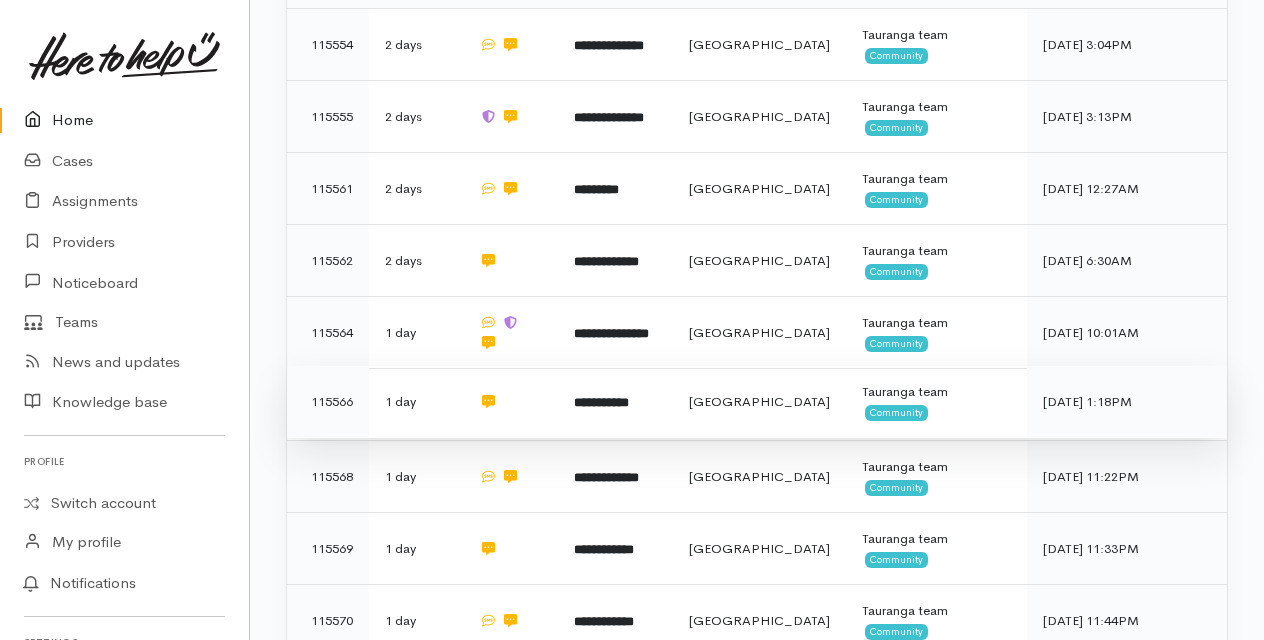 click on "**********" at bounding box center [601, 402] 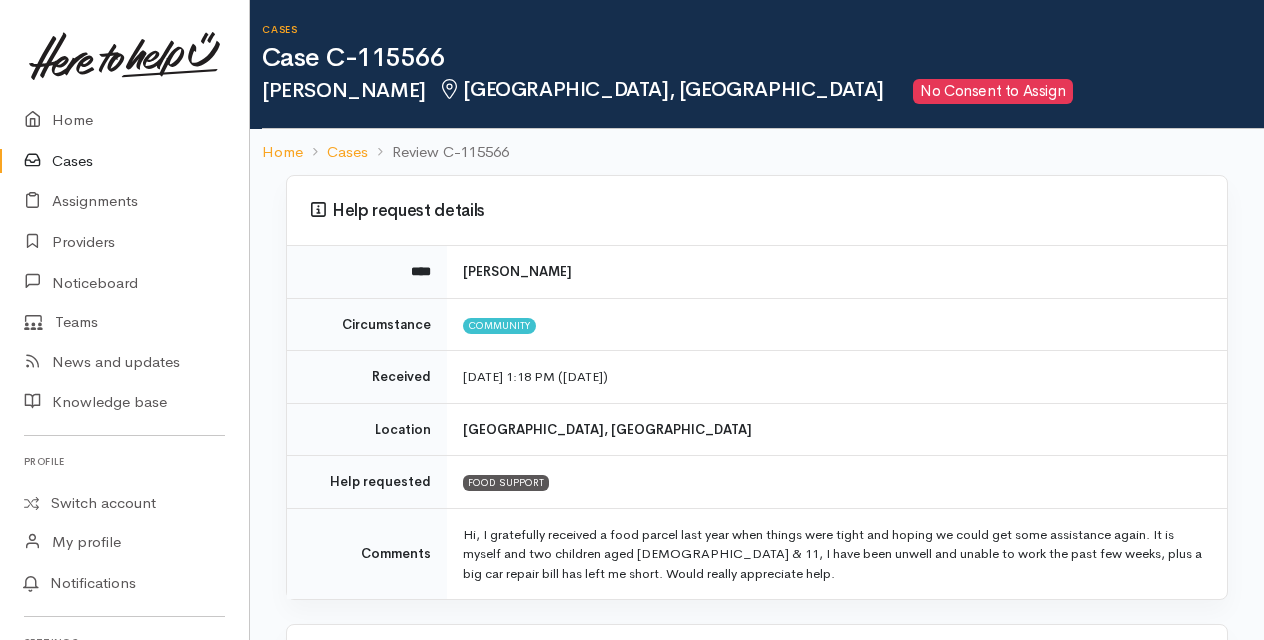 scroll, scrollTop: 0, scrollLeft: 0, axis: both 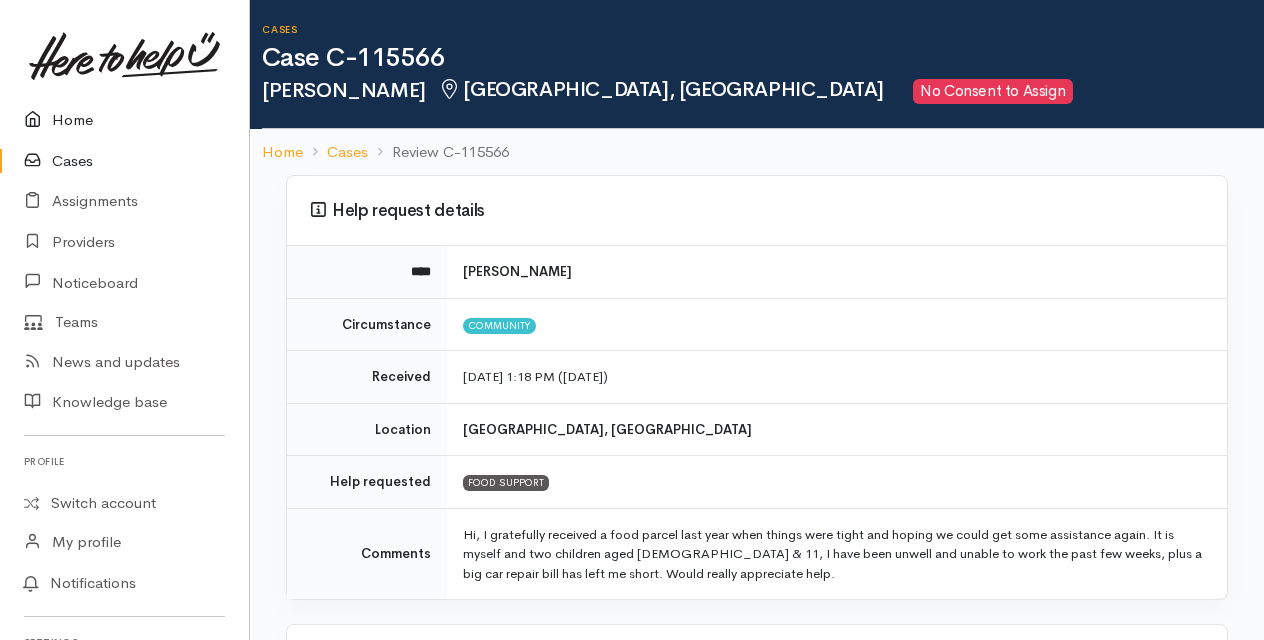 click on "Home" at bounding box center (124, 120) 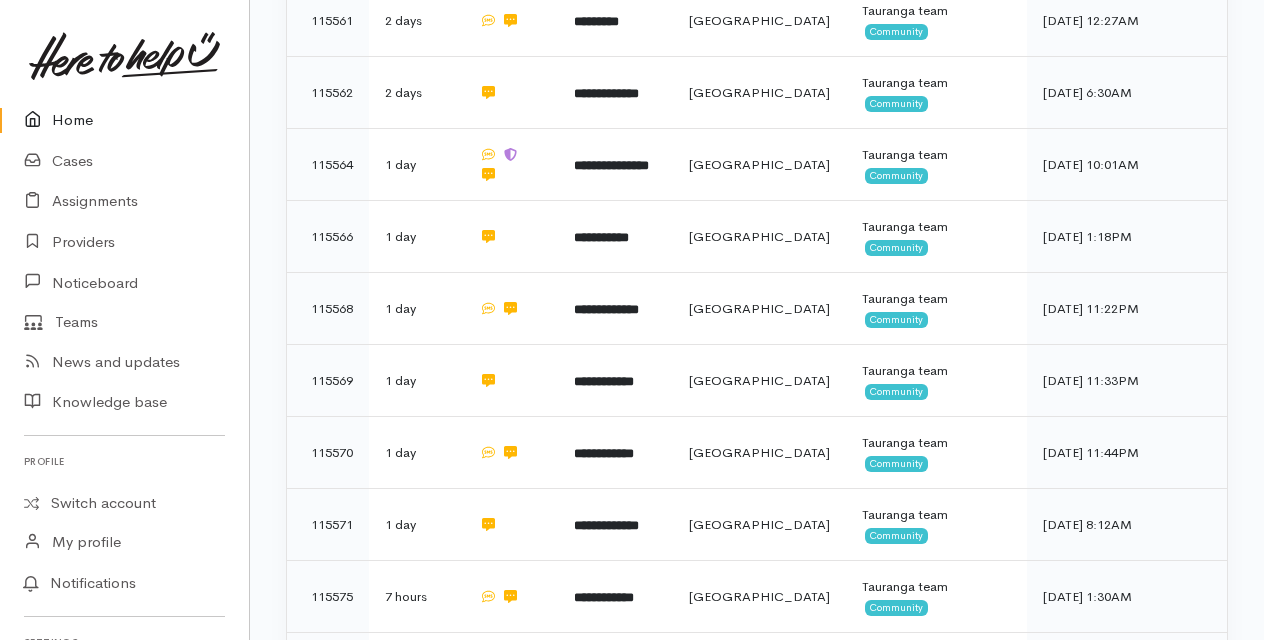 scroll, scrollTop: 700, scrollLeft: 0, axis: vertical 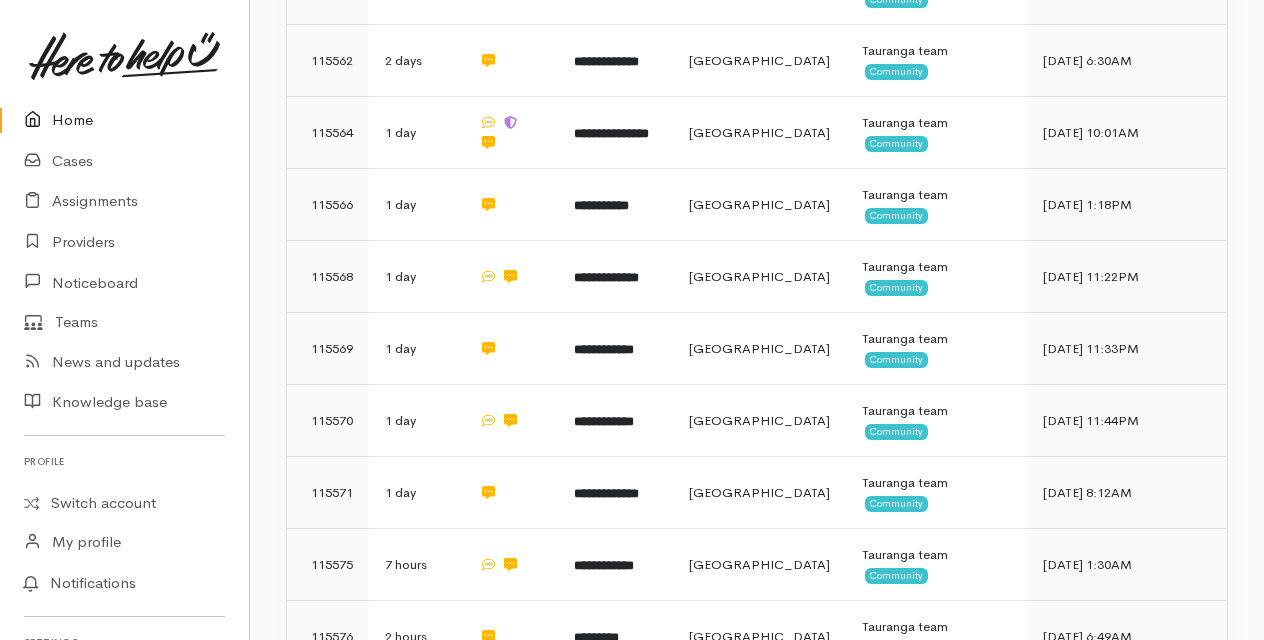click on "**********" at bounding box center [604, 852] 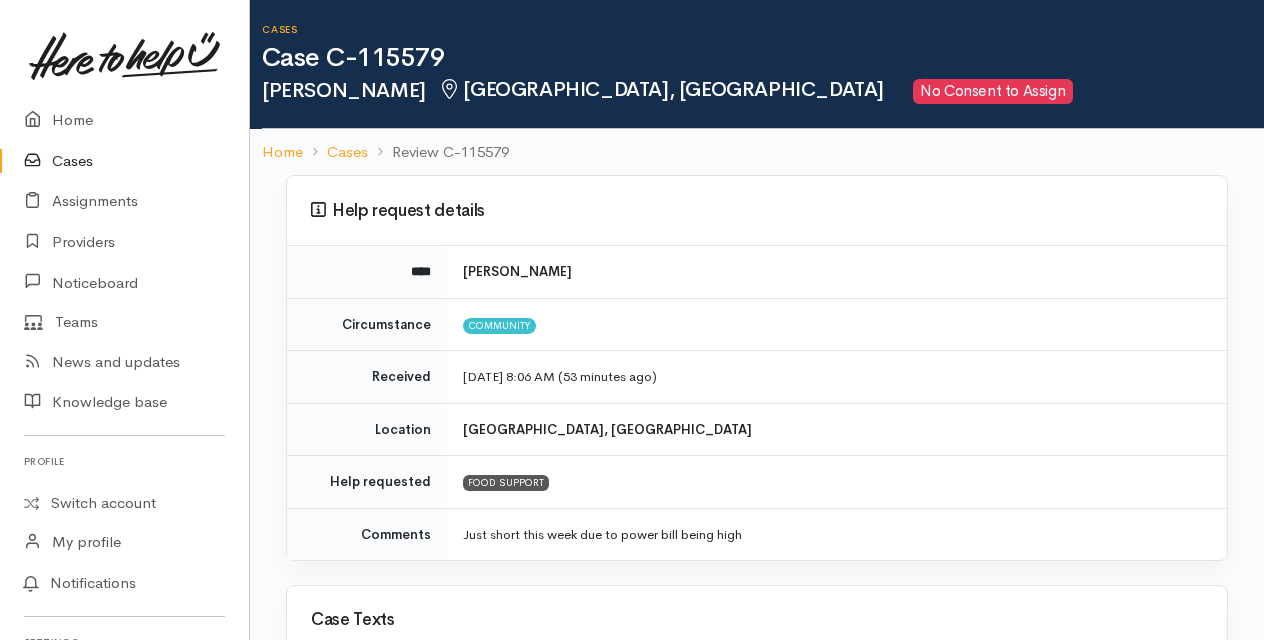 scroll, scrollTop: 0, scrollLeft: 0, axis: both 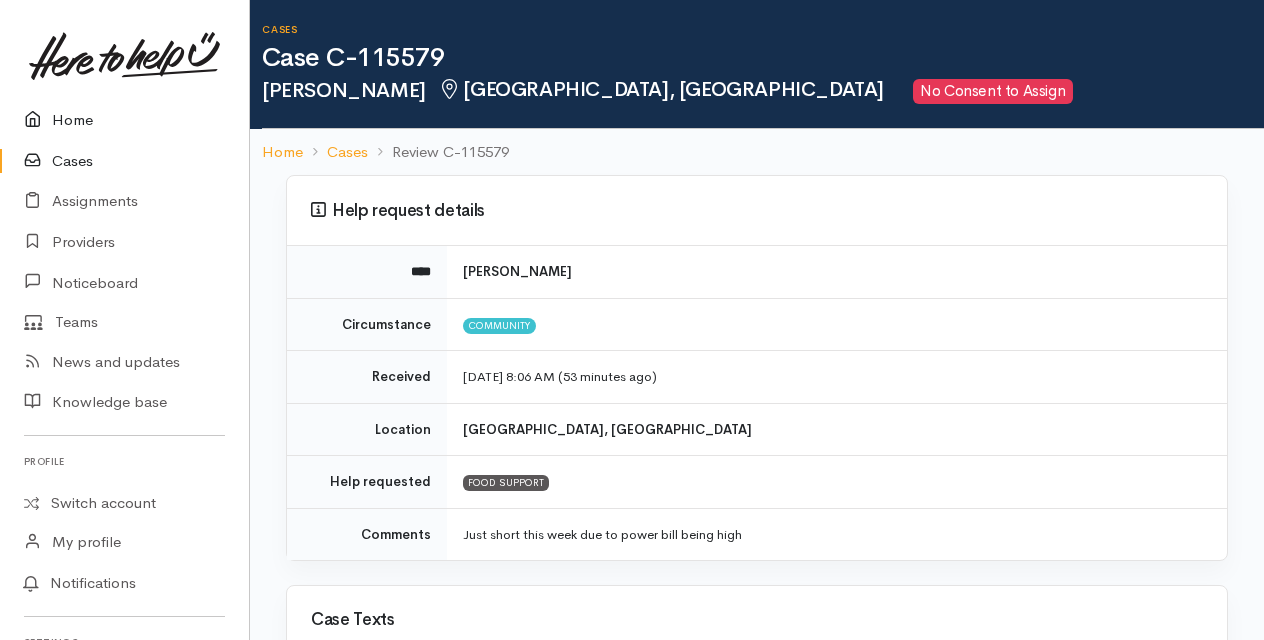 click on "Home" at bounding box center (124, 120) 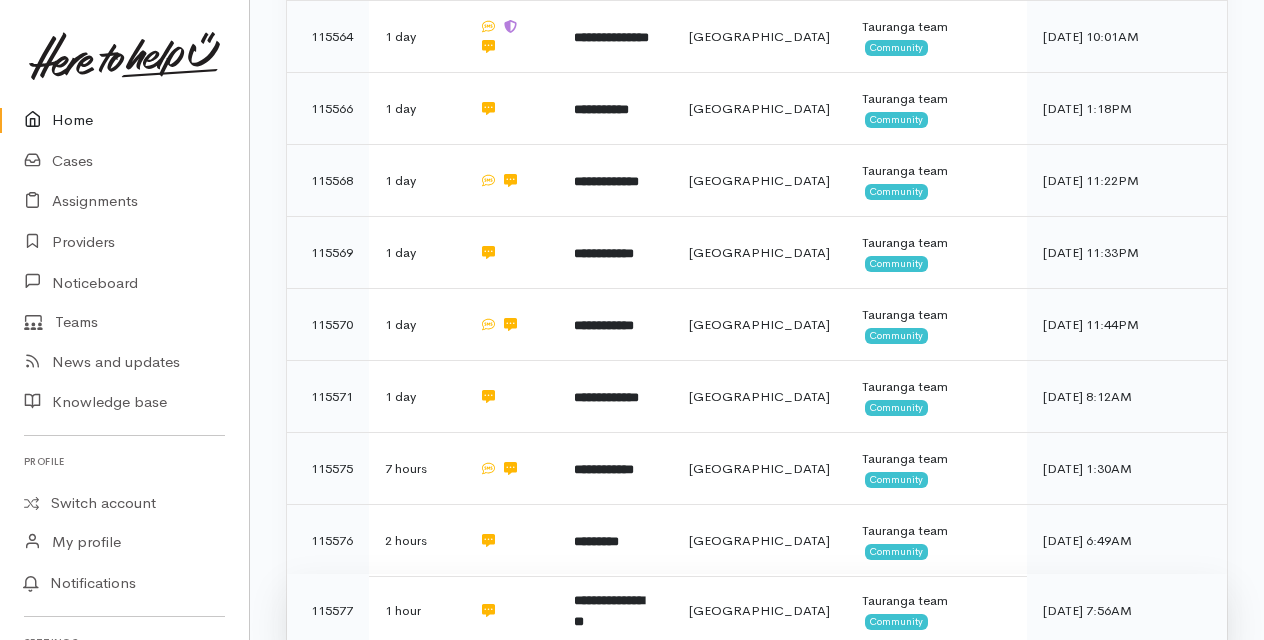 scroll, scrollTop: 800, scrollLeft: 0, axis: vertical 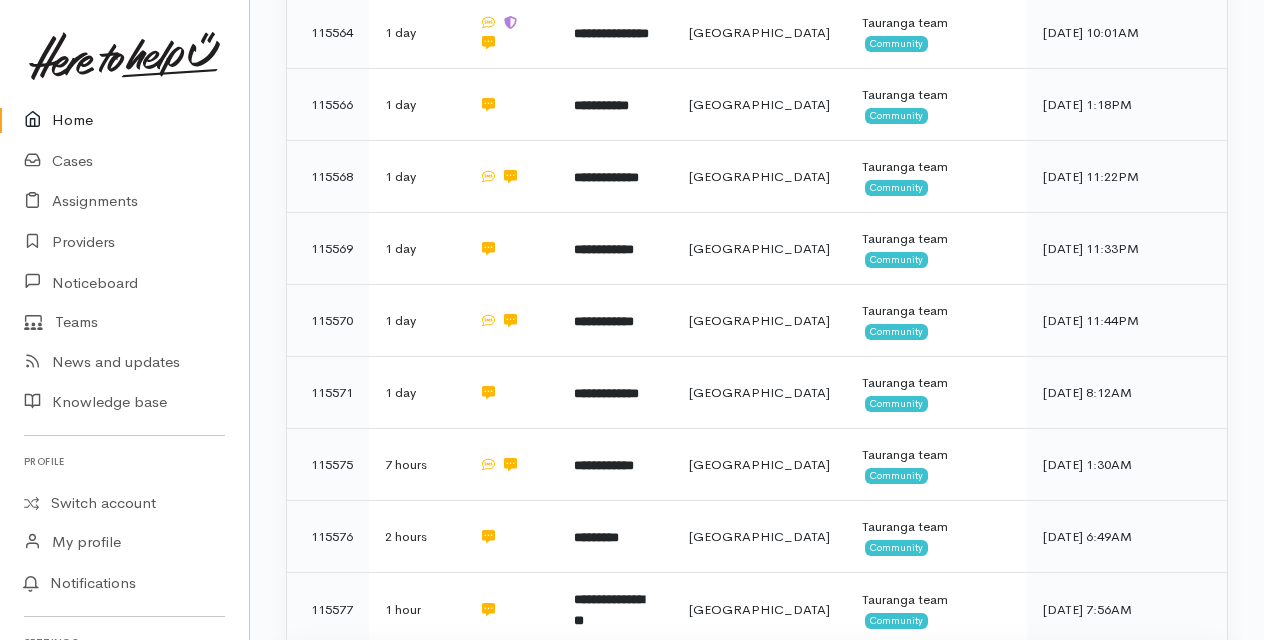 click on "**********" at bounding box center (604, 680) 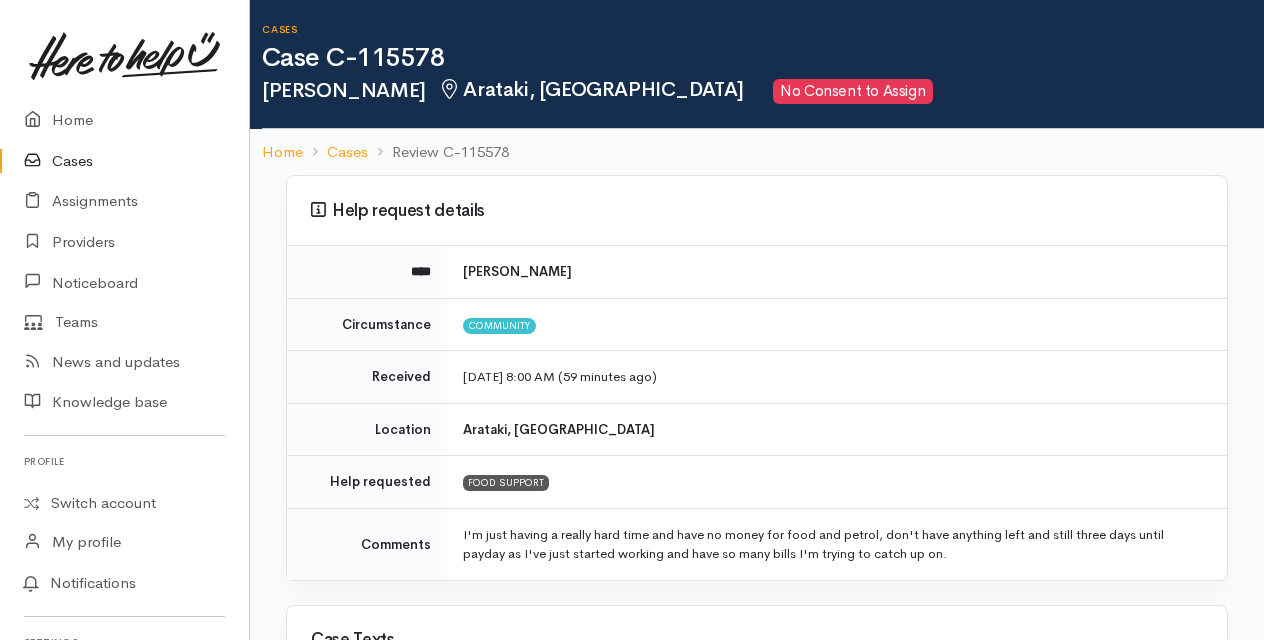 scroll, scrollTop: 0, scrollLeft: 0, axis: both 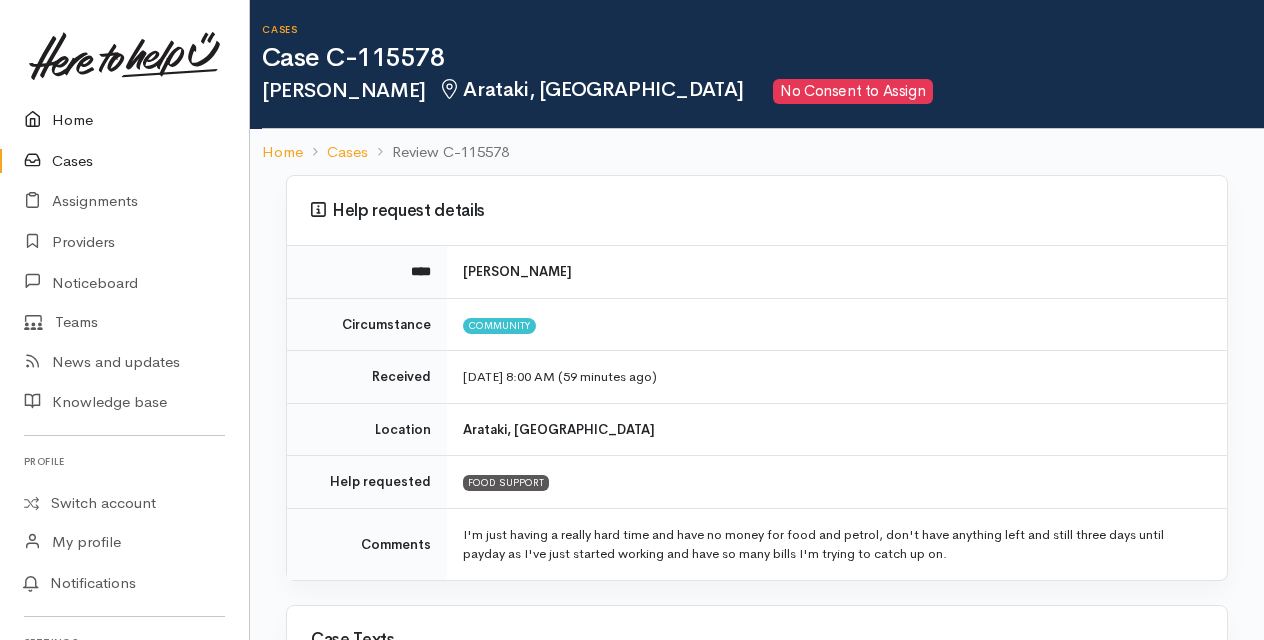 click on "Home" at bounding box center [124, 120] 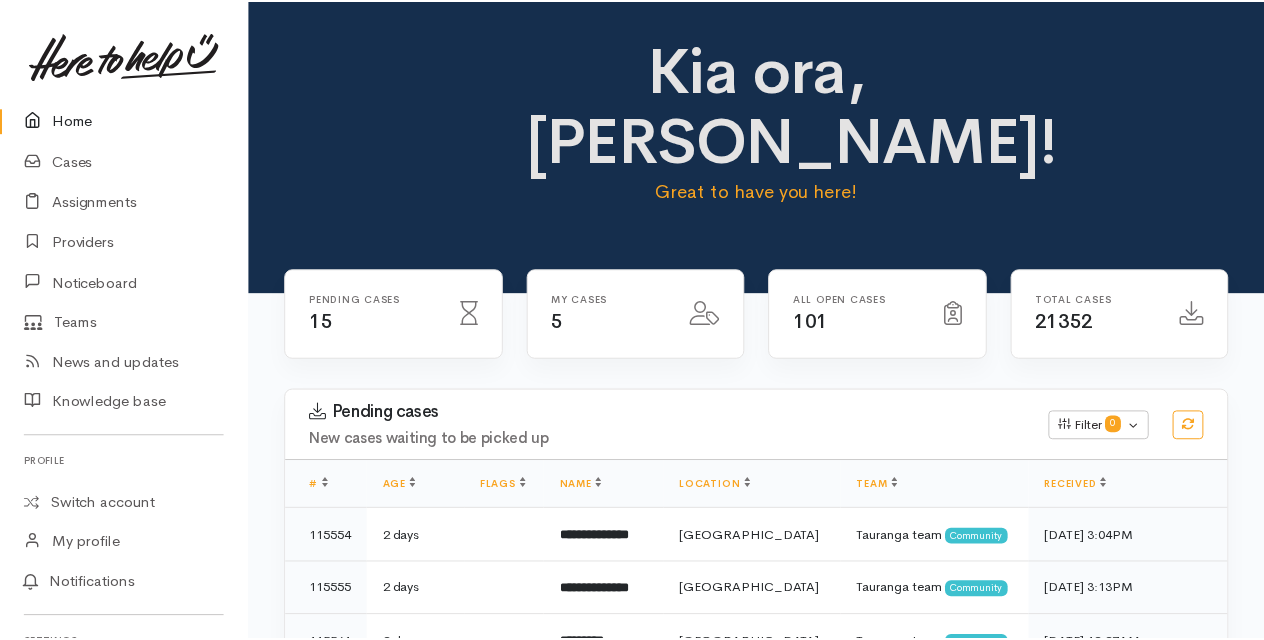 scroll, scrollTop: 0, scrollLeft: 0, axis: both 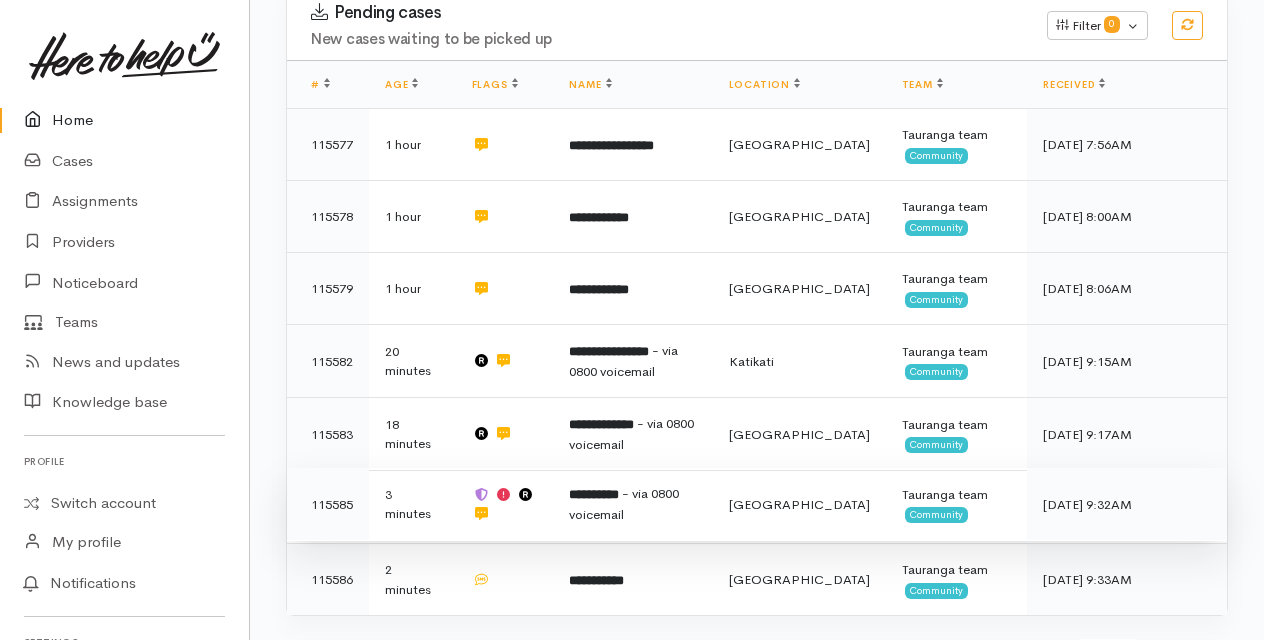 click on "**********" at bounding box center (594, 494) 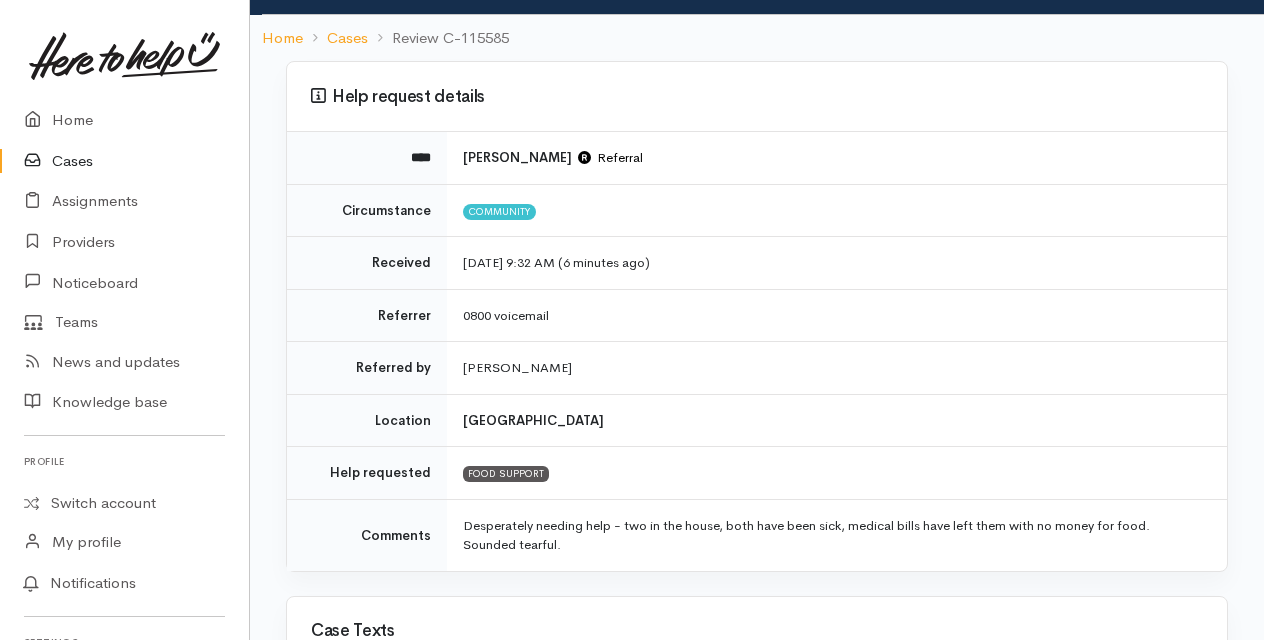 scroll, scrollTop: 0, scrollLeft: 0, axis: both 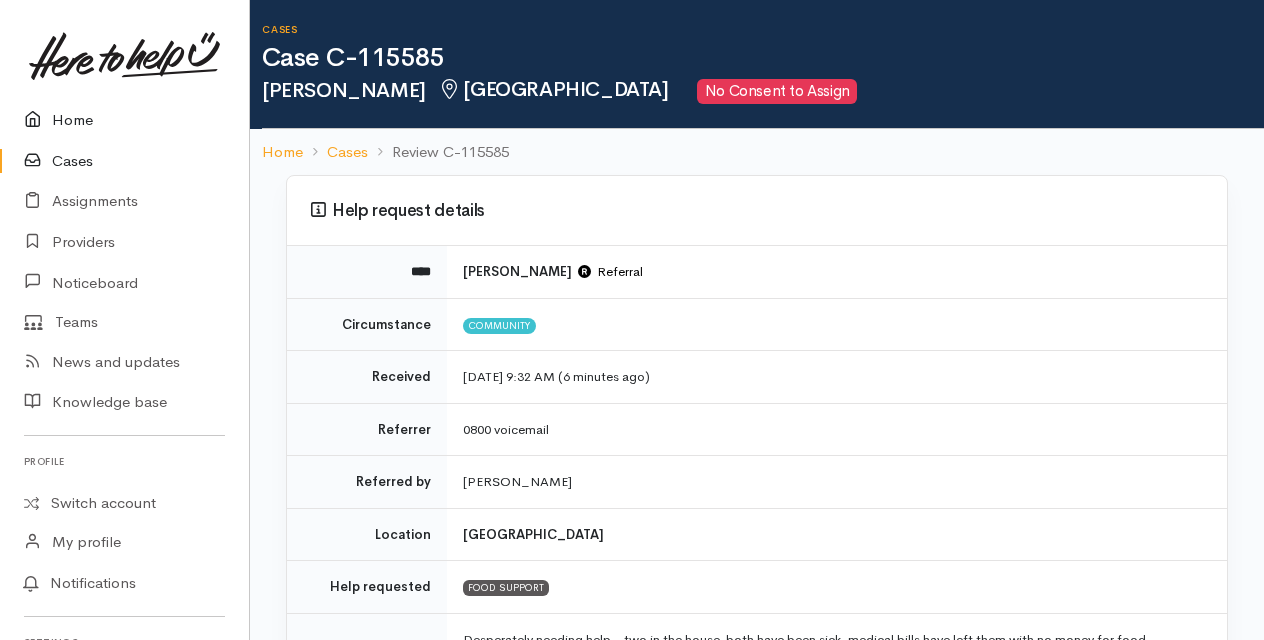 click on "Home" at bounding box center [124, 120] 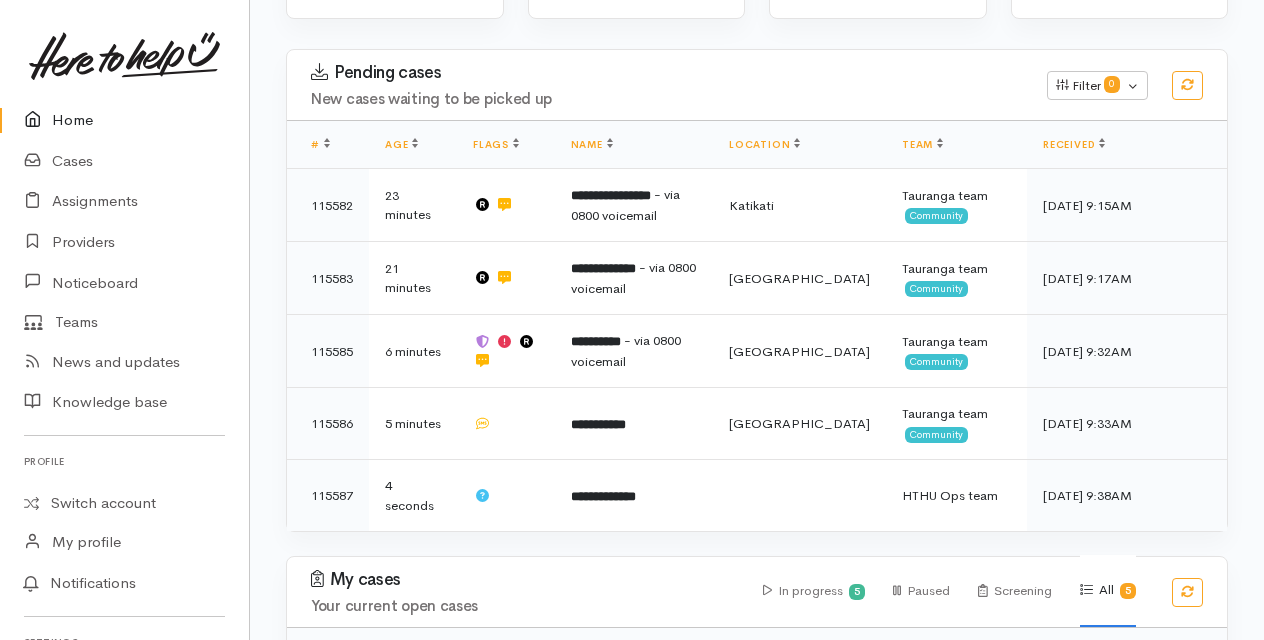 scroll, scrollTop: 400, scrollLeft: 0, axis: vertical 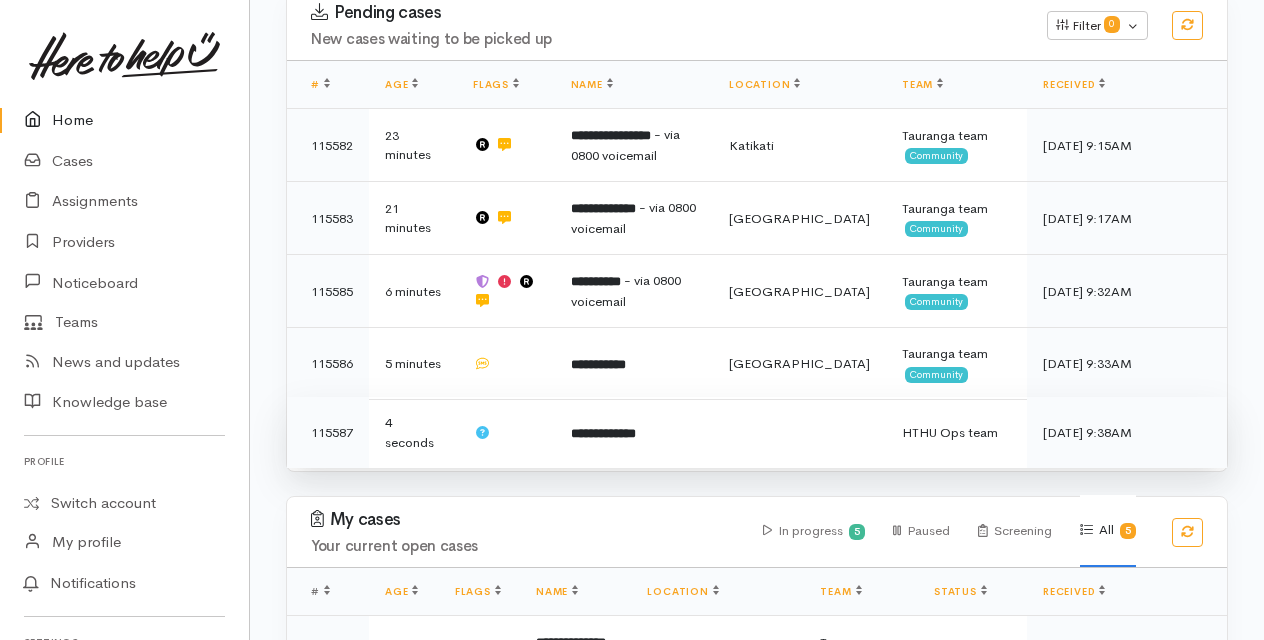 click on "**********" at bounding box center [603, 433] 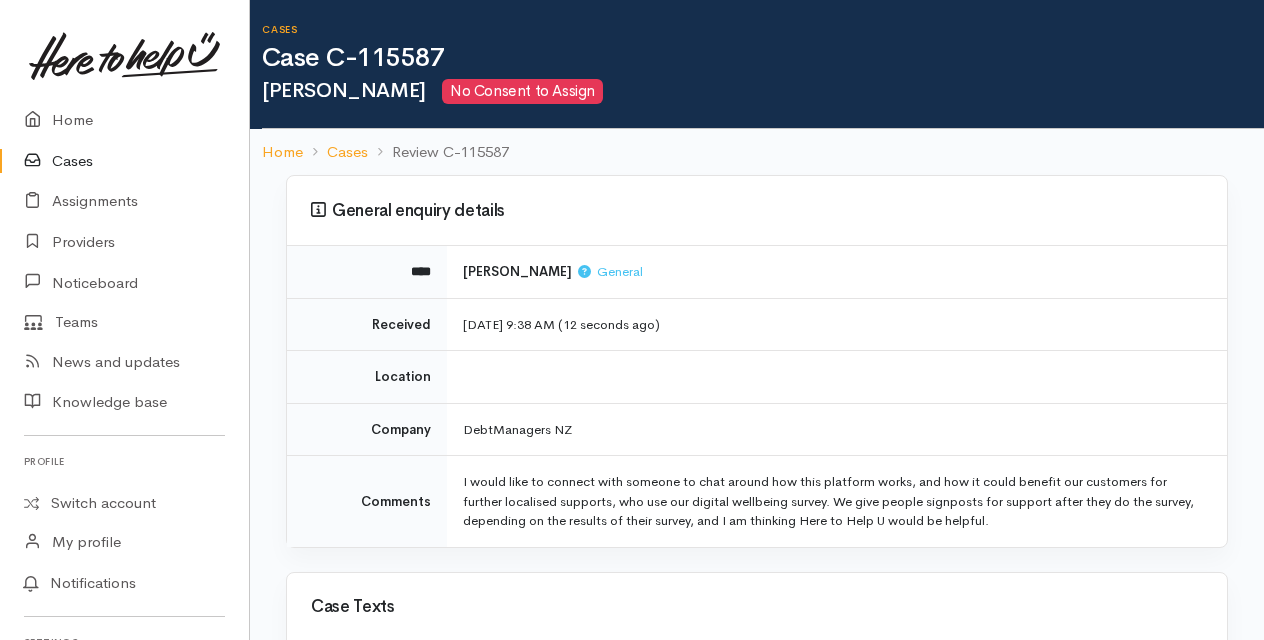 scroll, scrollTop: 0, scrollLeft: 0, axis: both 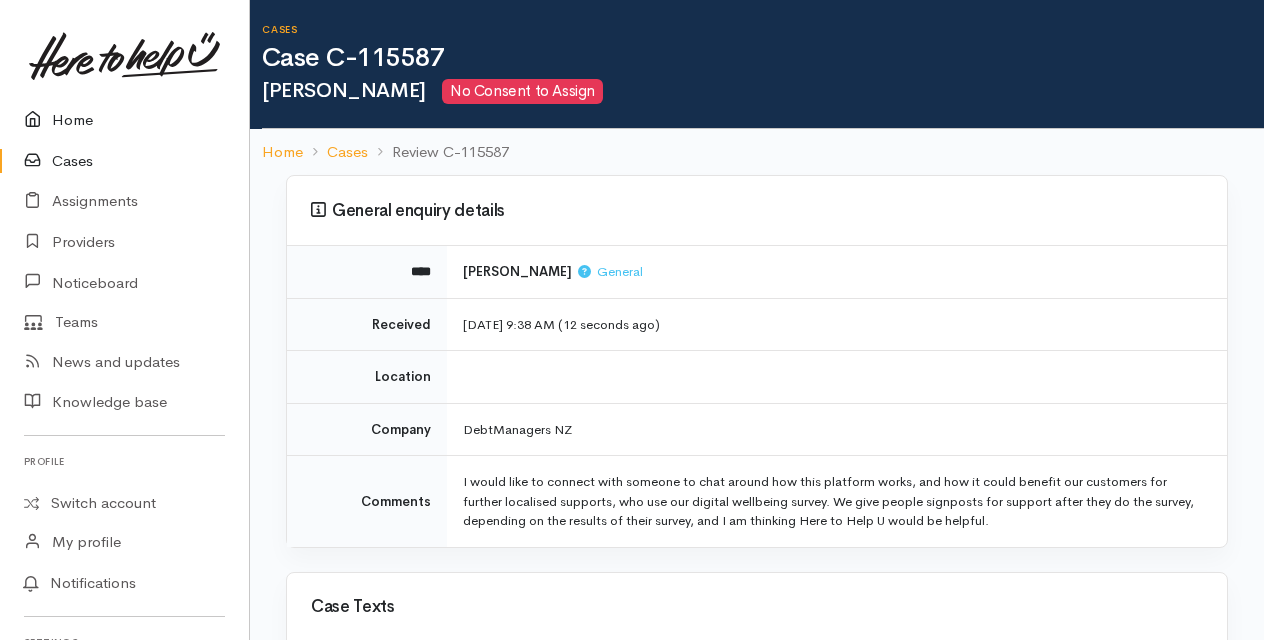 click on "Home" at bounding box center [124, 120] 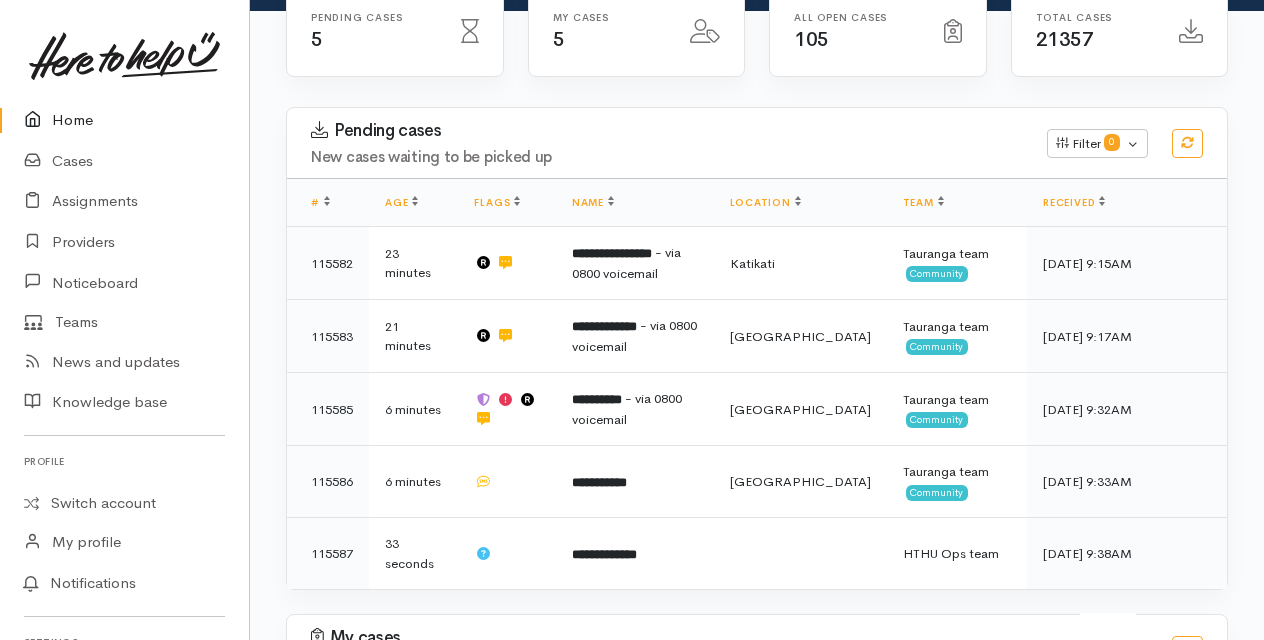scroll, scrollTop: 300, scrollLeft: 0, axis: vertical 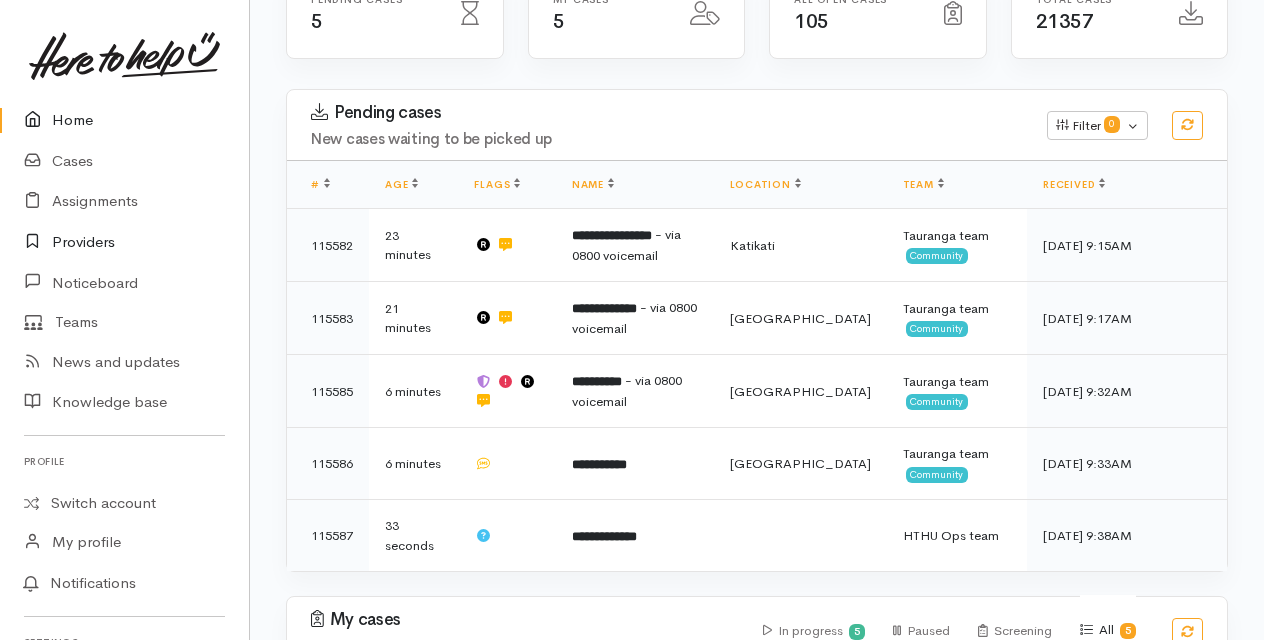 click on "Providers" at bounding box center [124, 242] 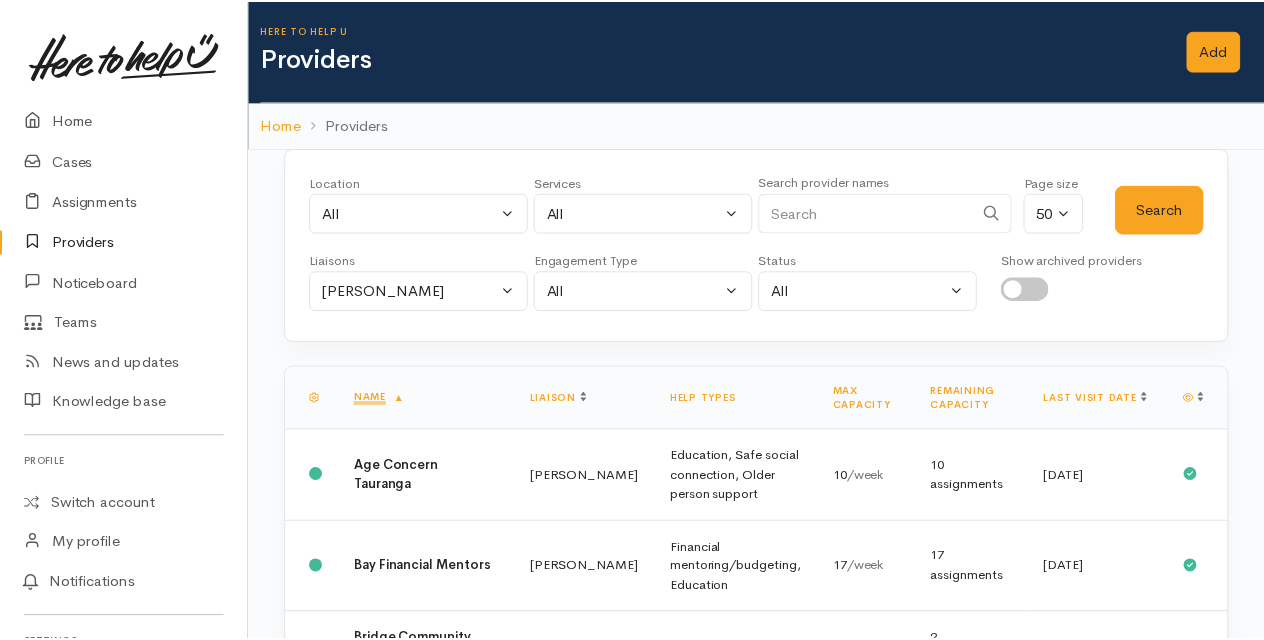 scroll, scrollTop: 0, scrollLeft: 0, axis: both 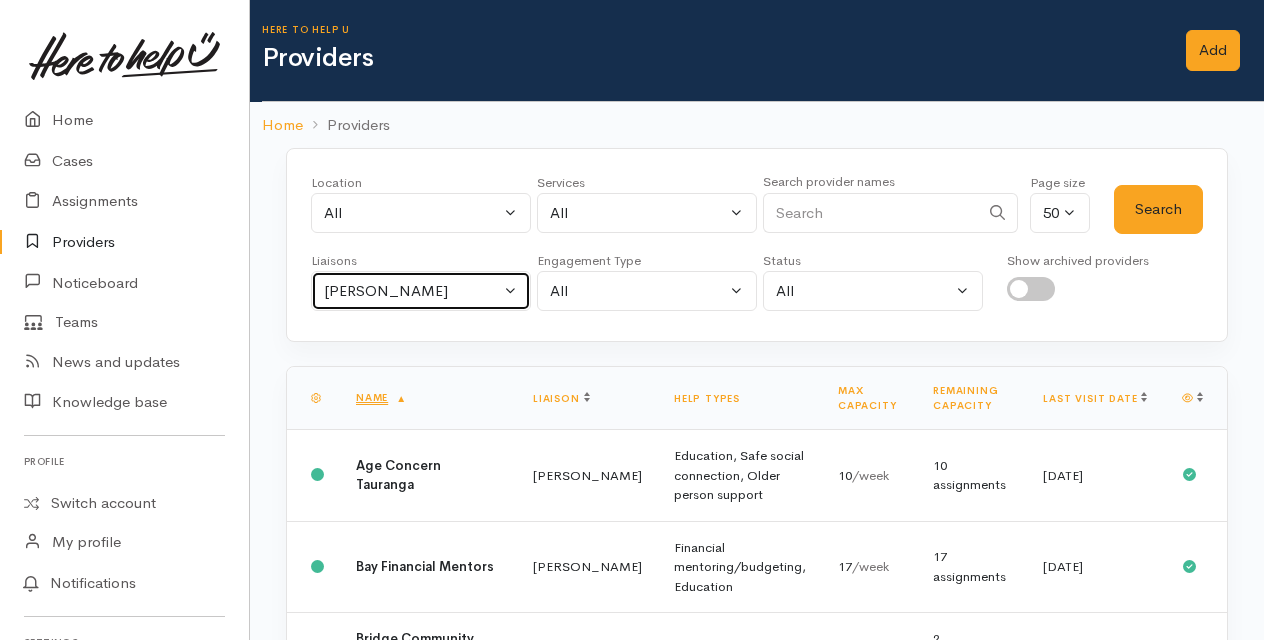 click on "Amanda Gabb" at bounding box center [421, 291] 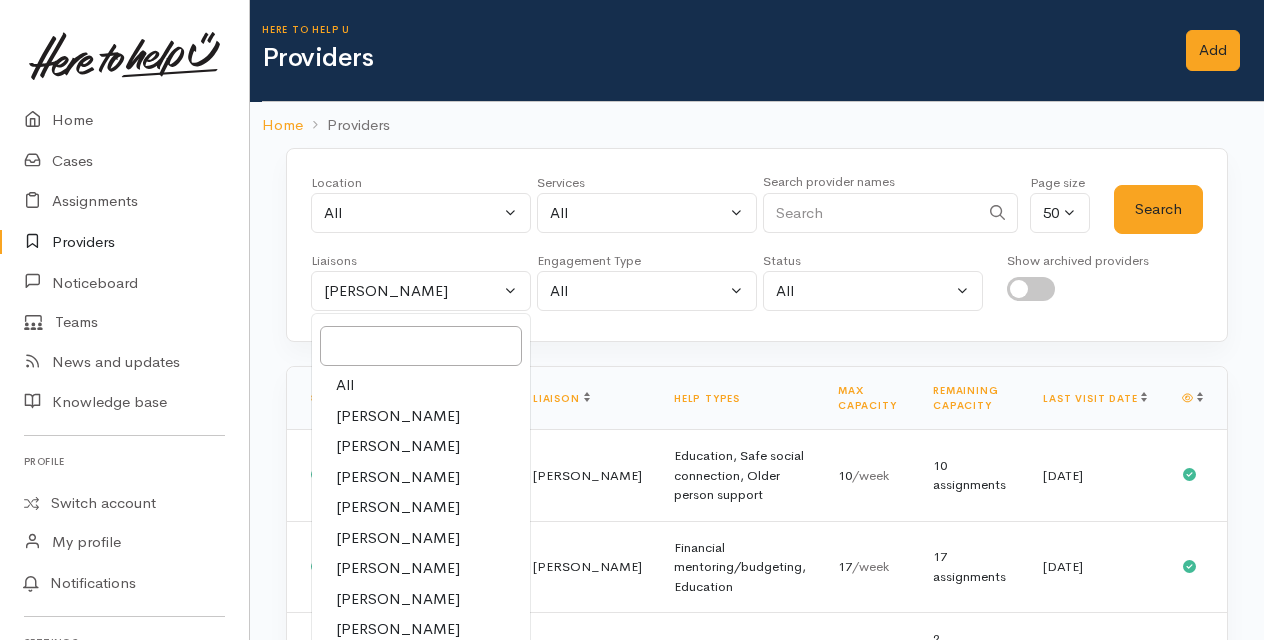 drag, startPoint x: 344, startPoint y: 380, endPoint x: 356, endPoint y: 374, distance: 13.416408 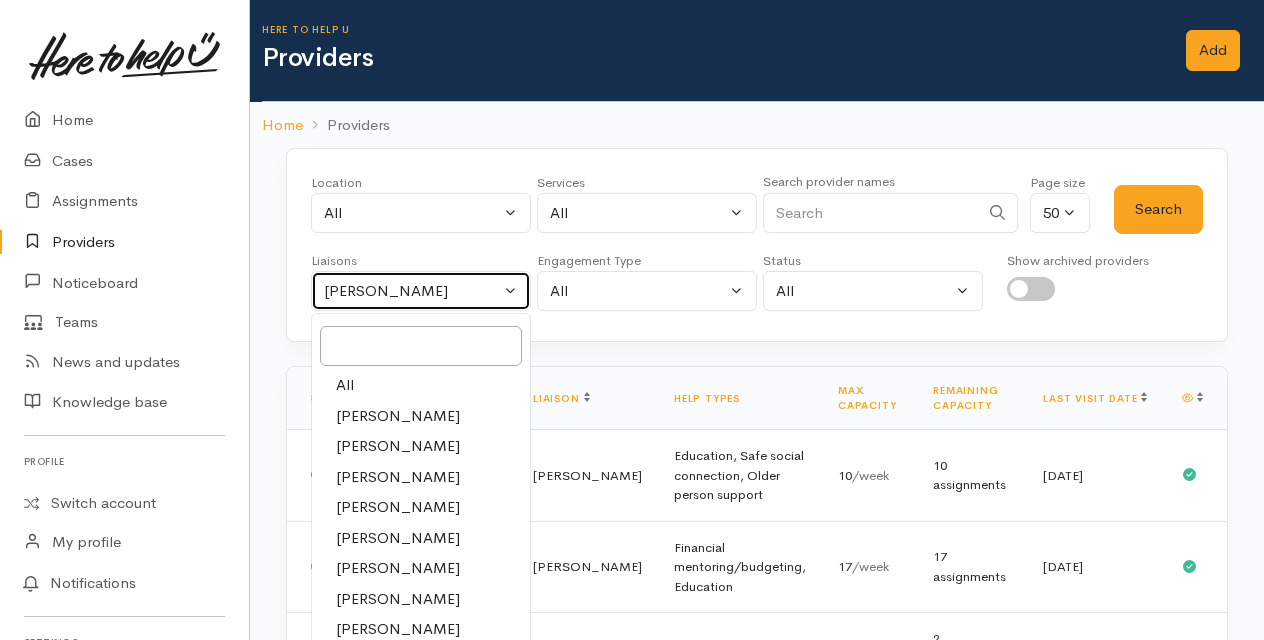 select on "null" 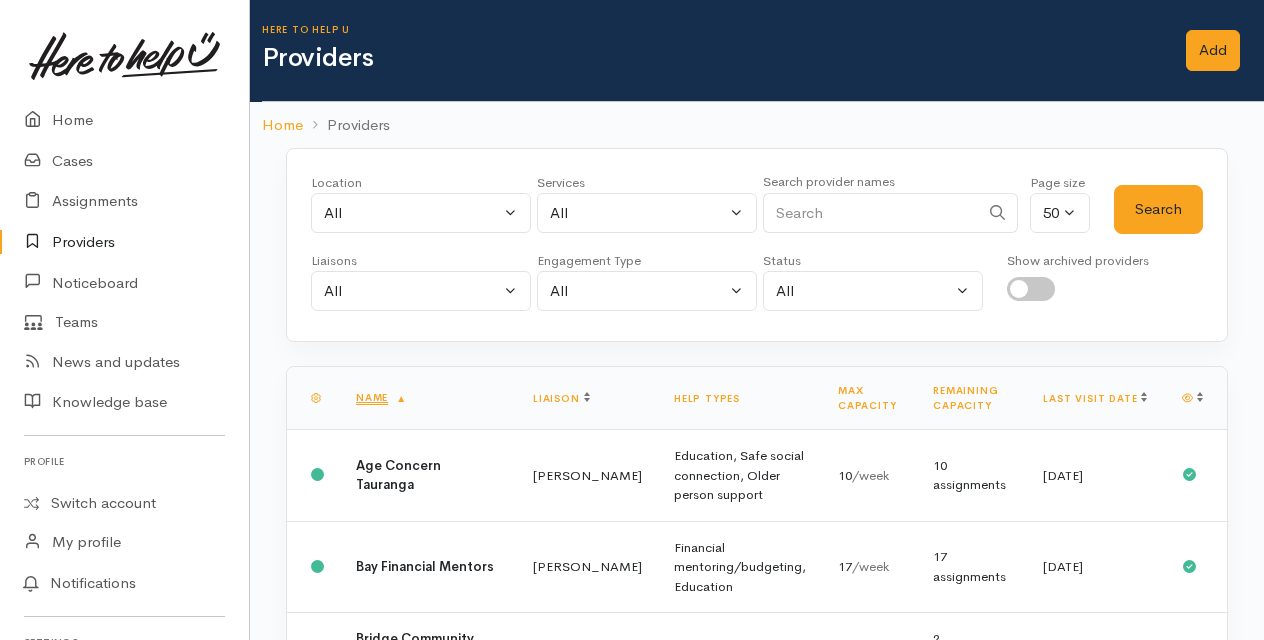 click at bounding box center (871, 213) 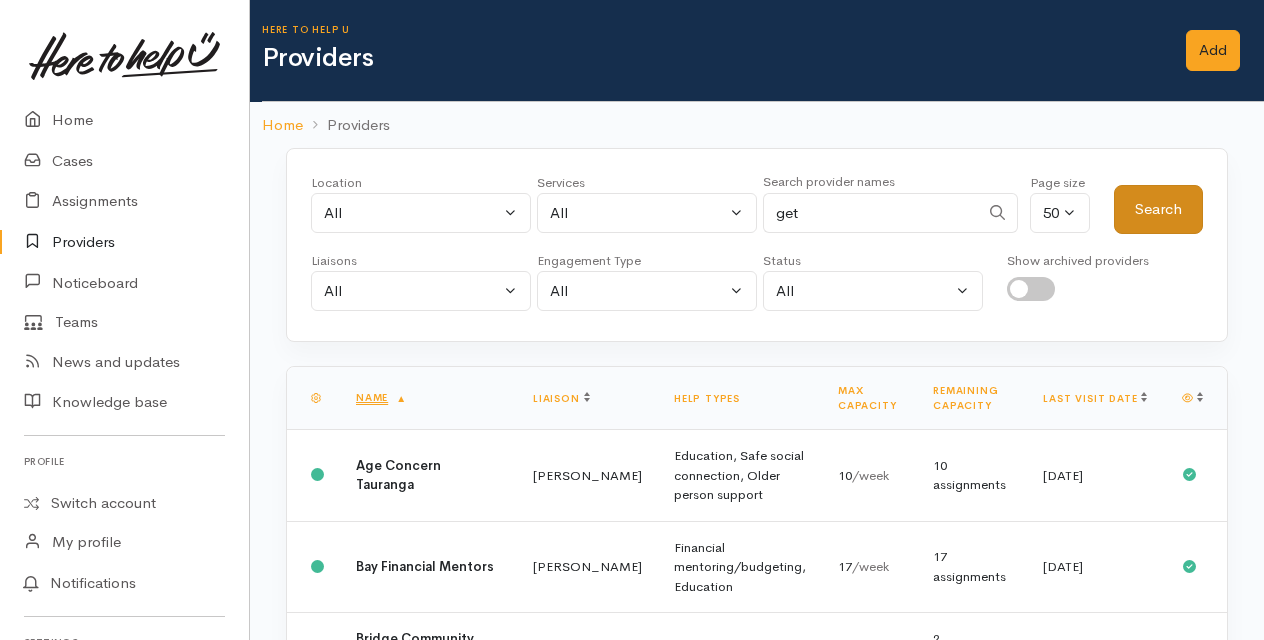 type on "get" 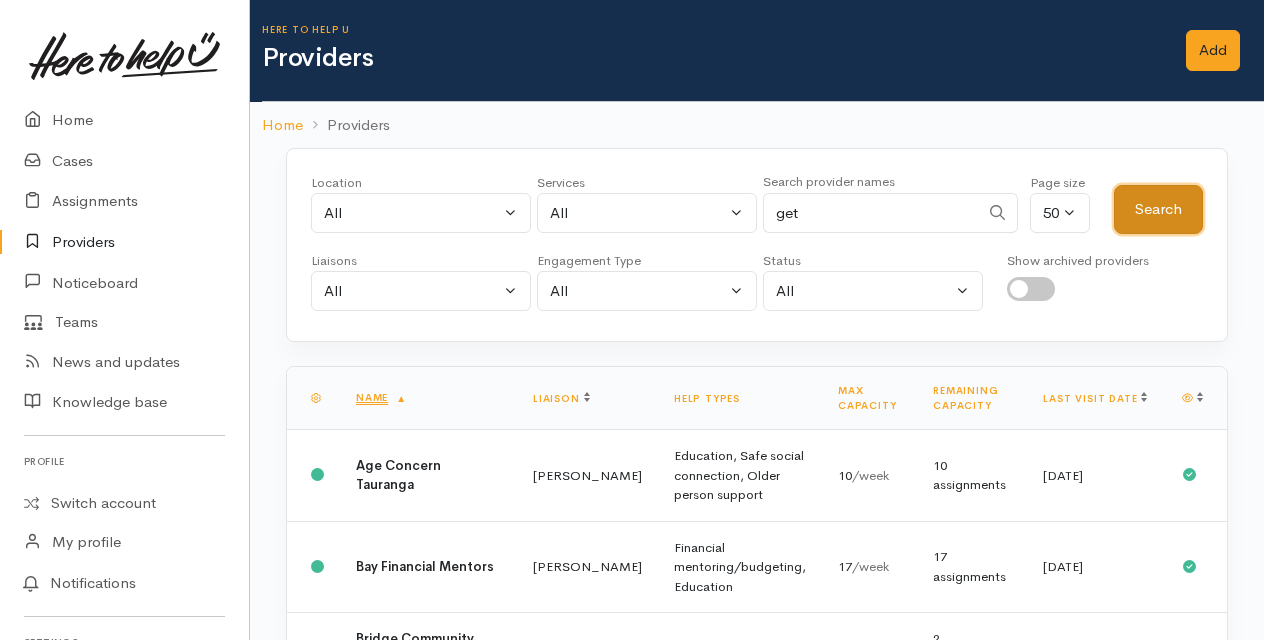 click on "Search" at bounding box center [1158, 209] 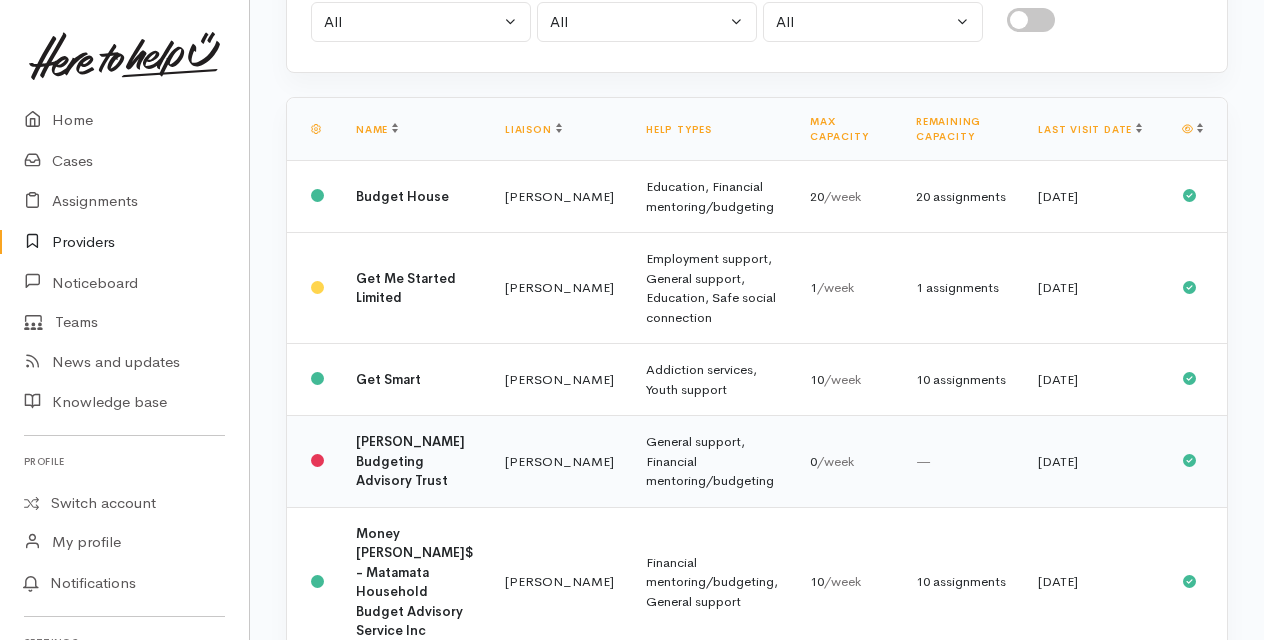 scroll, scrollTop: 300, scrollLeft: 0, axis: vertical 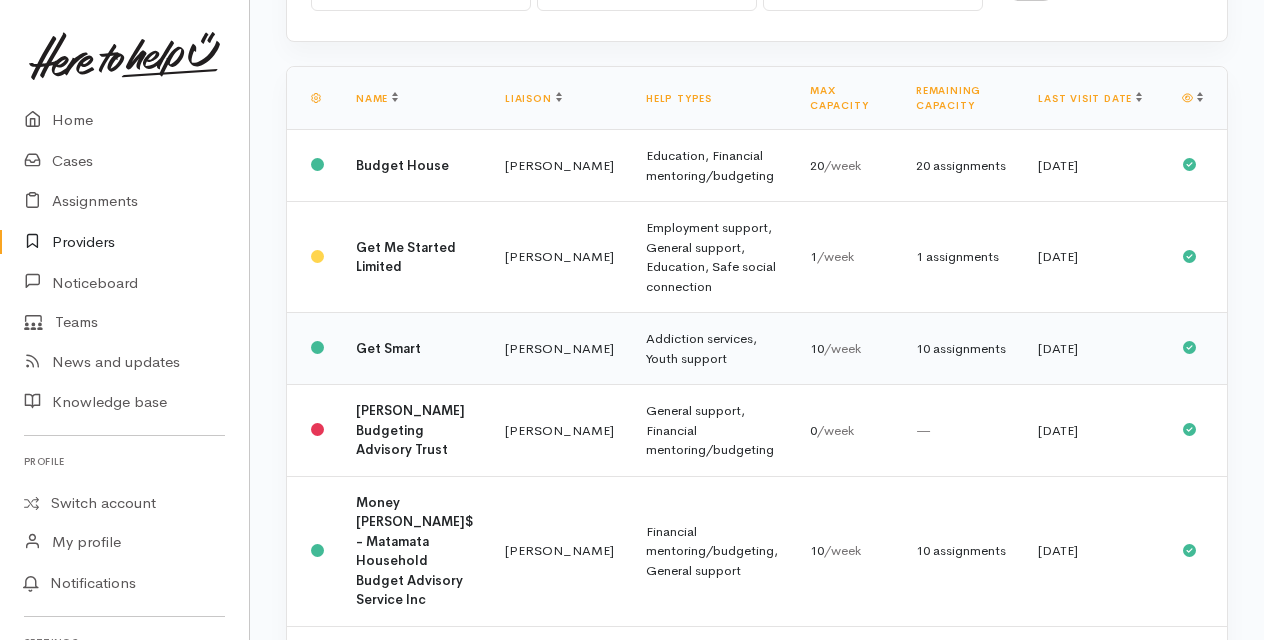 click on "Rachel Proctor" at bounding box center (559, 349) 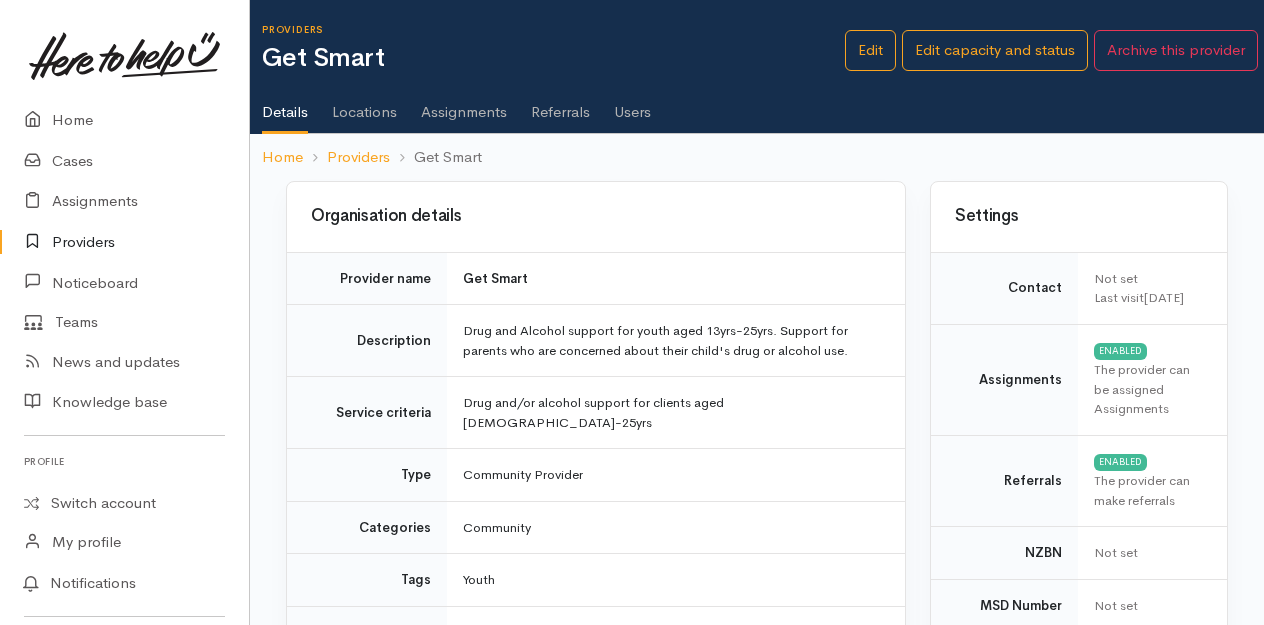 scroll, scrollTop: 0, scrollLeft: 0, axis: both 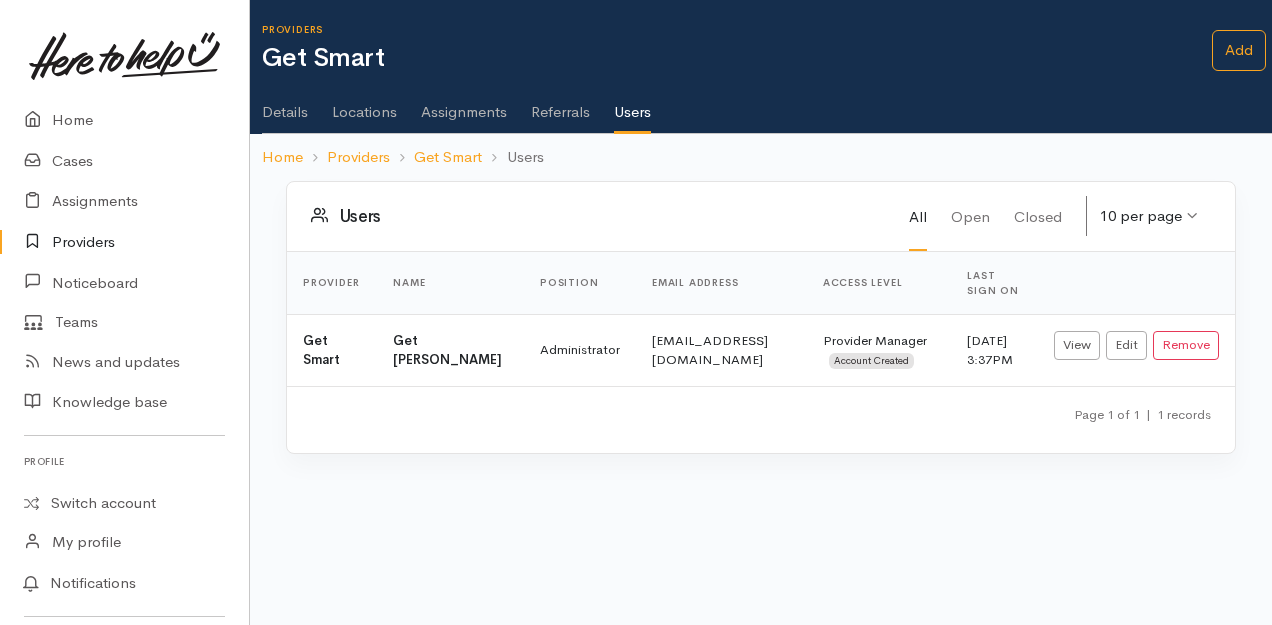 click on "Home
Providers
Get Smart
Users" at bounding box center (761, 157) 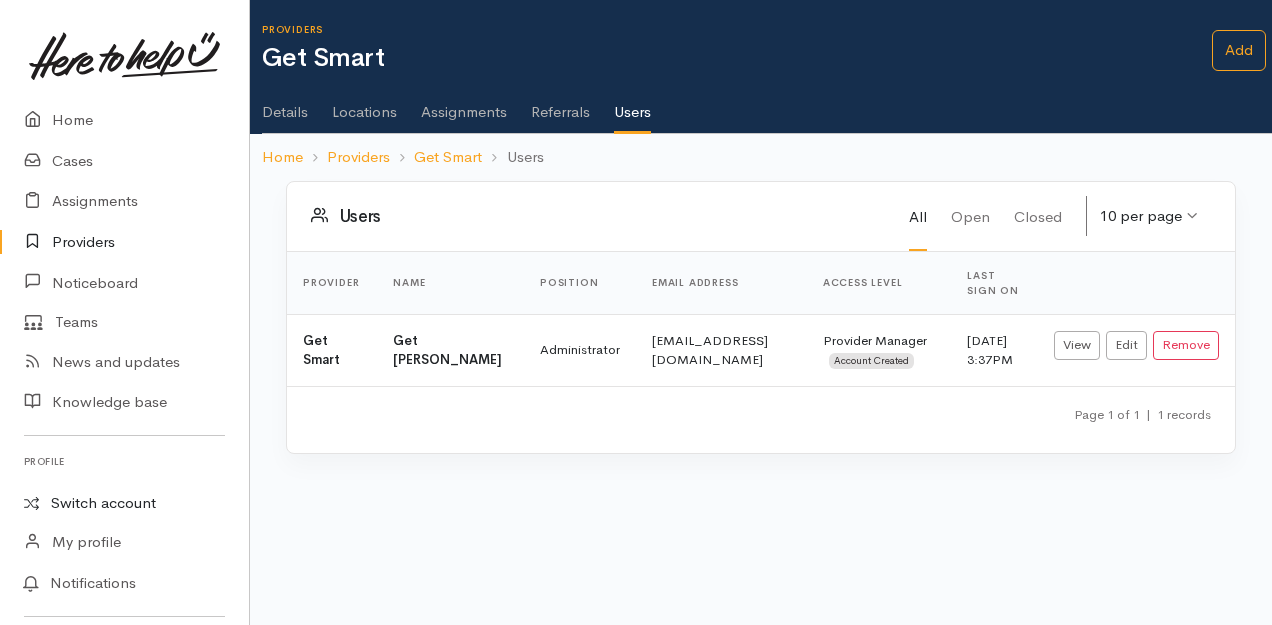 click on "Switch account" at bounding box center (124, 503) 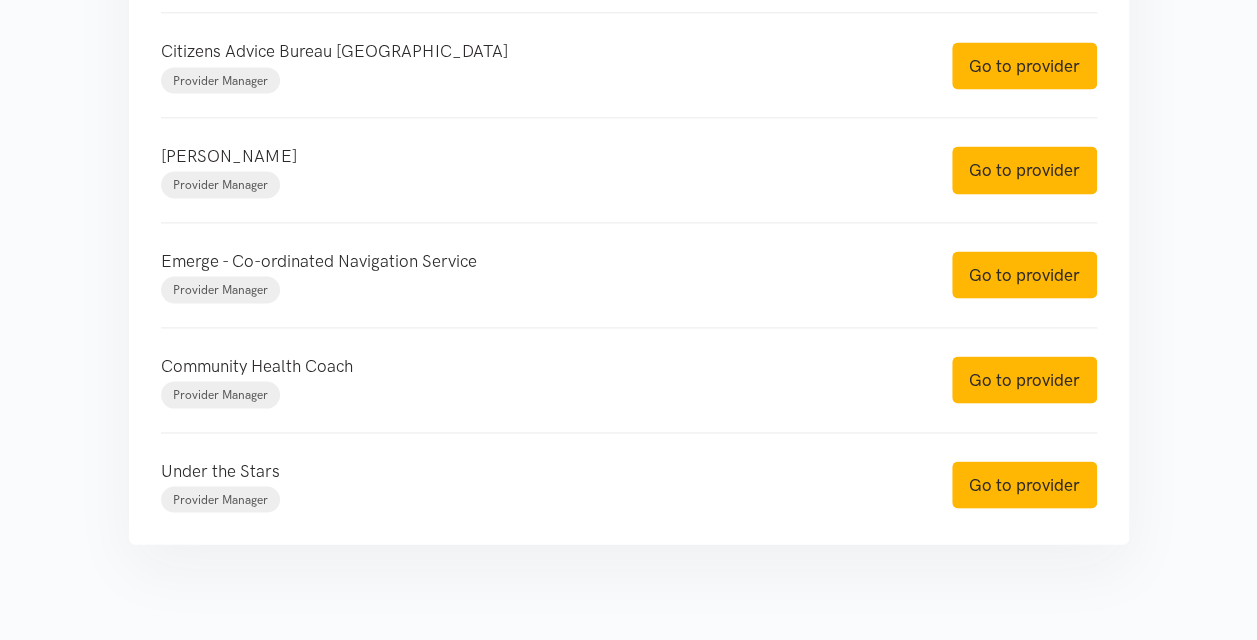 scroll, scrollTop: 1862, scrollLeft: 0, axis: vertical 